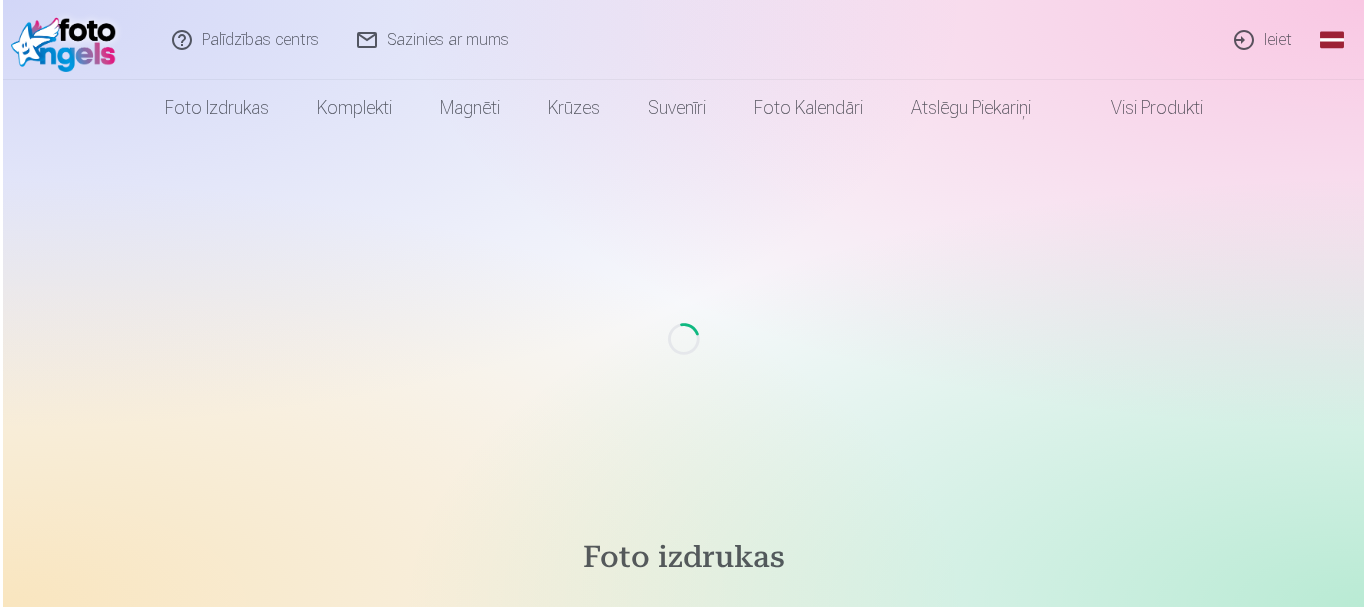 scroll, scrollTop: 0, scrollLeft: 0, axis: both 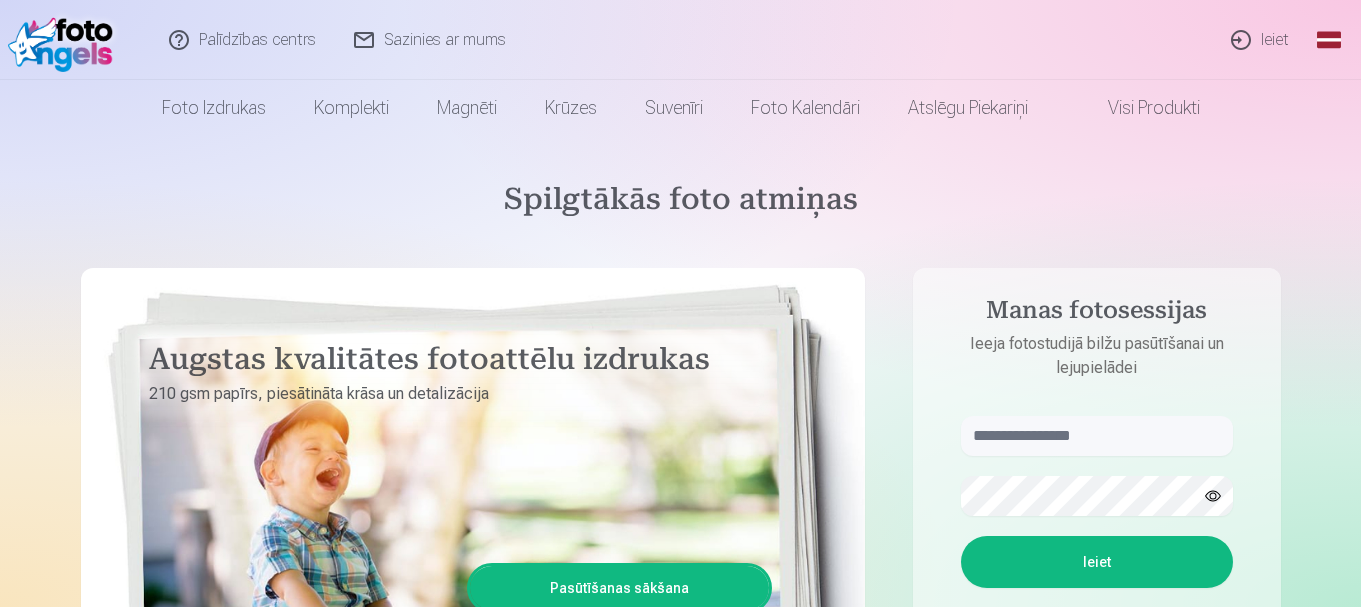 click on "Ieiet" at bounding box center [1261, 40] 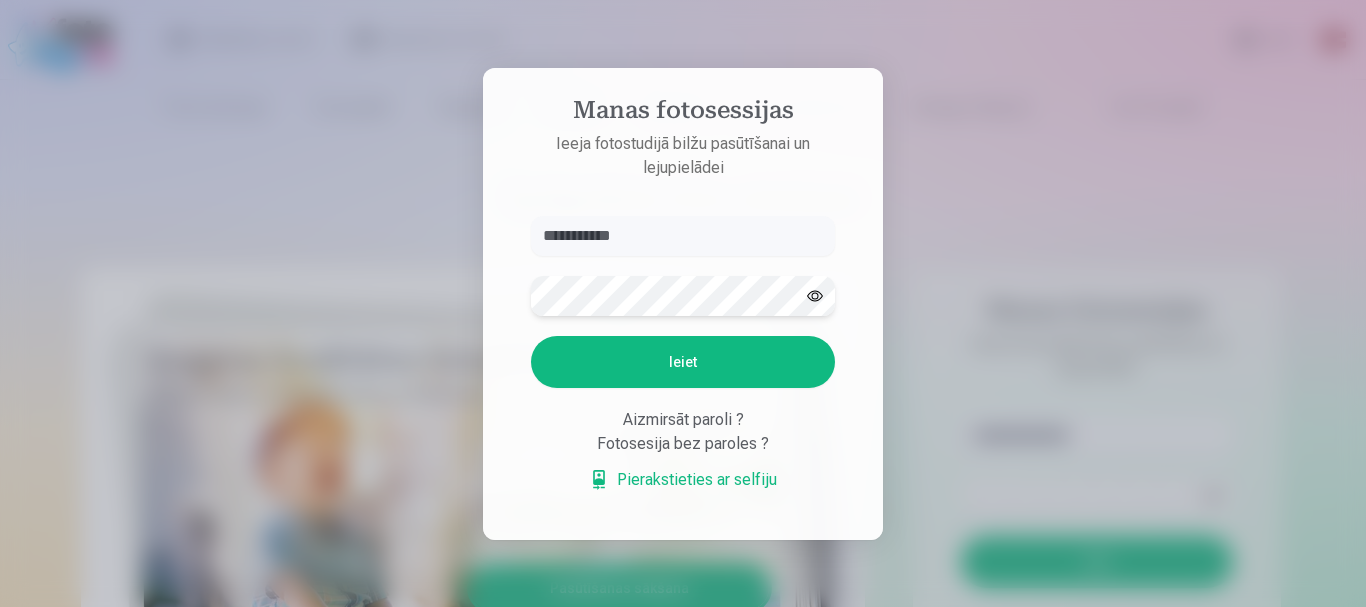 click on "Ieiet" at bounding box center (683, 362) 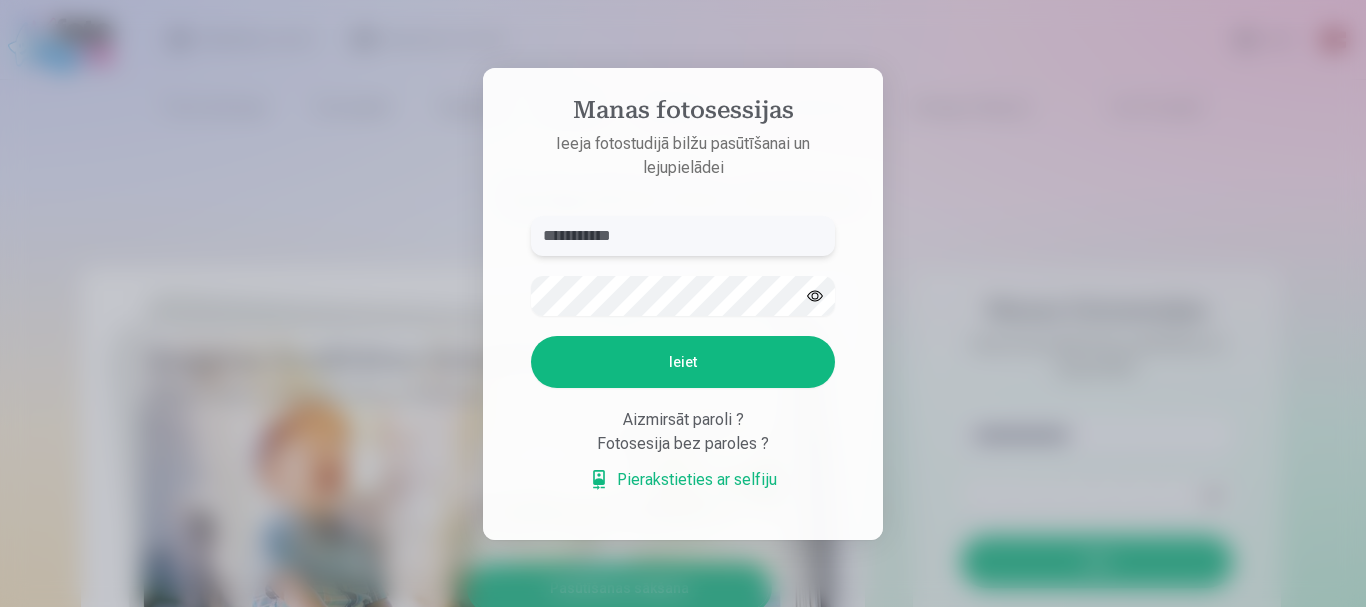 click on "**********" at bounding box center [683, 236] 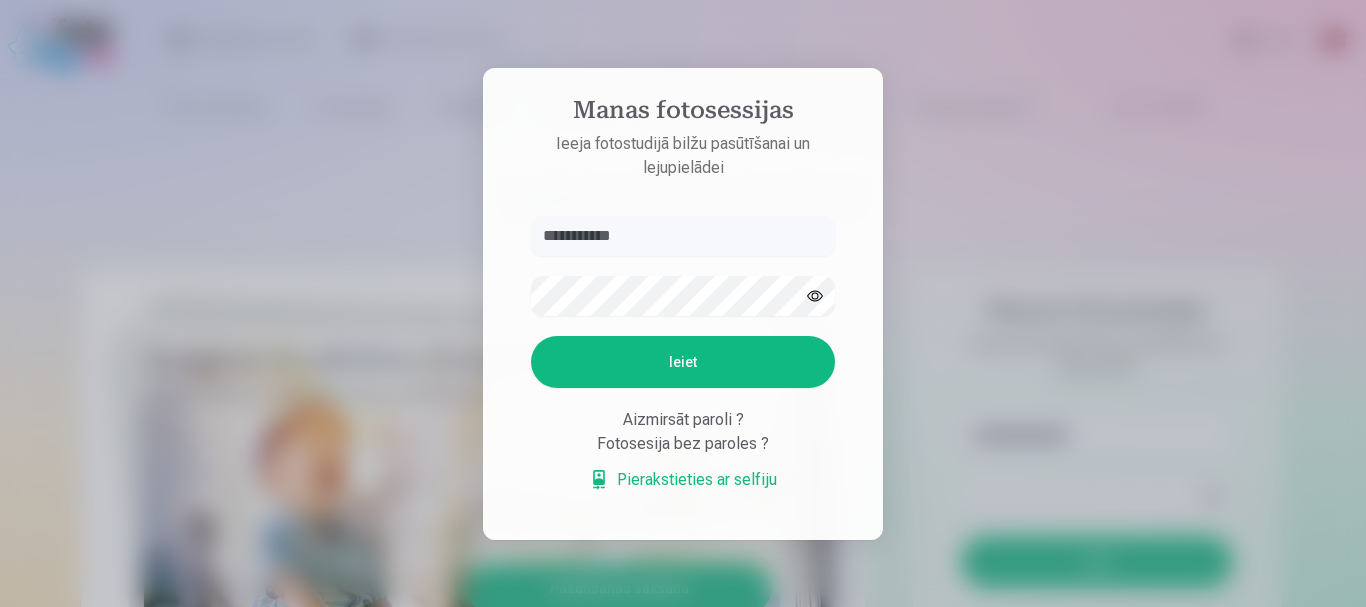 click on "Ieiet" at bounding box center (683, 362) 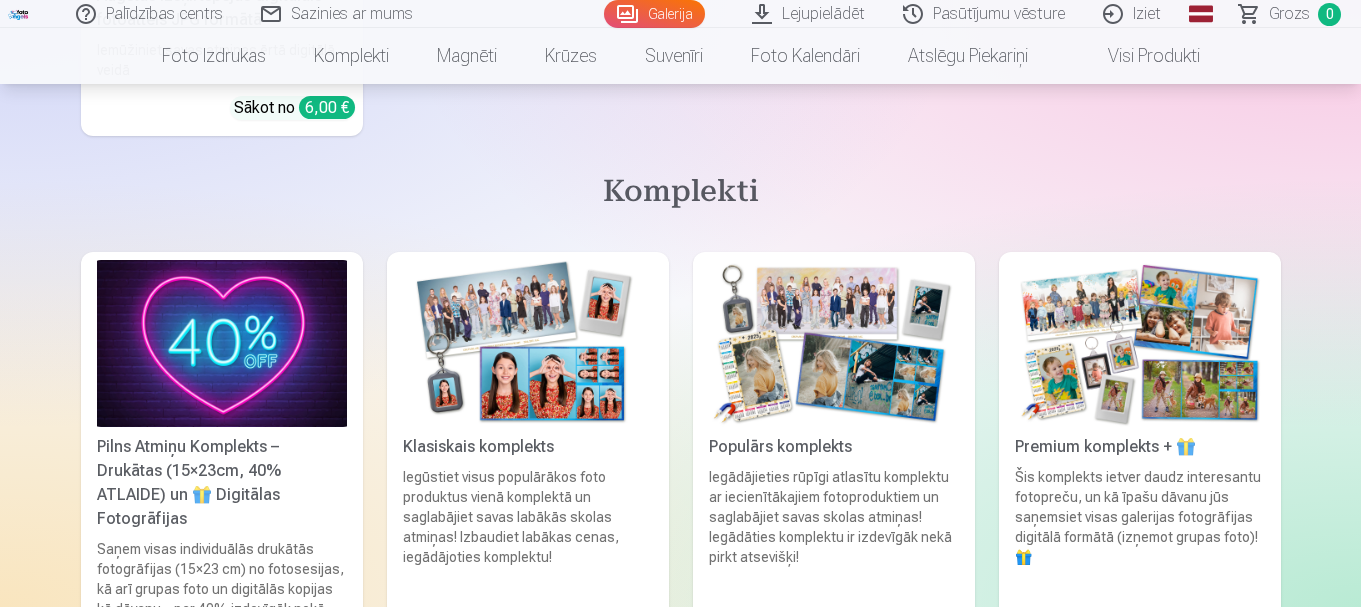 scroll, scrollTop: 13680, scrollLeft: 0, axis: vertical 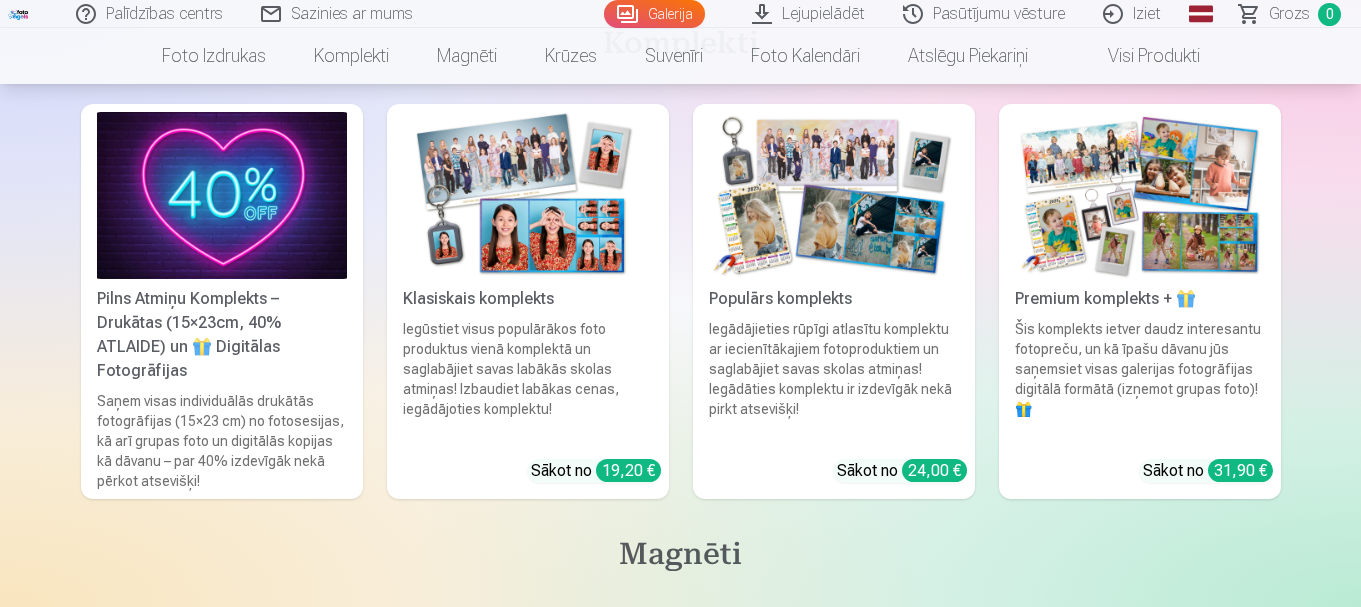 click on "Populārs komplekts" at bounding box center (834, 299) 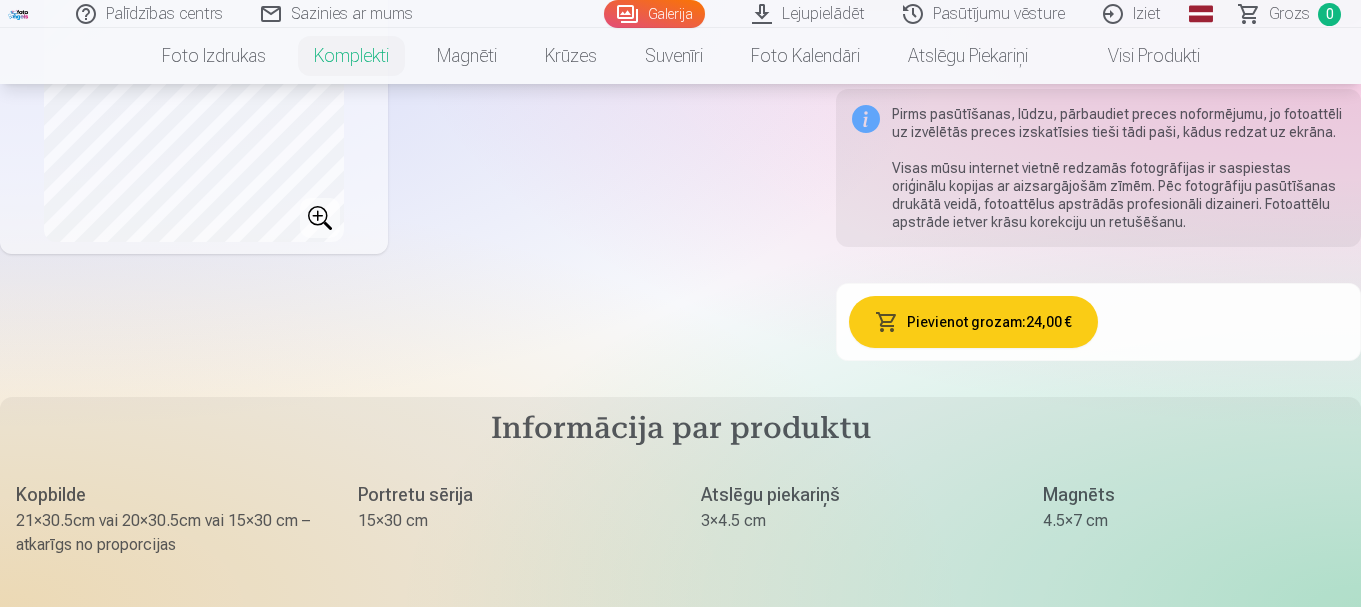 scroll, scrollTop: 1080, scrollLeft: 0, axis: vertical 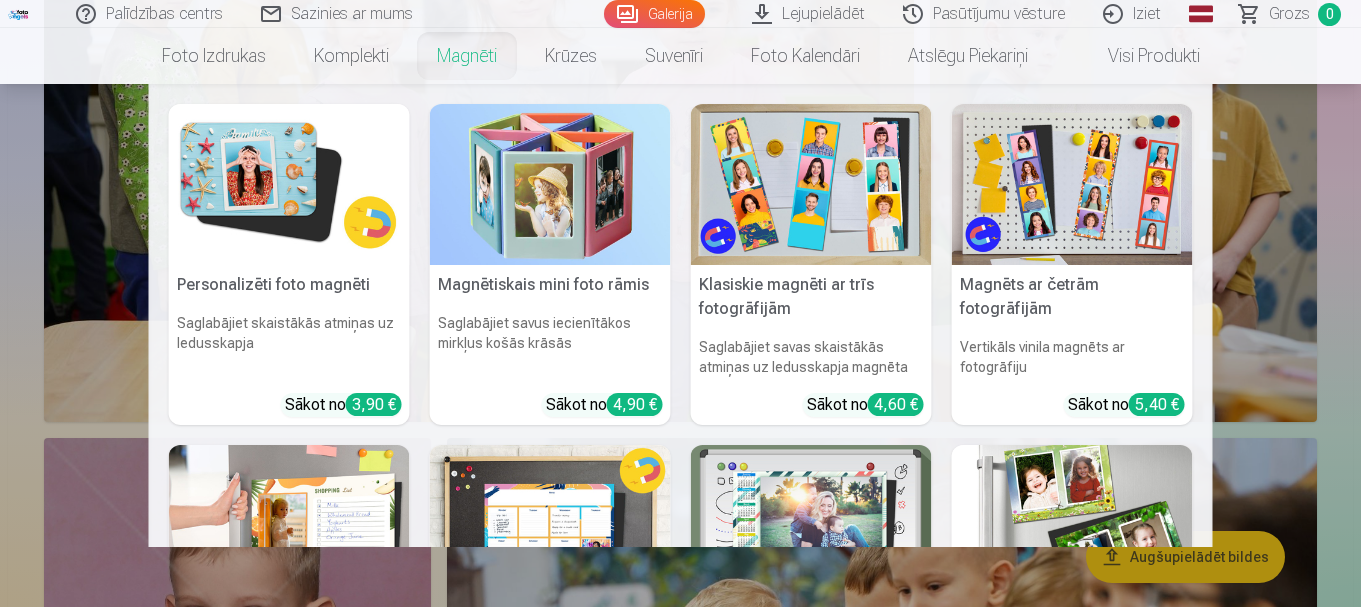 click on "Magnēti" at bounding box center (467, 56) 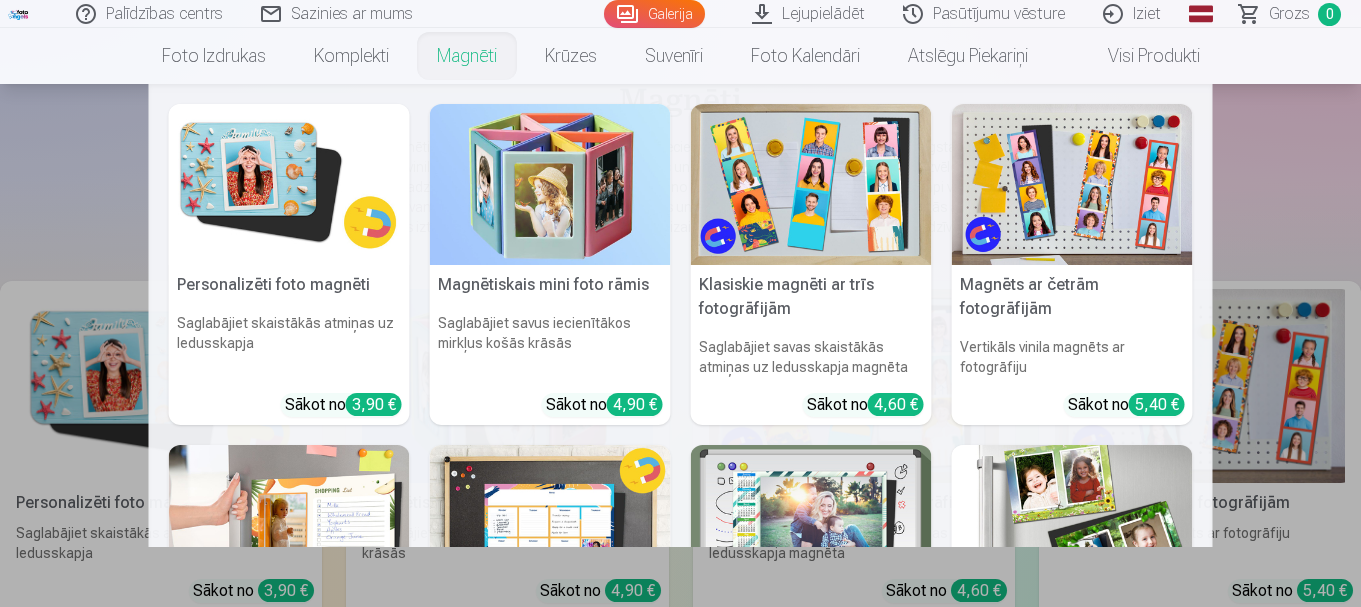 scroll, scrollTop: 80, scrollLeft: 0, axis: vertical 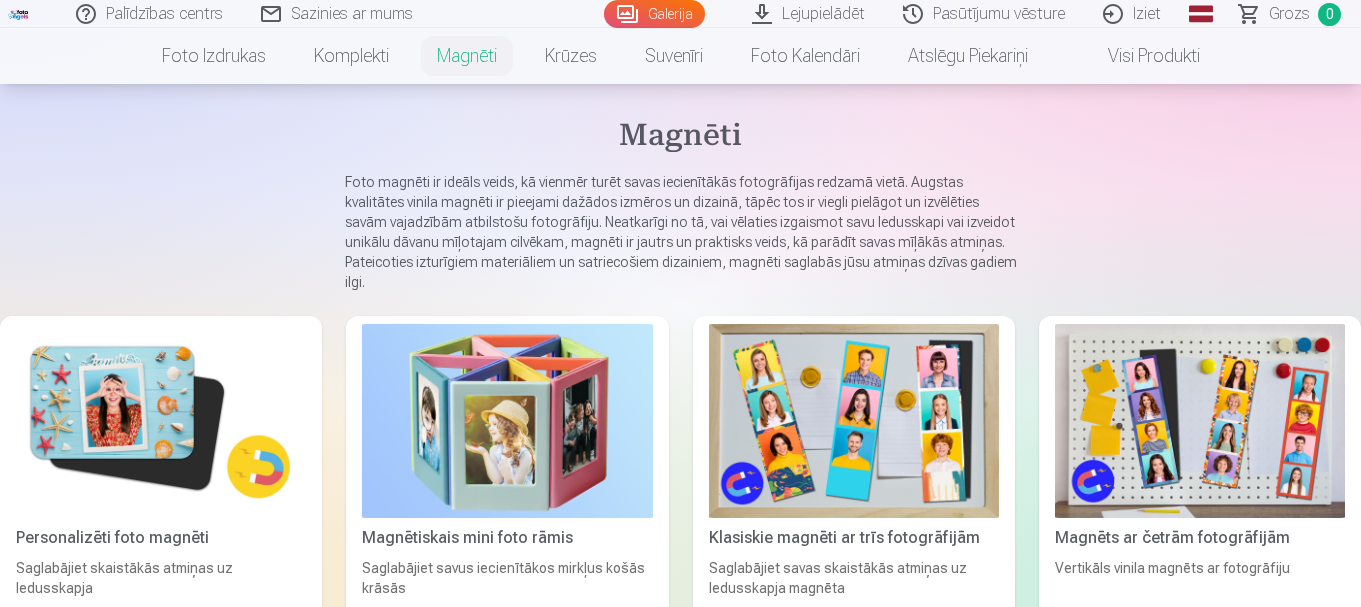 click at bounding box center [161, 421] 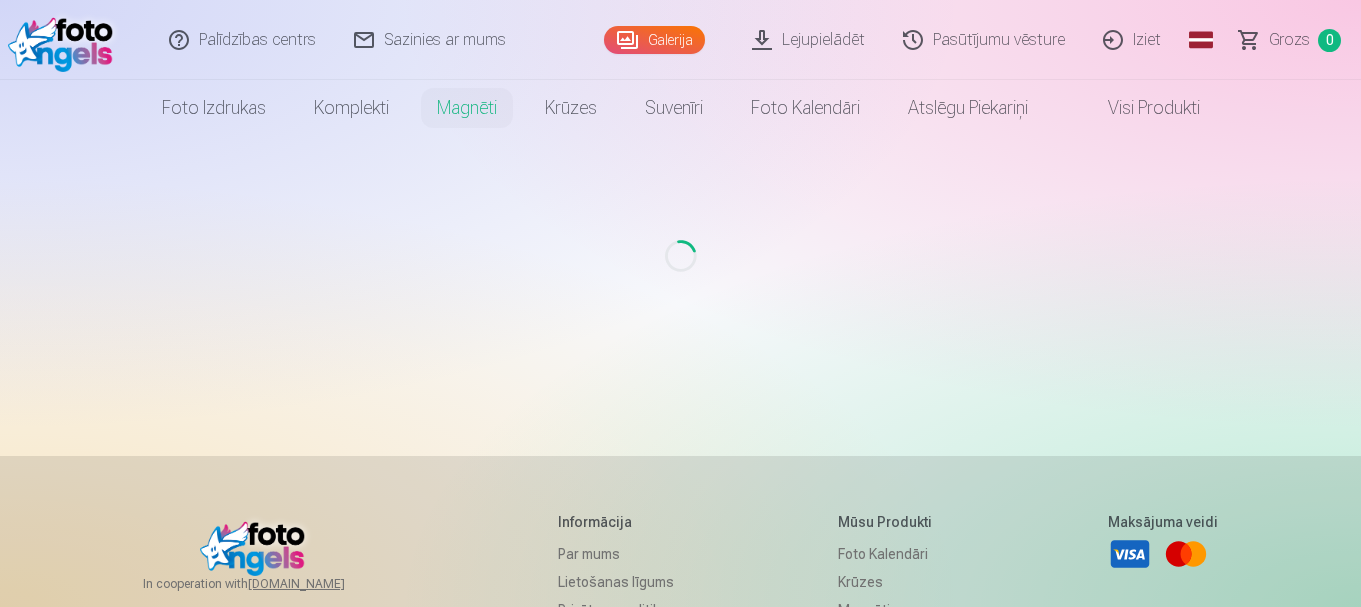 scroll, scrollTop: 0, scrollLeft: 0, axis: both 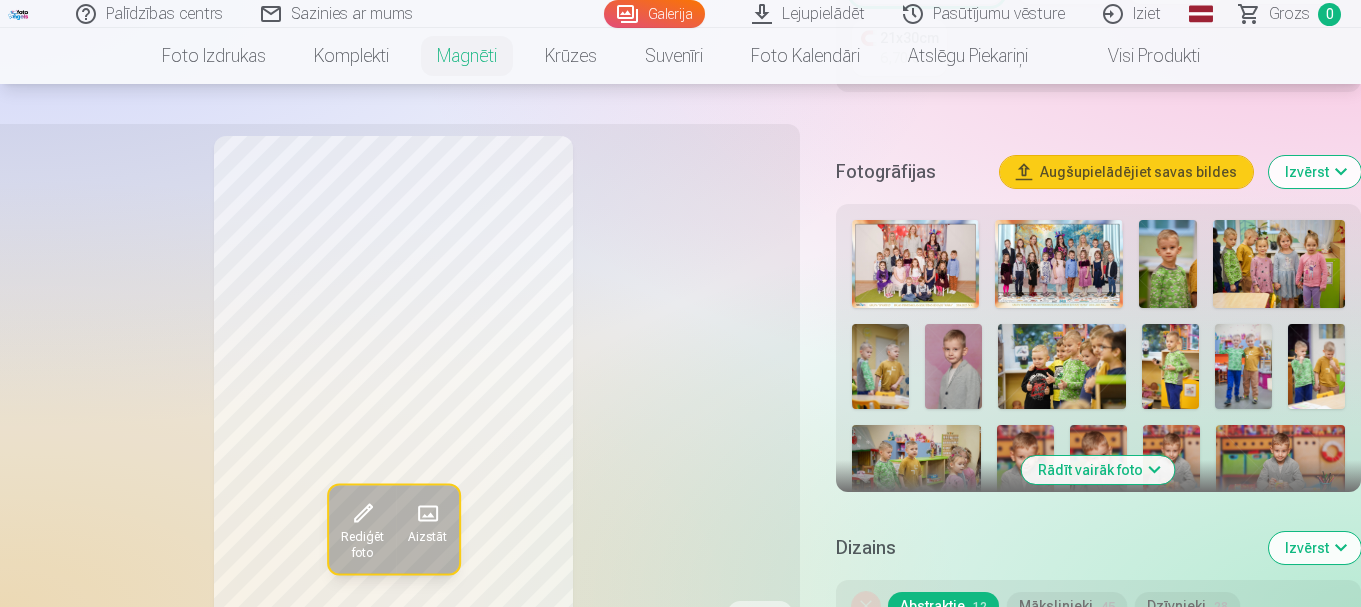 click at bounding box center (953, 367) 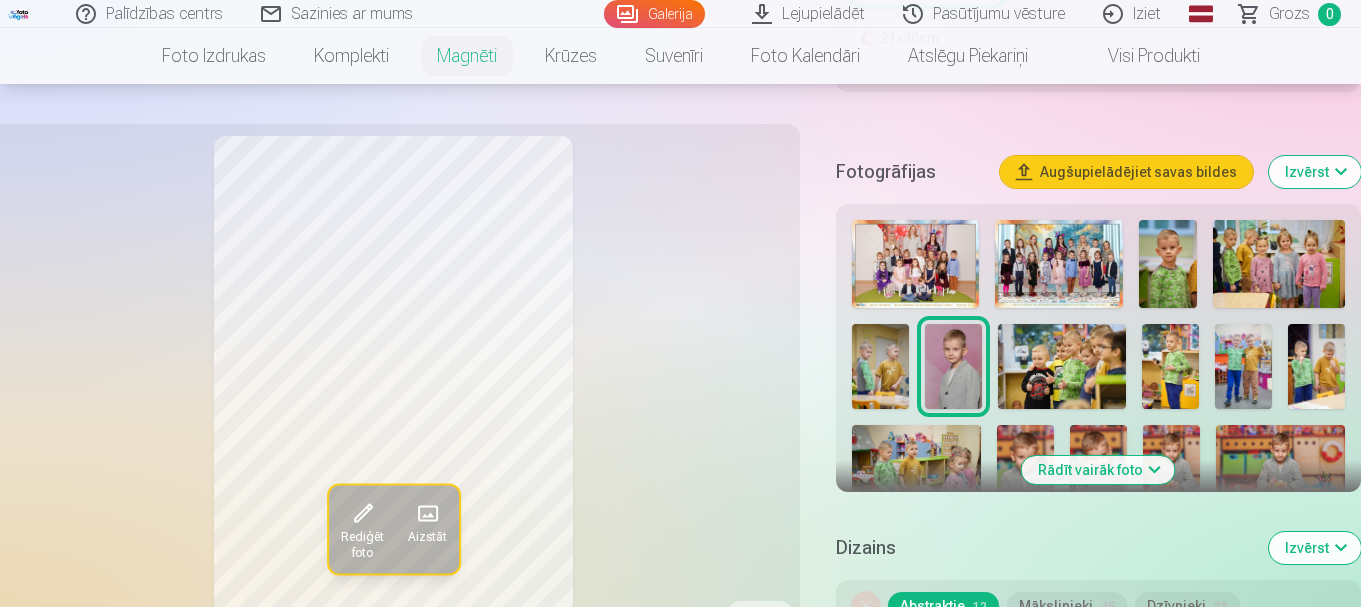 click at bounding box center [1168, 264] 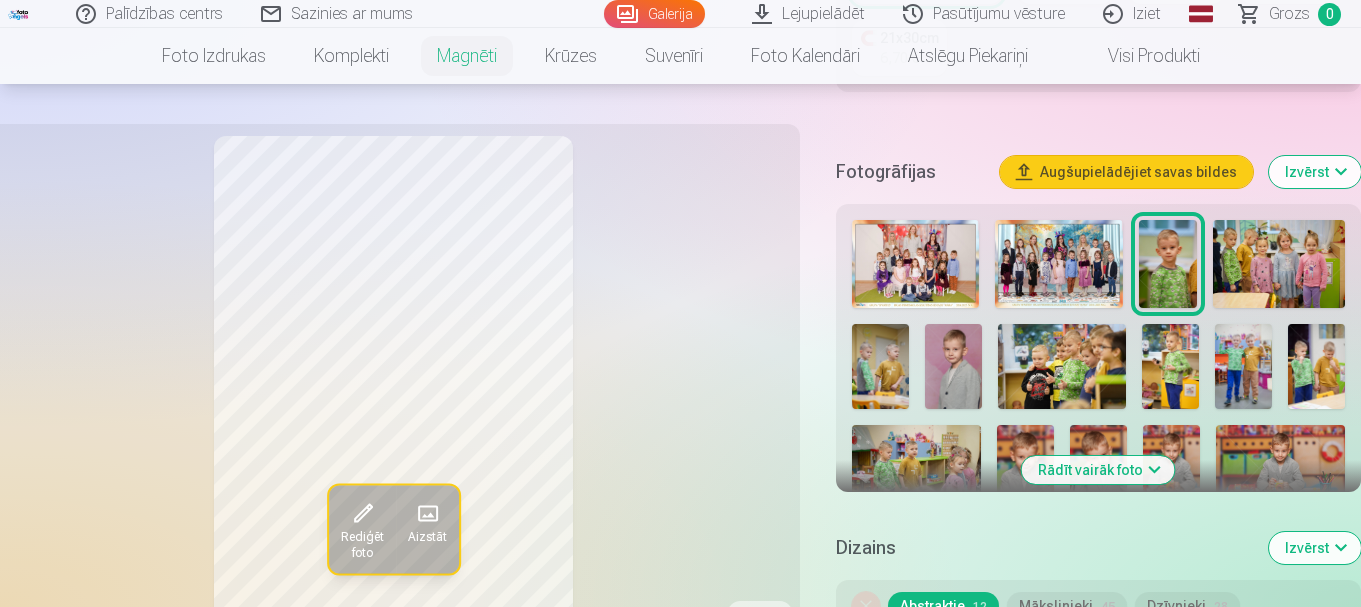 click on "Rādīt vairāk foto" at bounding box center (1098, 470) 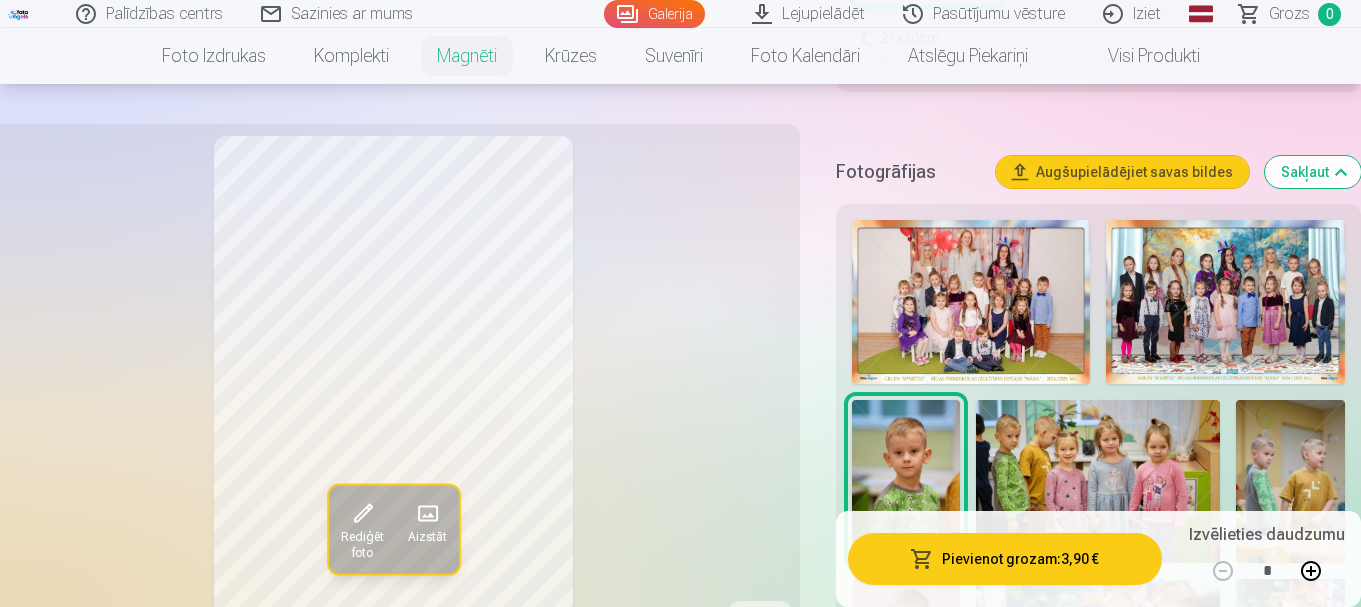 type 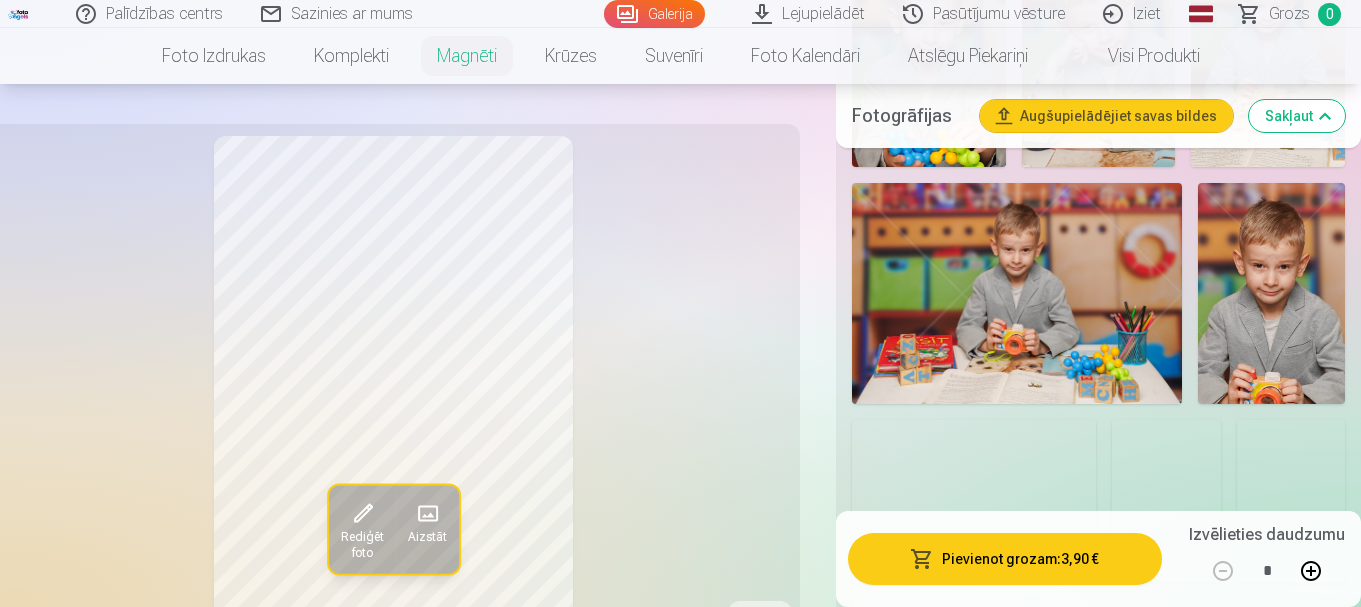 scroll, scrollTop: 1800, scrollLeft: 0, axis: vertical 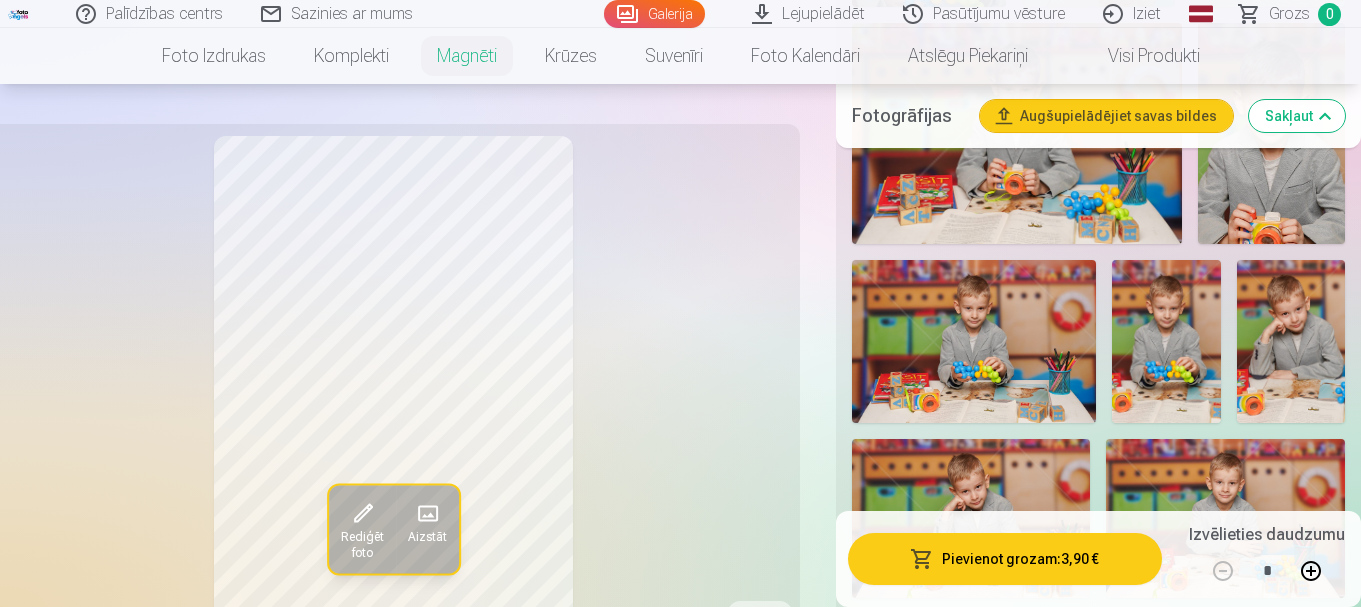 click at bounding box center (1291, 341) 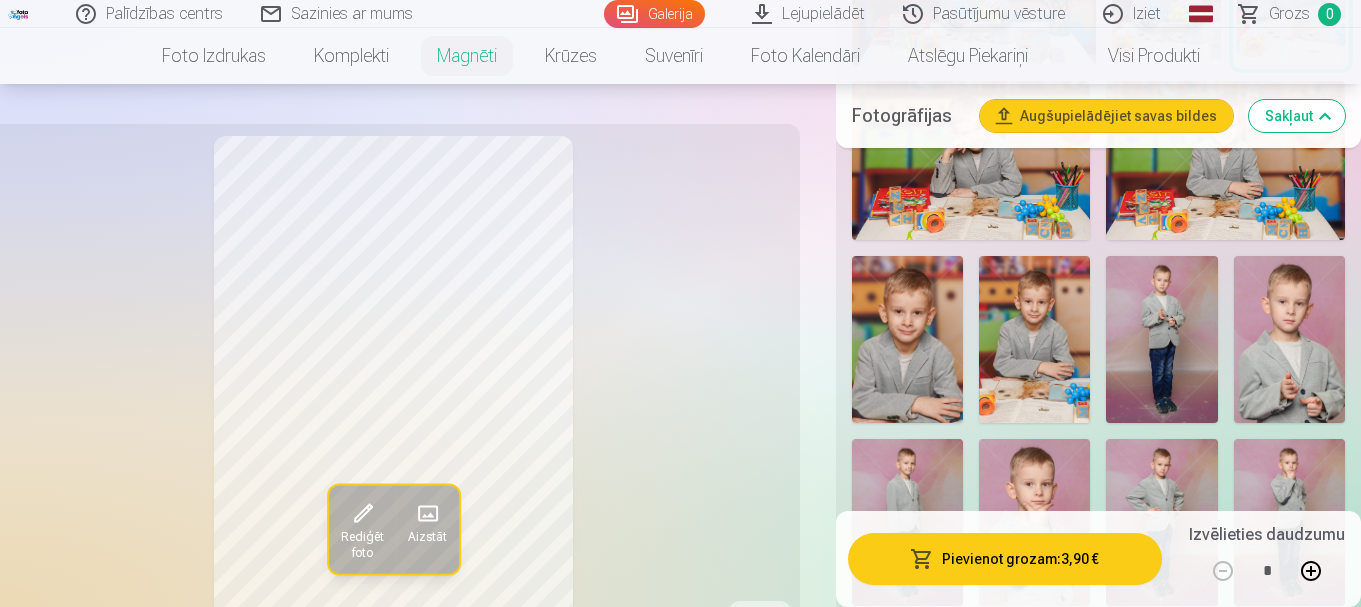 scroll, scrollTop: 2160, scrollLeft: 0, axis: vertical 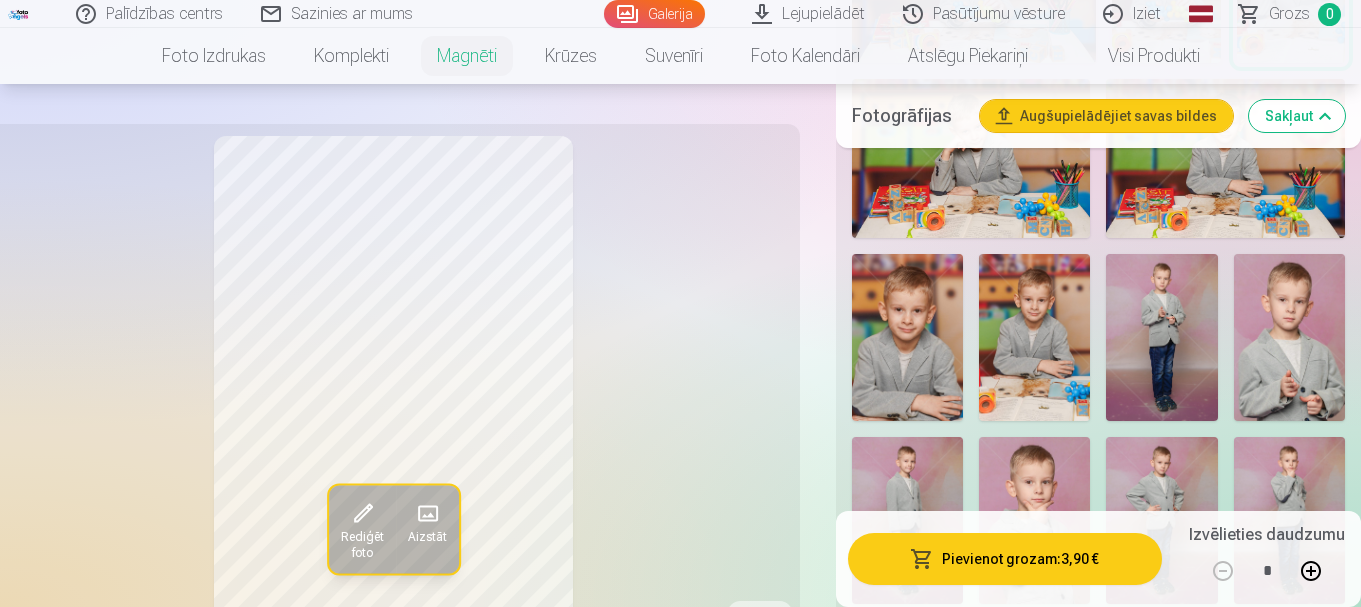 click at bounding box center [1289, 337] 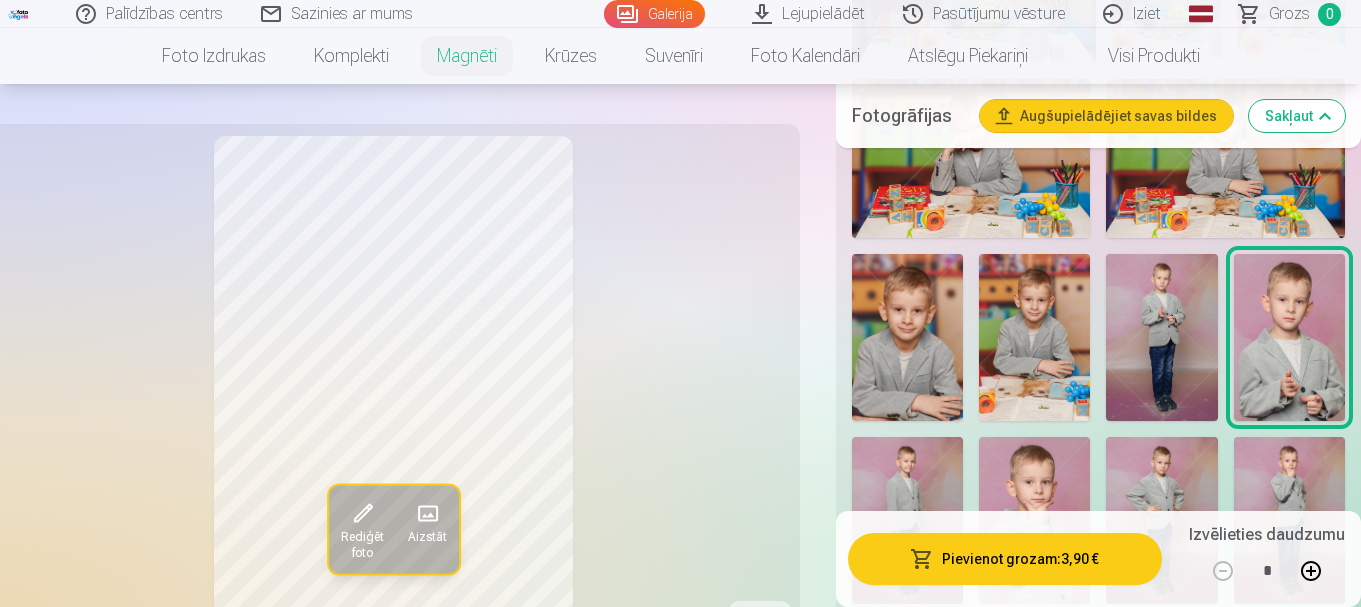 click at bounding box center (907, 337) 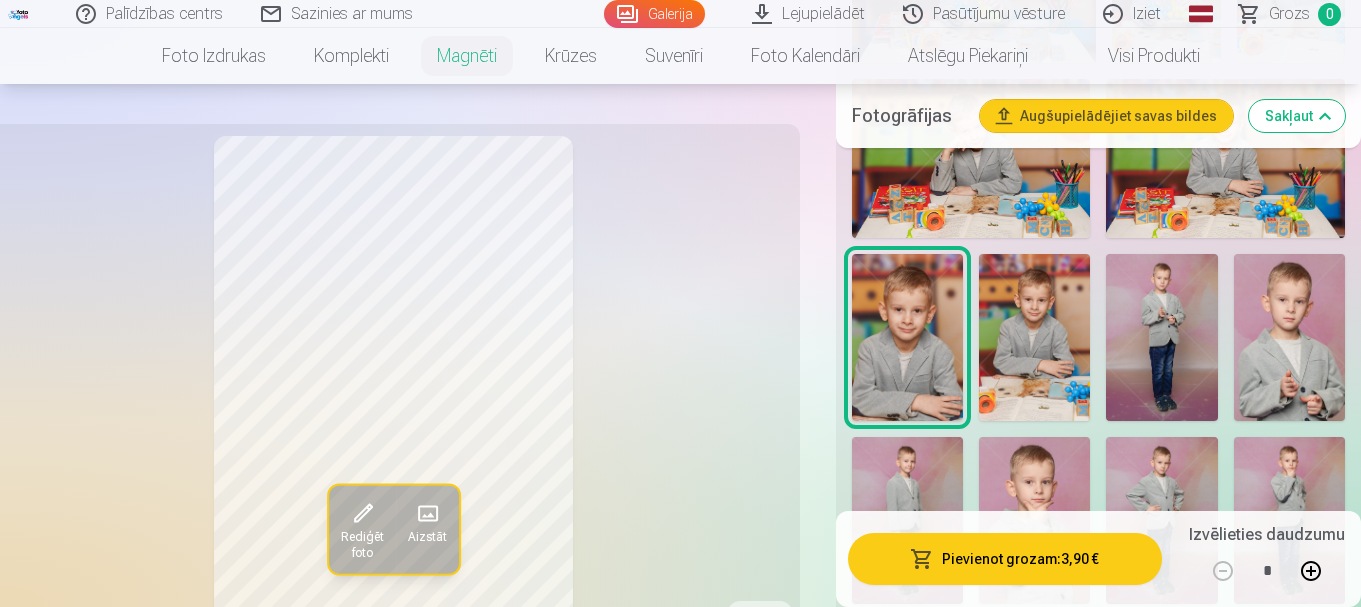 click at bounding box center [1034, 337] 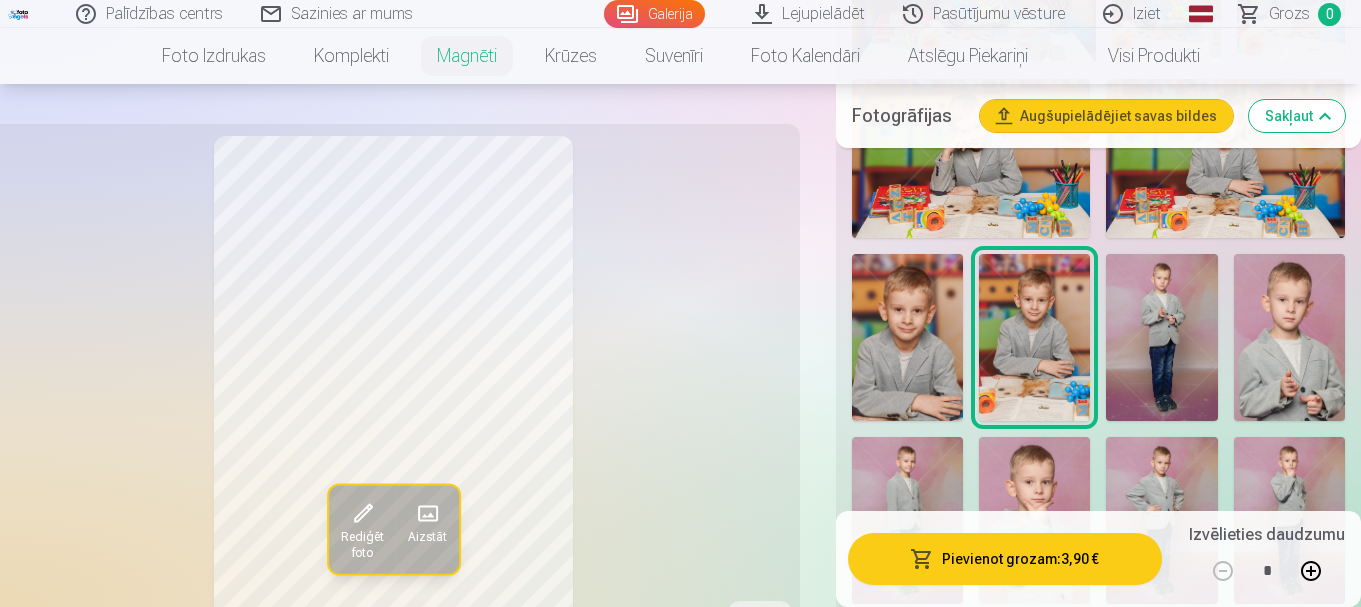 click at bounding box center (1289, 337) 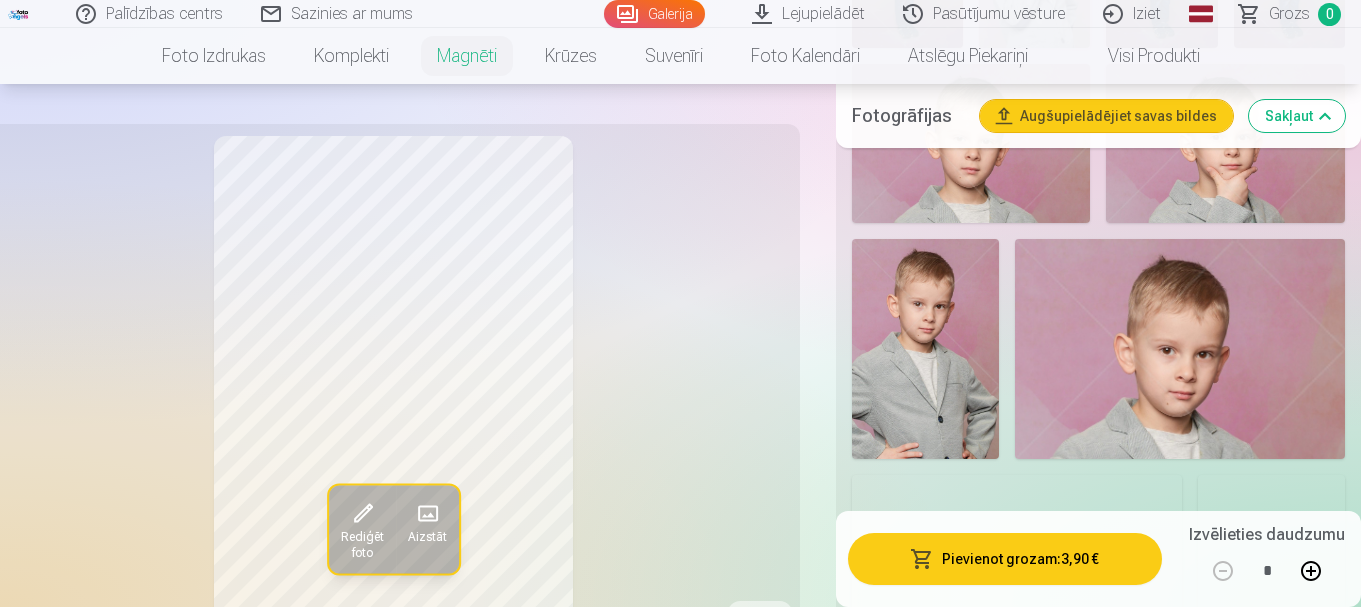 scroll, scrollTop: 2680, scrollLeft: 0, axis: vertical 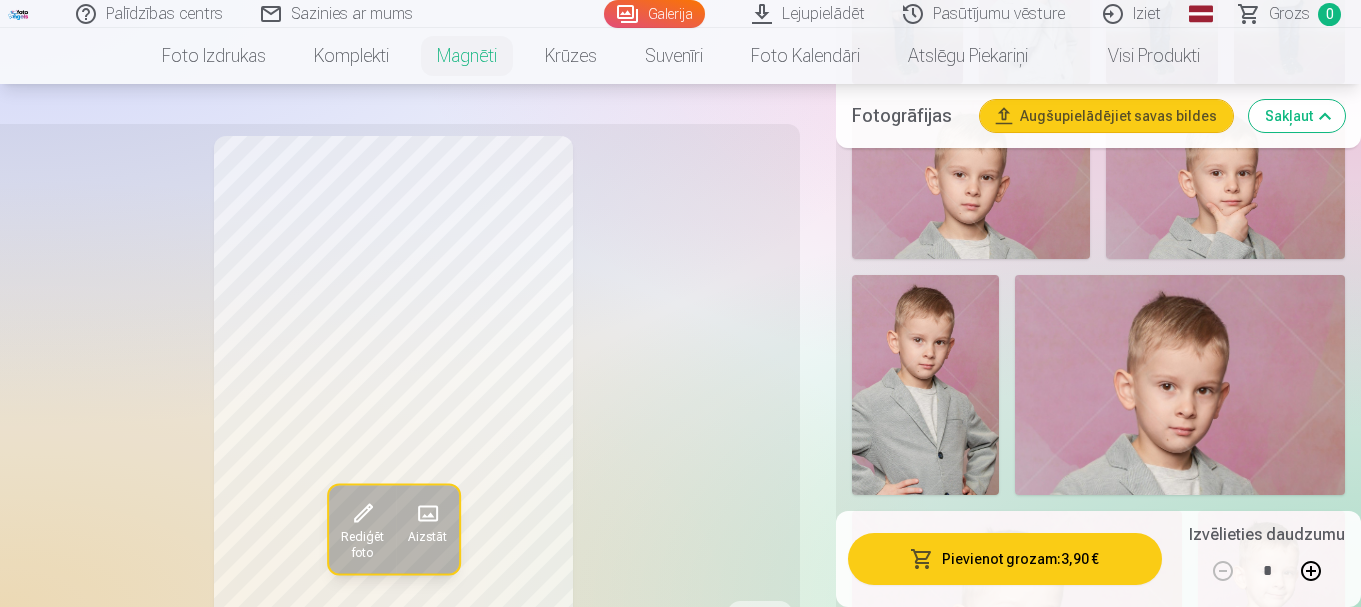 click at bounding box center (925, 385) 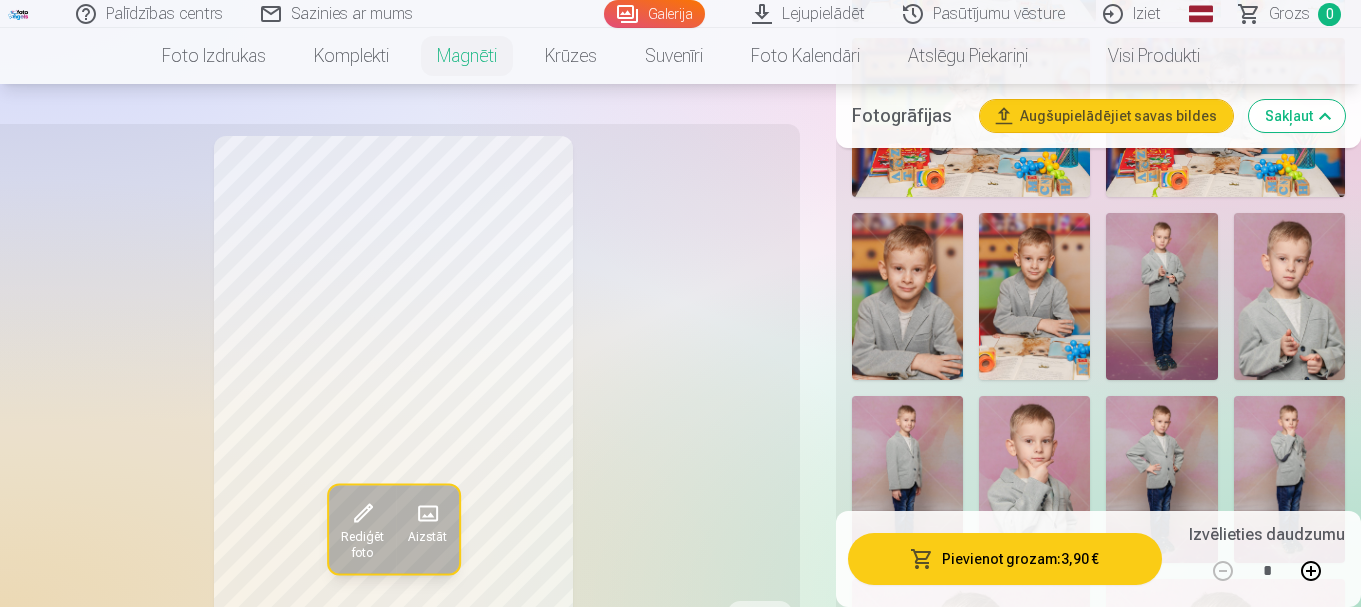 scroll, scrollTop: 2200, scrollLeft: 0, axis: vertical 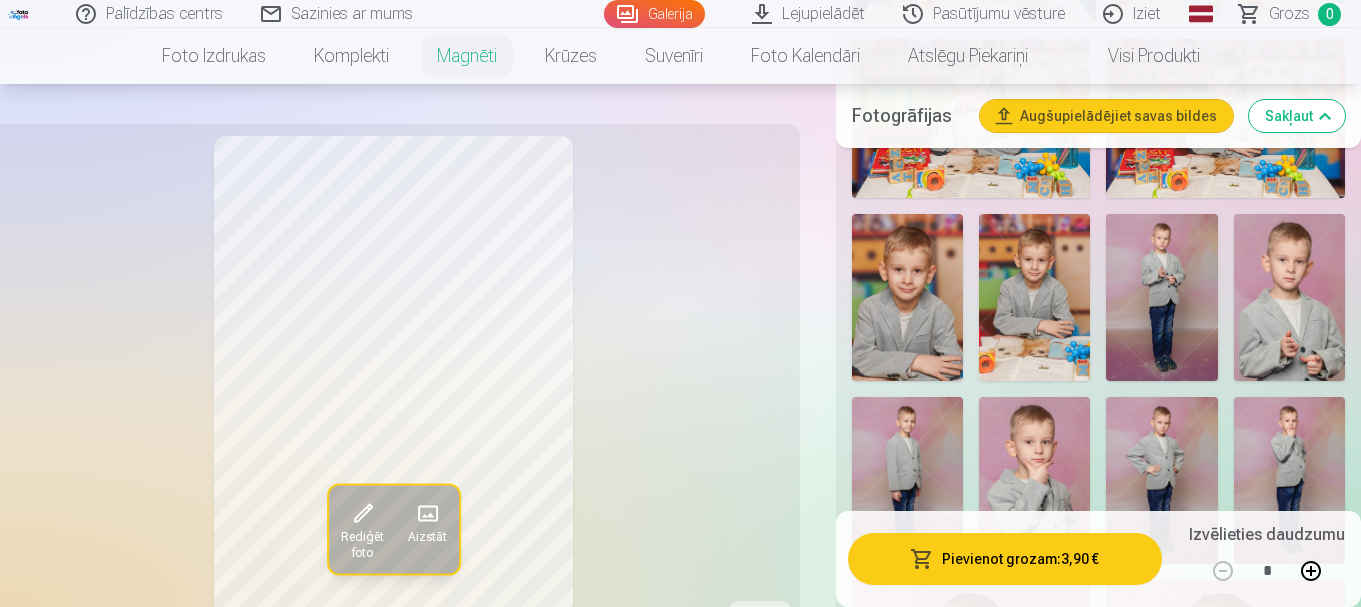 click at bounding box center [1289, 297] 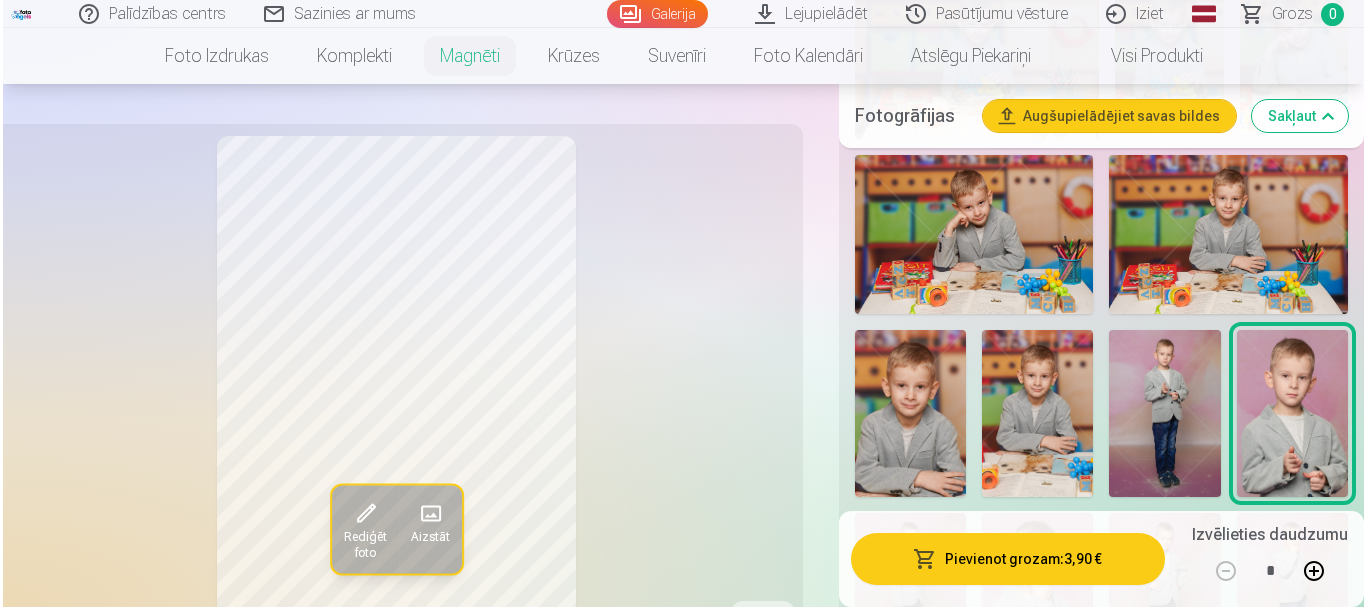 scroll, scrollTop: 2138, scrollLeft: 0, axis: vertical 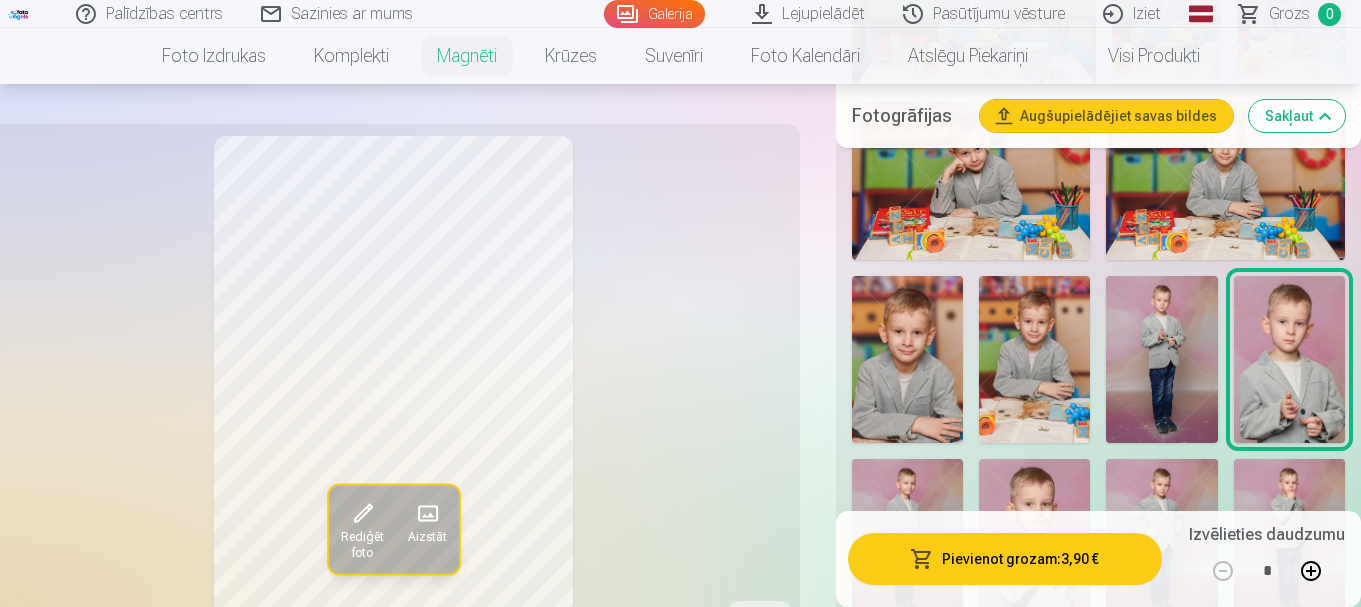 click at bounding box center (1311, 571) 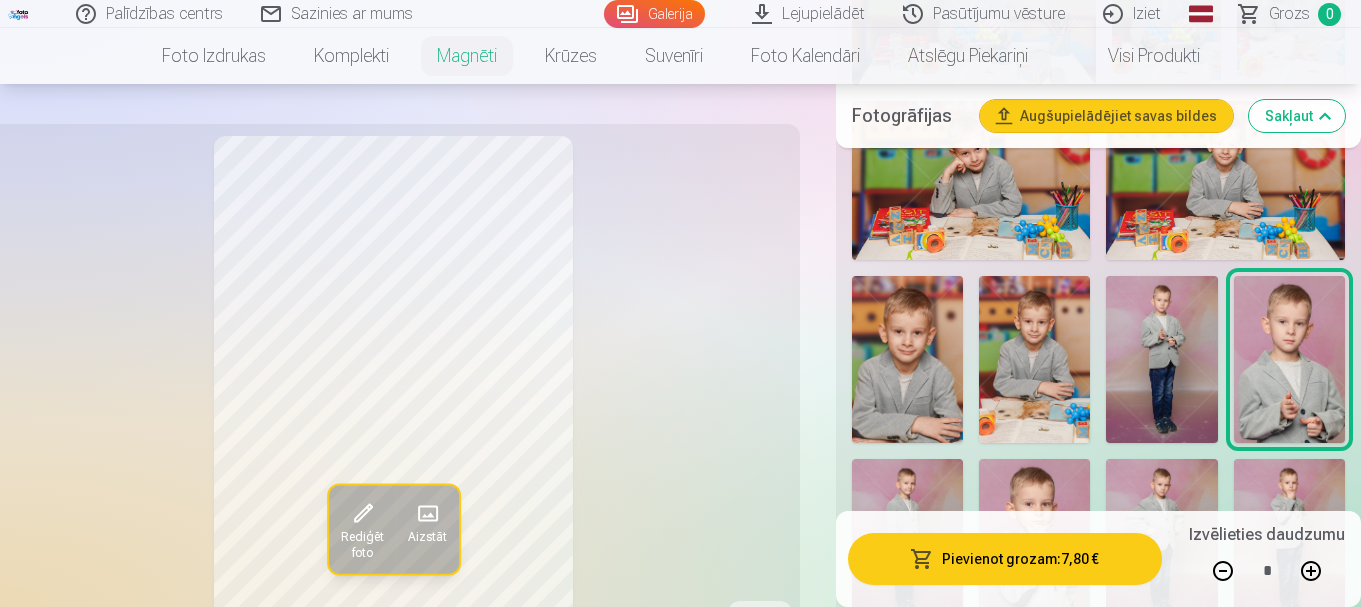 click at bounding box center (1311, 571) 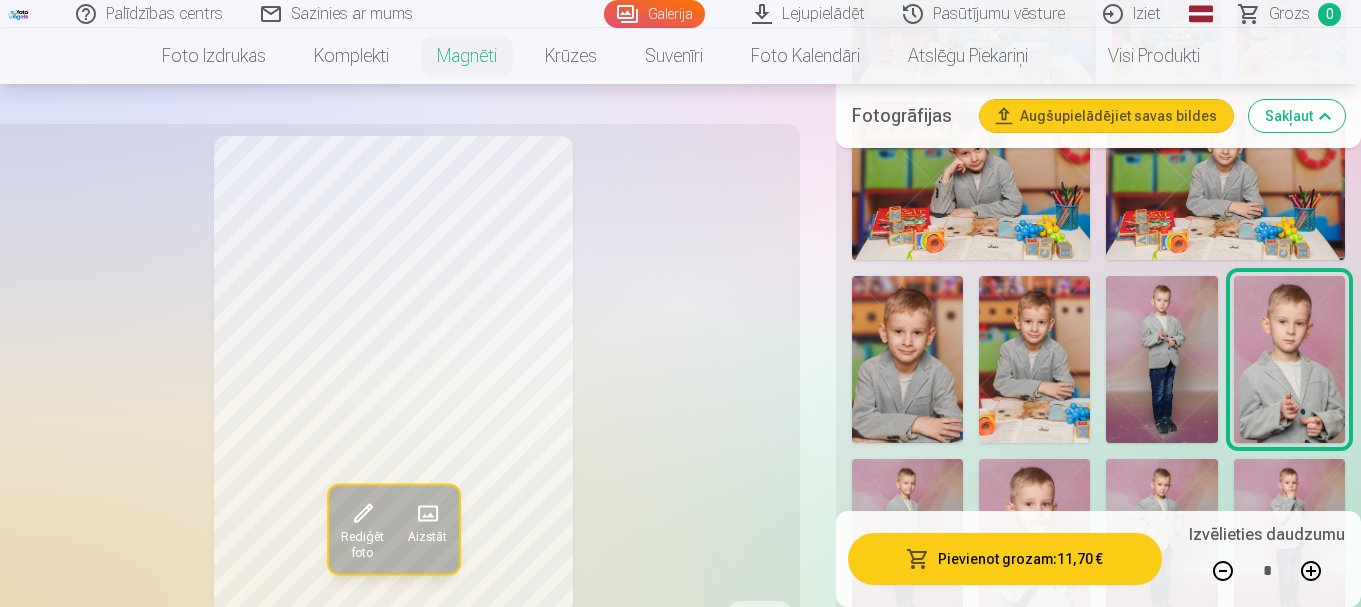 click on "Pievienot grozam :  11,70 €" at bounding box center [1005, 559] 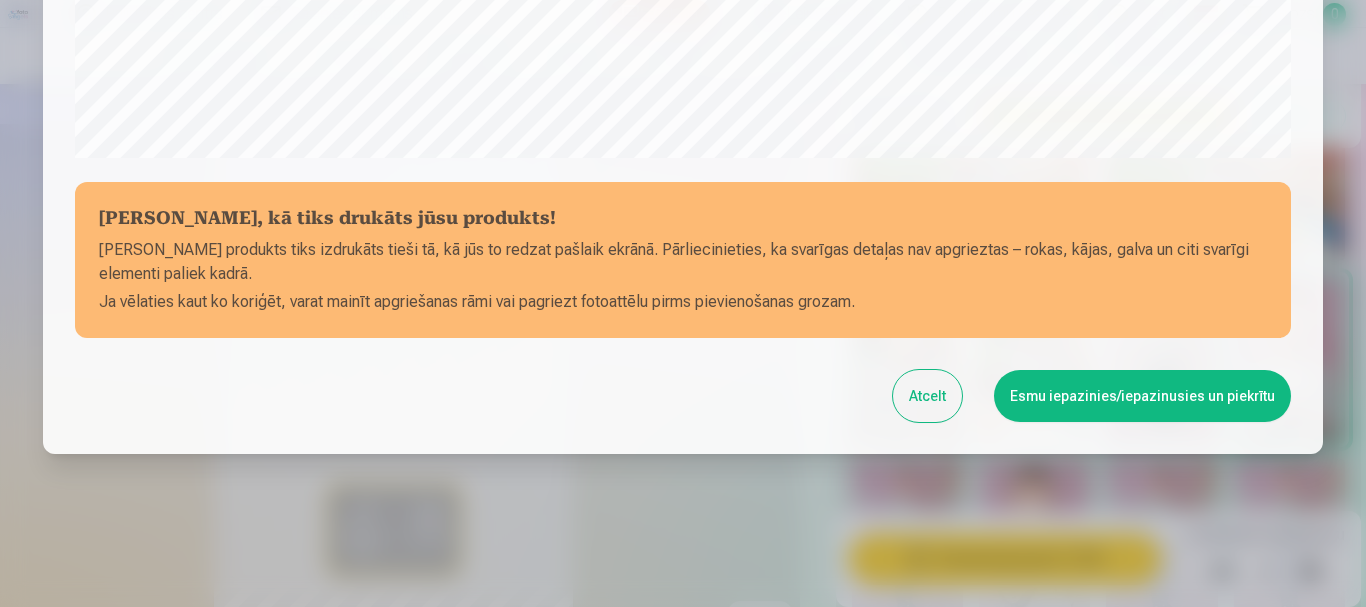 scroll, scrollTop: 833, scrollLeft: 0, axis: vertical 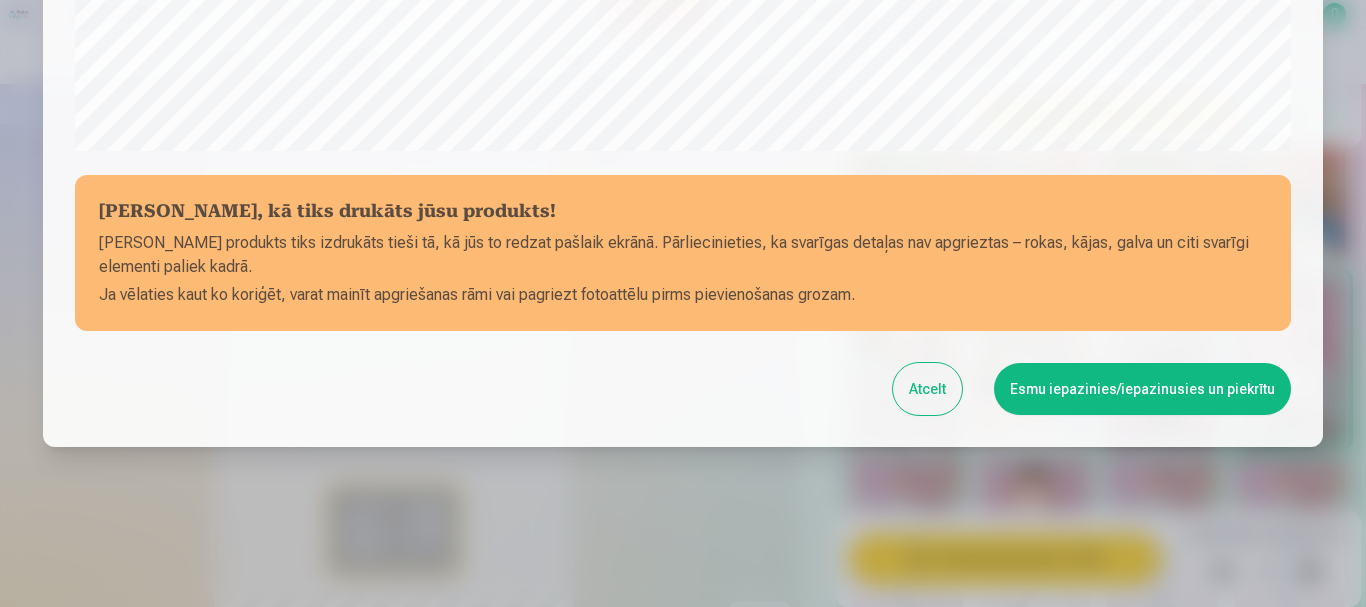 type 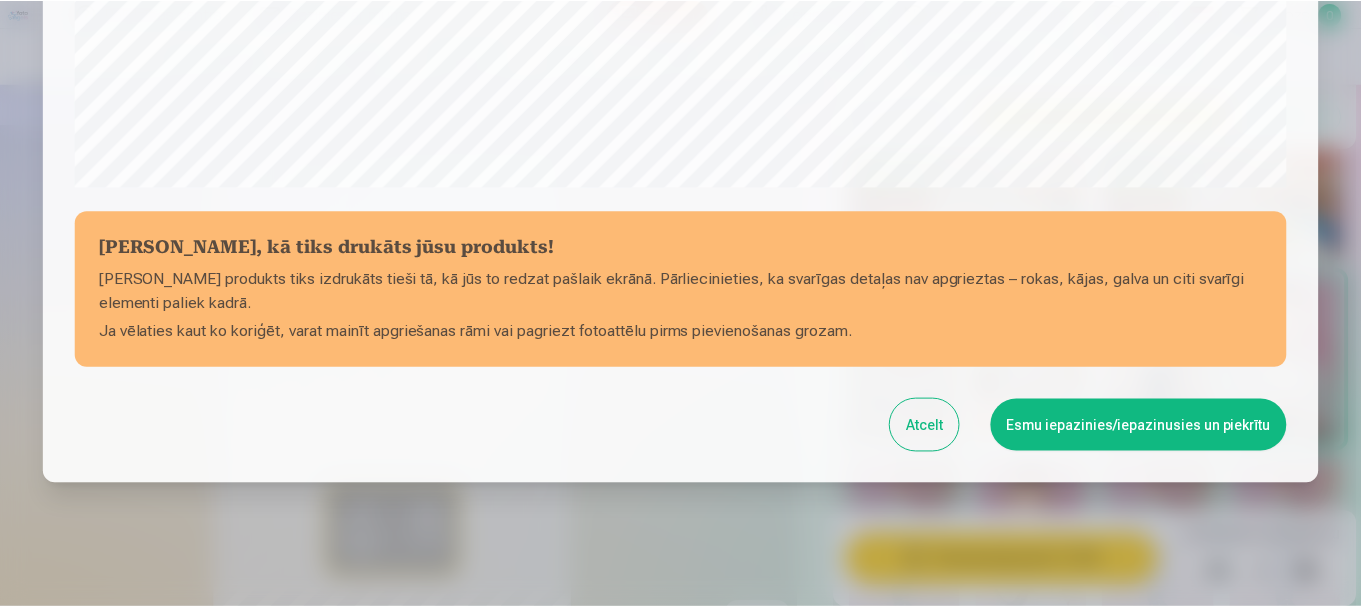 scroll, scrollTop: 800, scrollLeft: 0, axis: vertical 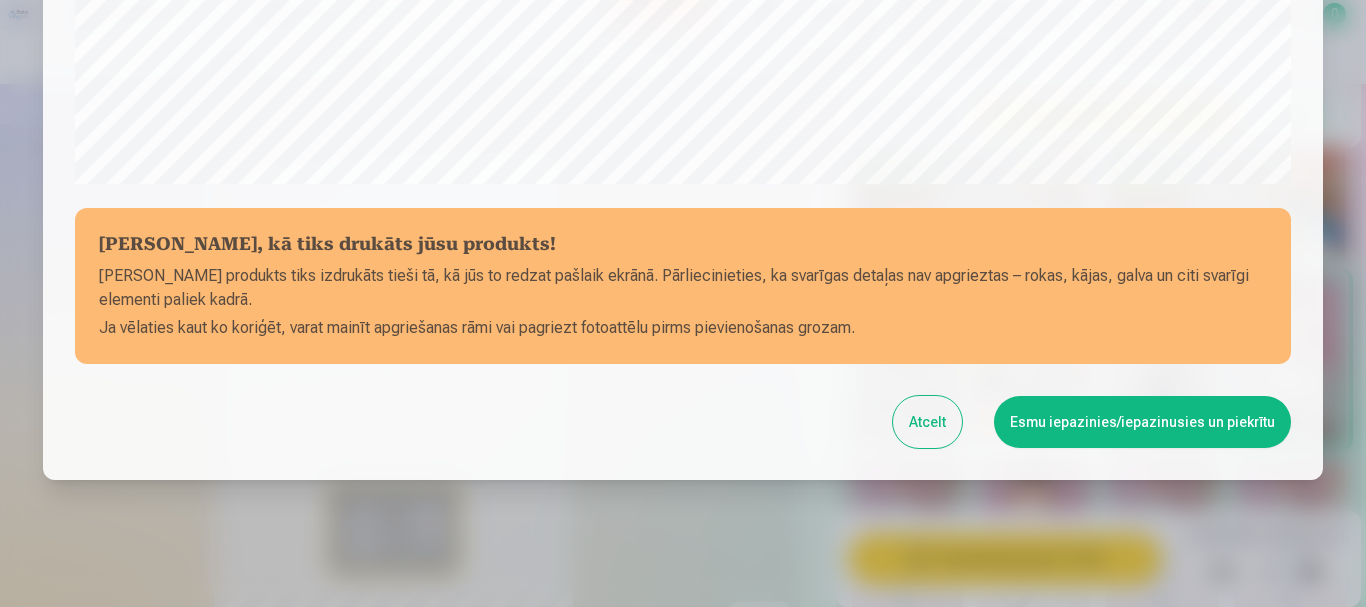 click on "Esmu iepazinies/iepazinusies un piekrītu" at bounding box center [1142, 422] 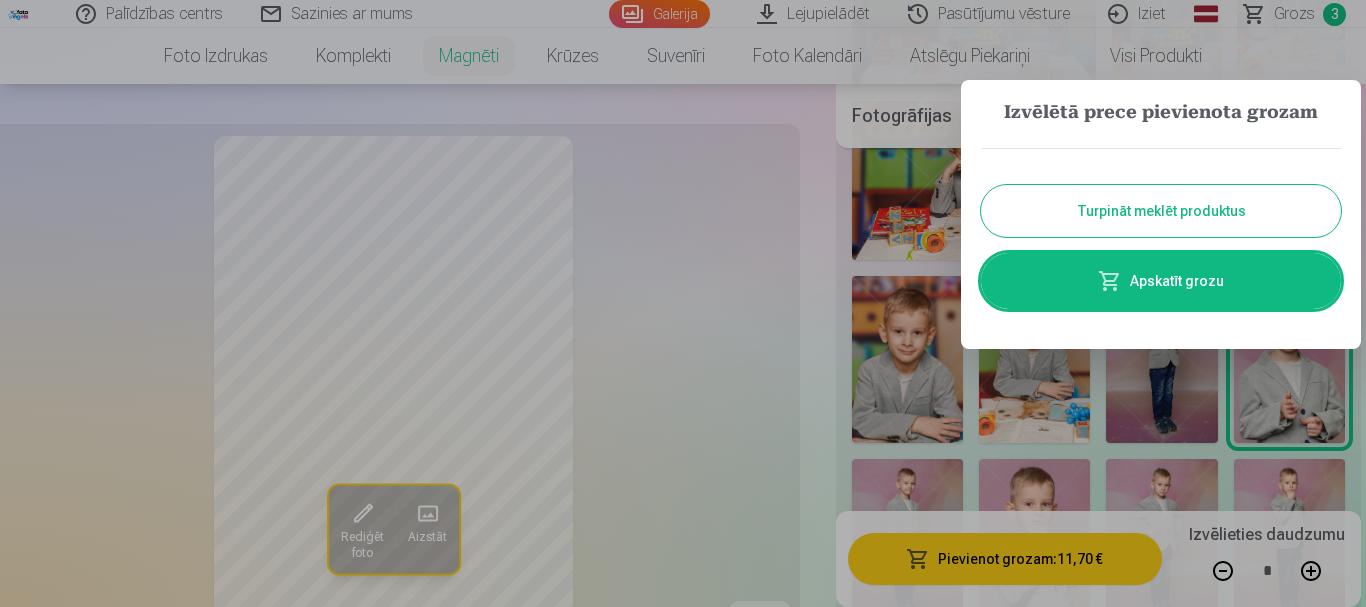 click on "Turpināt meklēt produktus" at bounding box center [1161, 211] 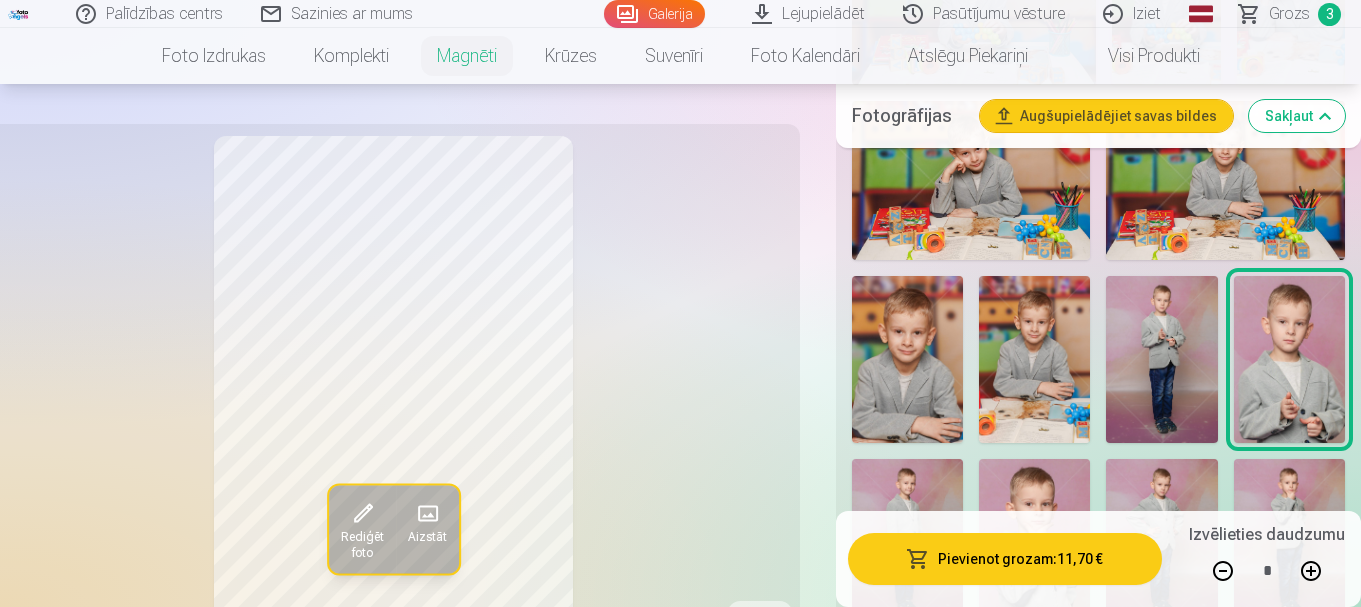click on "Pasūtījumu vēsture" at bounding box center [985, 14] 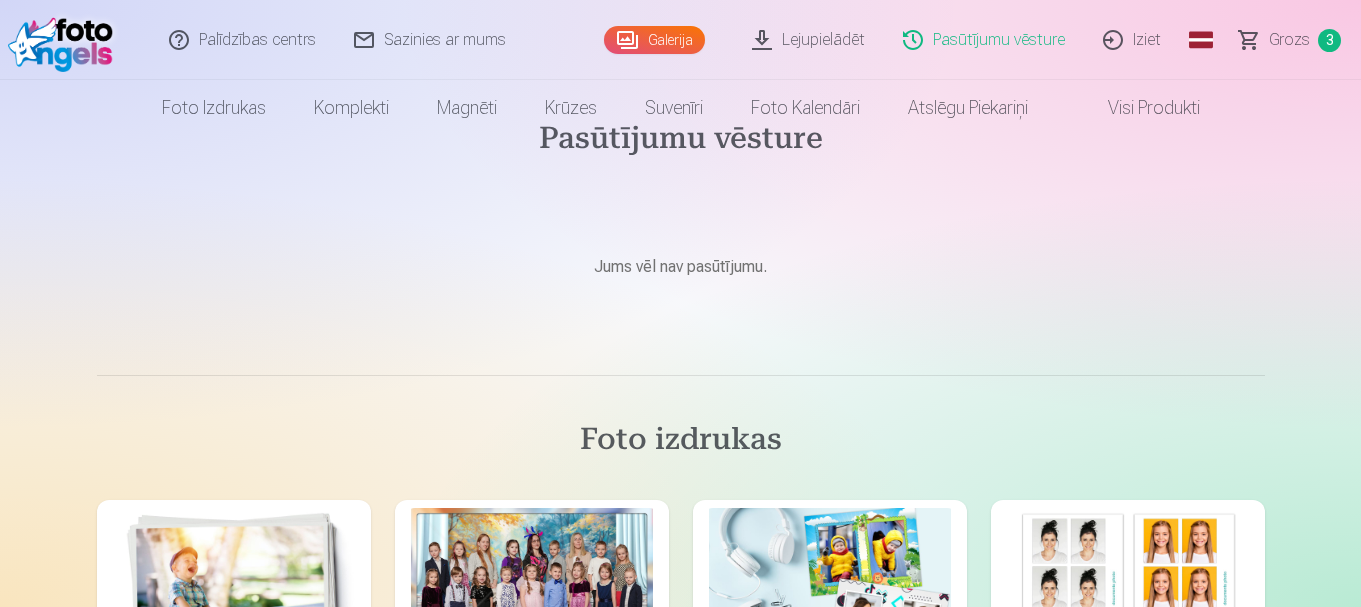 scroll, scrollTop: 0, scrollLeft: 0, axis: both 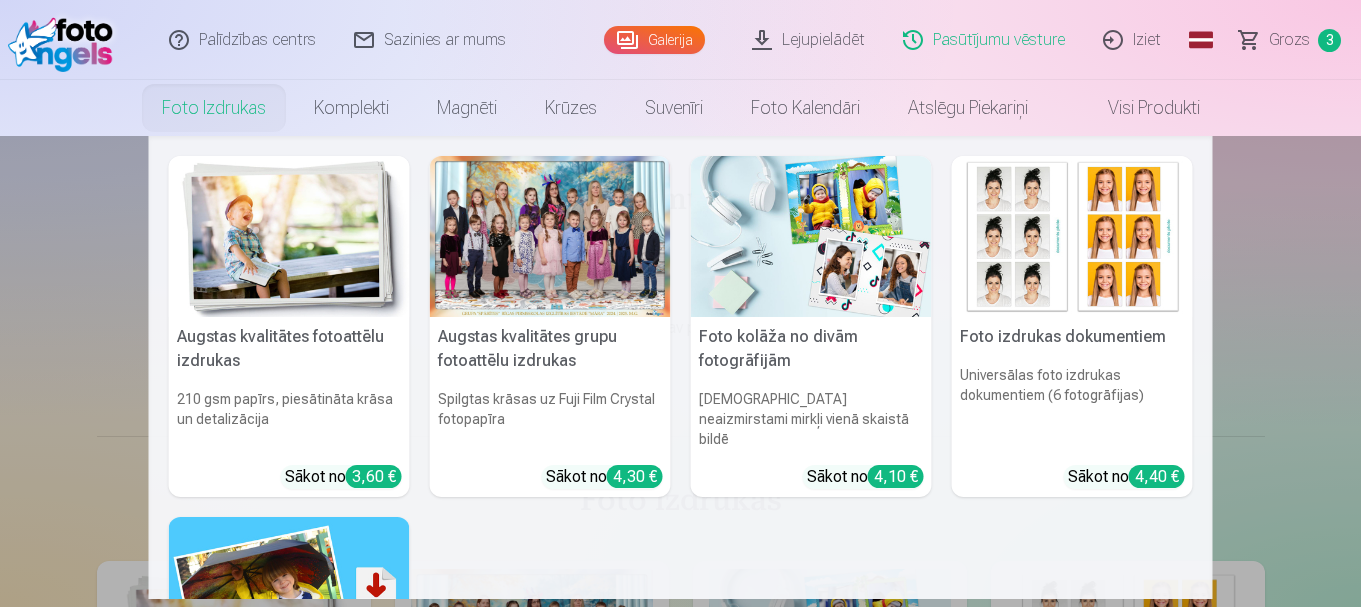 click at bounding box center [550, 236] 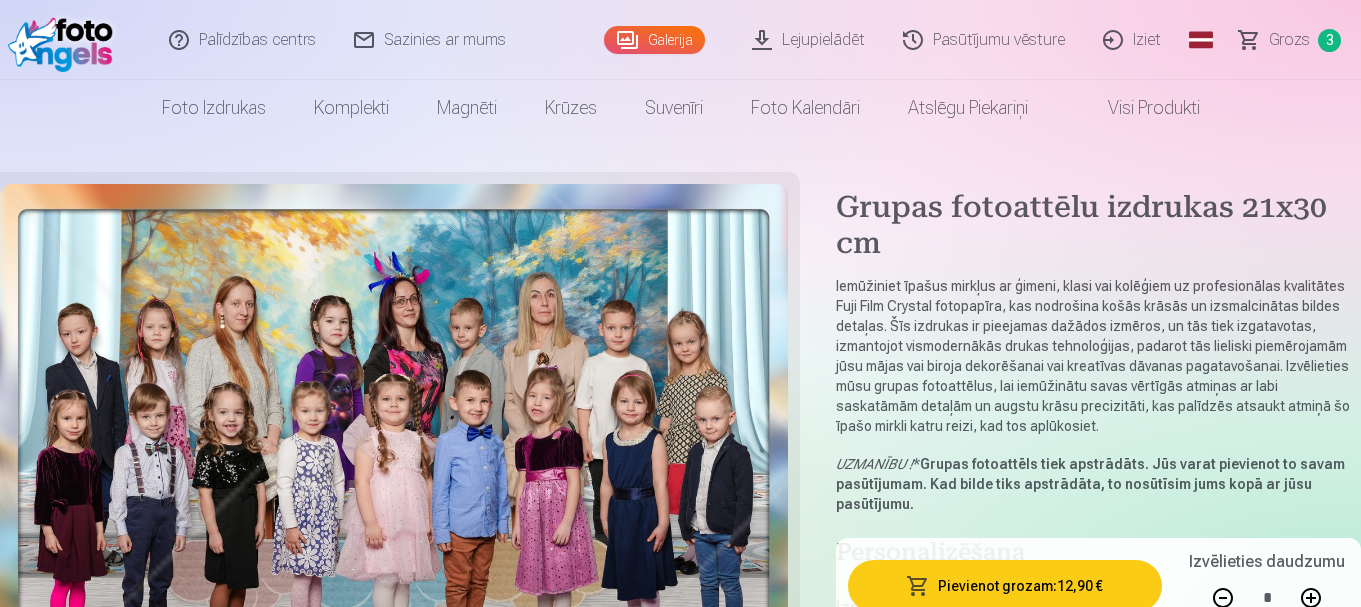 scroll, scrollTop: 120, scrollLeft: 0, axis: vertical 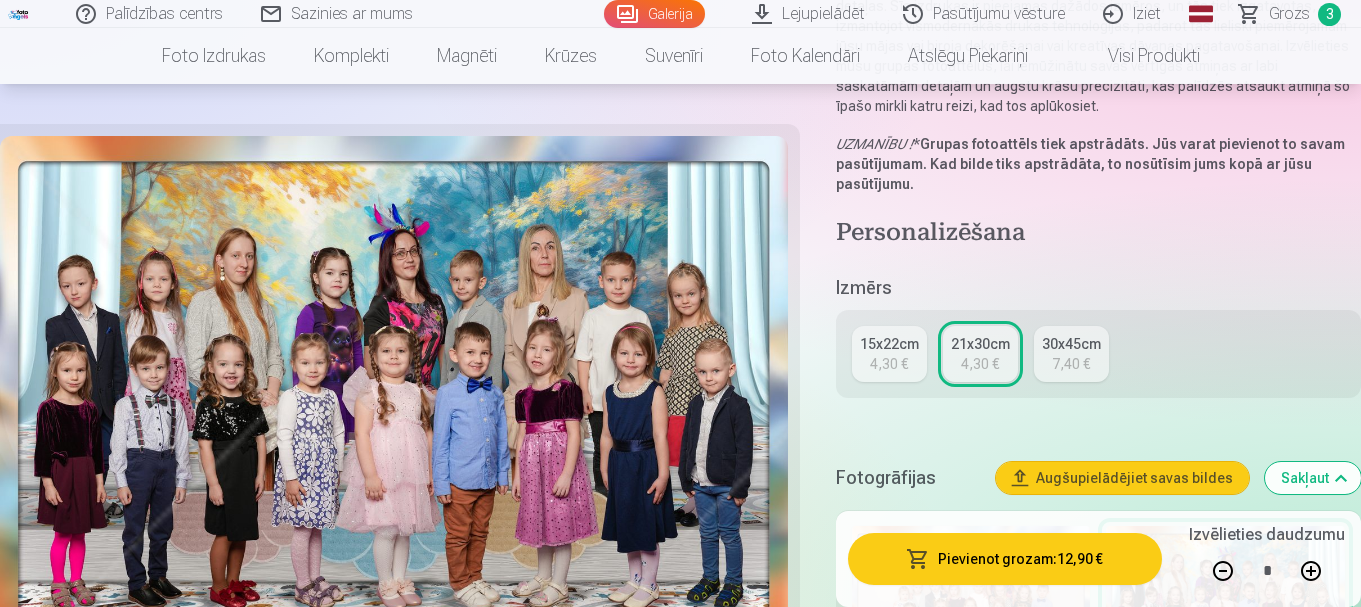 click on "15x22cm" at bounding box center (889, 344) 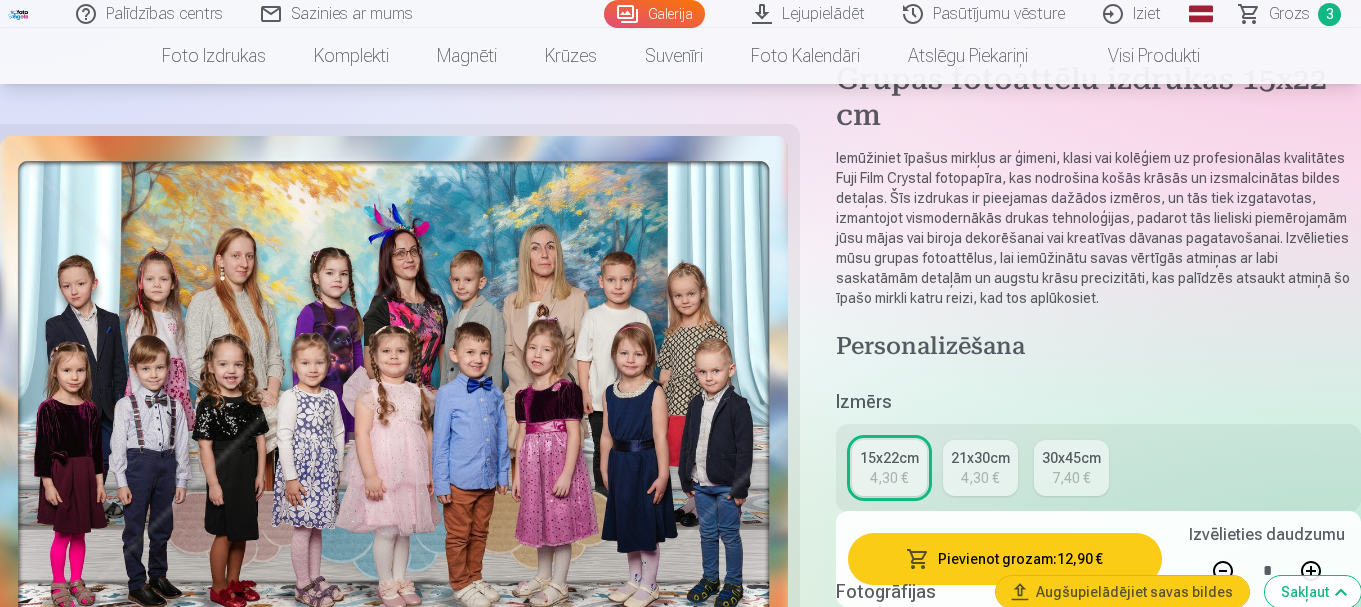 scroll, scrollTop: 360, scrollLeft: 0, axis: vertical 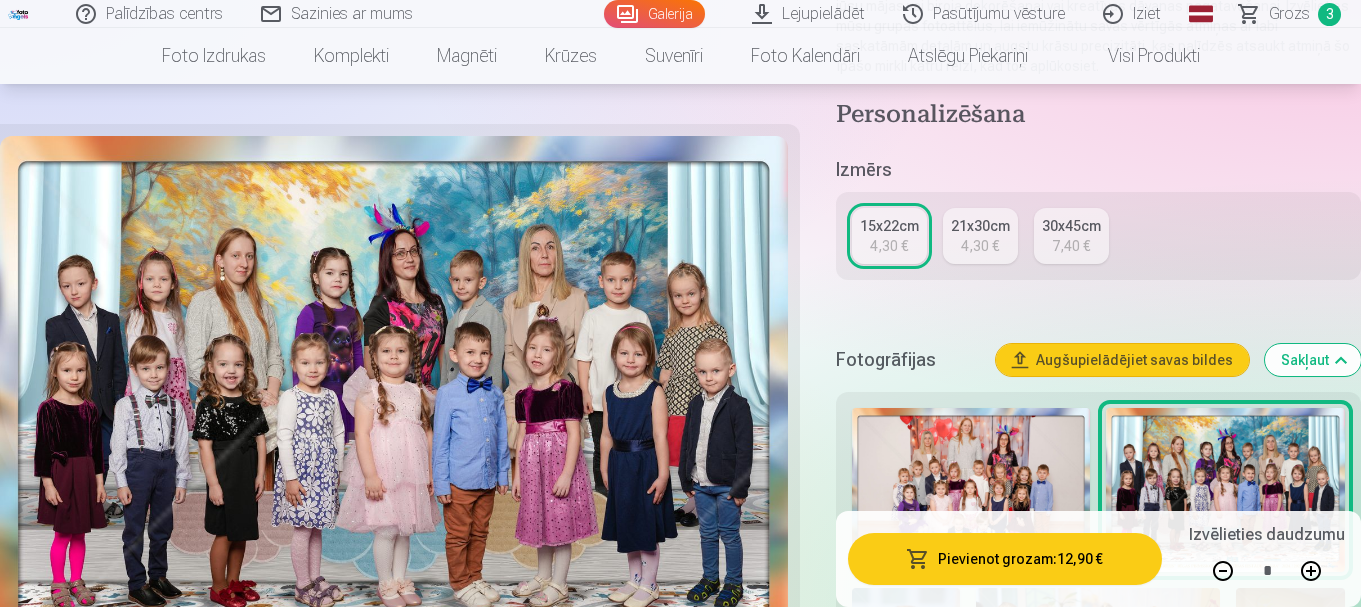 click on "Pievienot grozam :  12,90 €" at bounding box center [1005, 559] 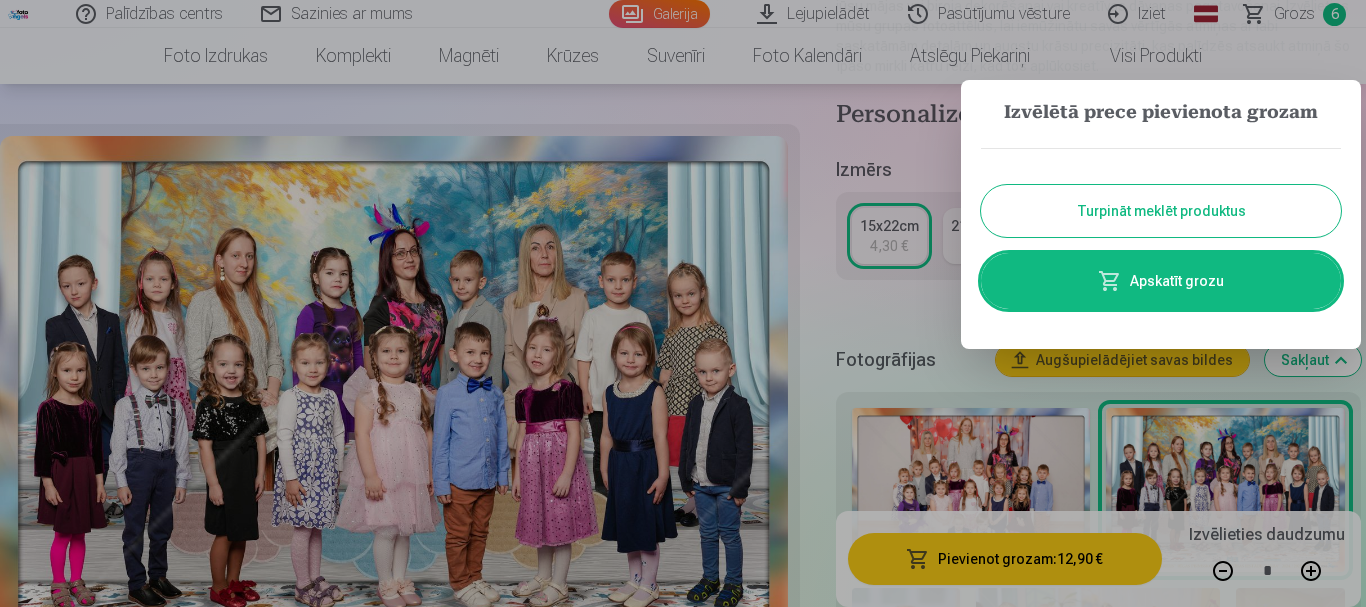 click on "Turpināt meklēt produktus" at bounding box center (1161, 211) 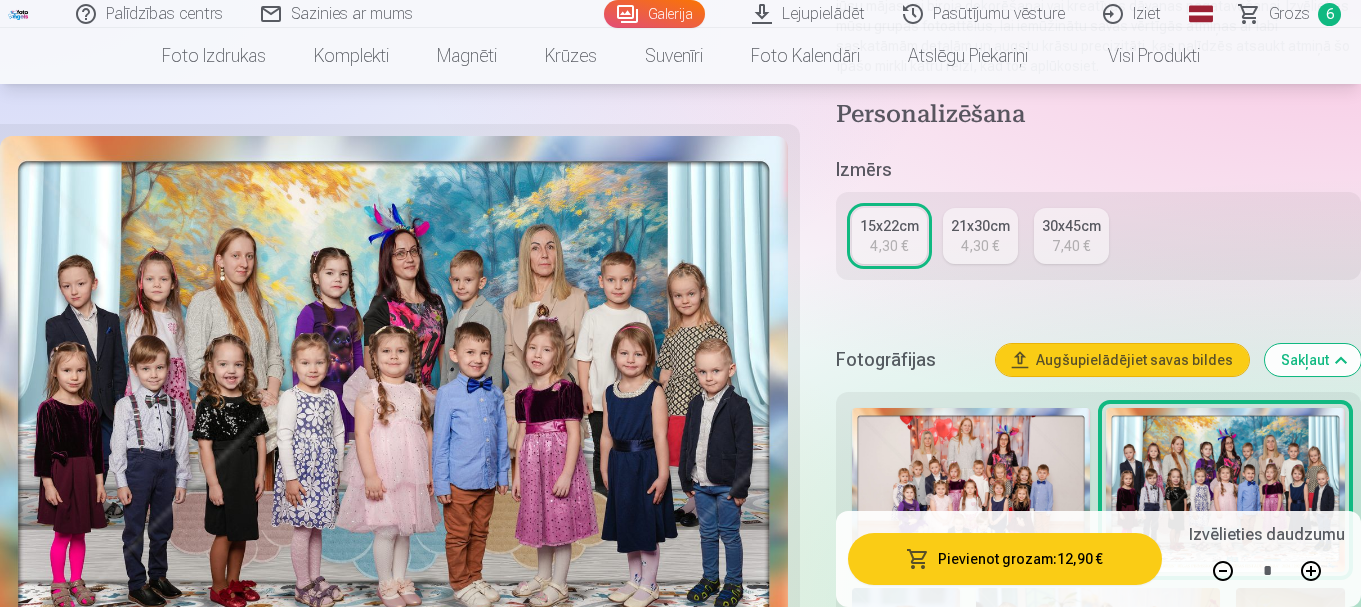 click at bounding box center [971, 490] 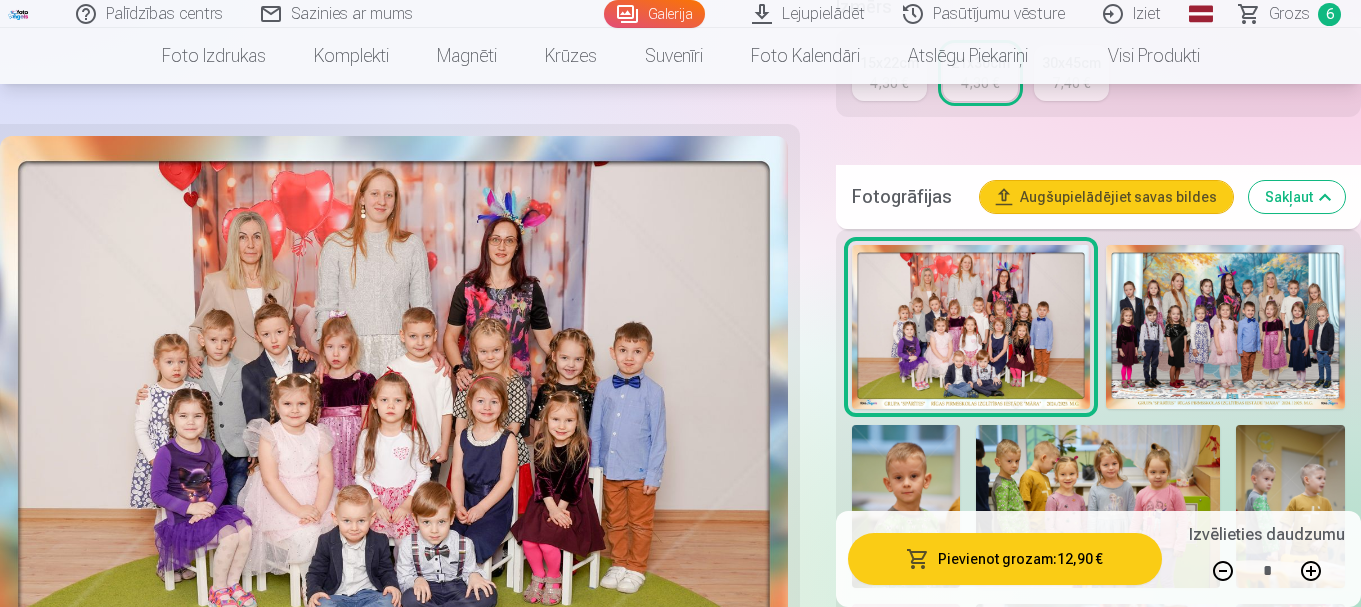 scroll, scrollTop: 880, scrollLeft: 0, axis: vertical 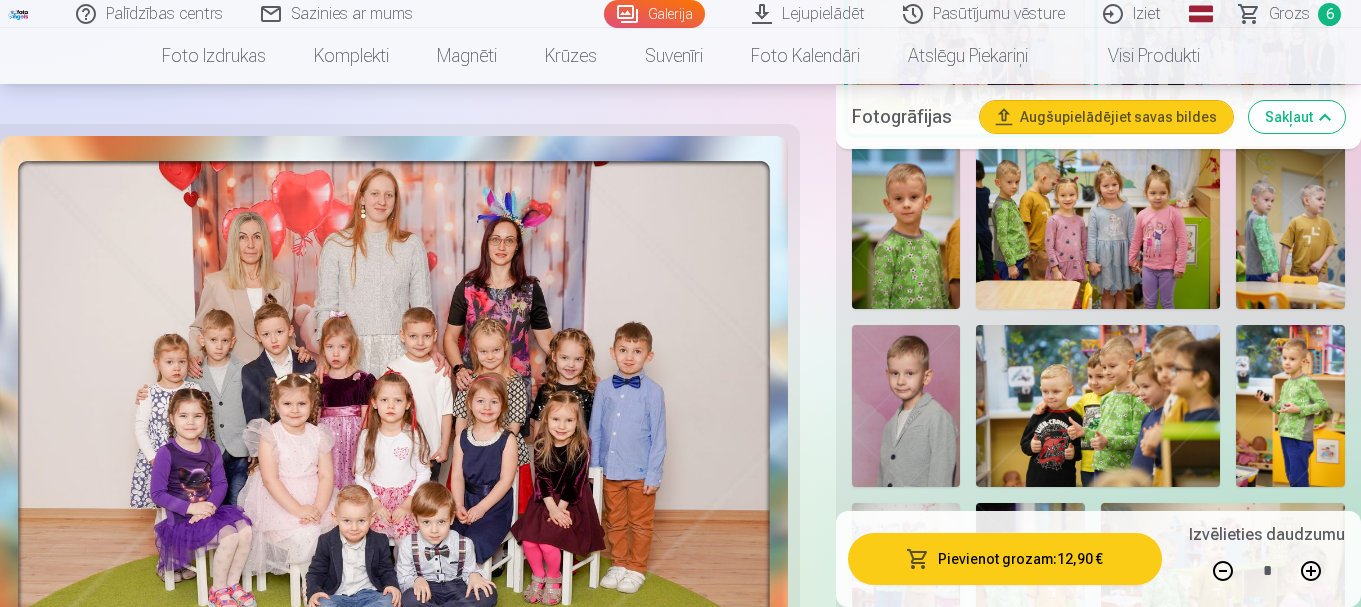 click on "Grupas fotoattēlu izdrukas 21x30 cm Iemūžiniet īpašus mirkļus ar ģimeni, klasi vai kolēģiem uz profesionālas kvalitātes Fuji Film Crystal fotopapīra, kas nodrošina košās krāsās un izsmalcinātas bildes detaļas. Šīs izdrukas ir pieejamas dažādos izmēros, un tās tiek izgatavotas, izmantojot vismodernākās drukas tehnoloģijas, padarot tās lieliski piemērojamām jūsu mājas vai biroja dekorēšanai vai kreatīvas dāvanas pagatavošanai.  Izvēlieties mūsu grupas fotoattēlus, lai iemūžinātu savas vērtīgās atmiņas ar labi saskatāmām detaļām un augstu krāsu precizitāti, kas palīdzēs atsaukt atmiņā šo īpašo mirkli katru reizi, kad tos aplūkosiet.
UZMANĪBU ! *
Grupas fotoattēls tiek apstrādāts. Jūs varat pievienot to savam pasūtījumam. Kad bilde tiks apstrādāta, to nosūtīsim jums kopā ar jūsu pasūtījumu.
Personalizēšana Izmērs 15x22cm 4,30 € 21x30cm 4,30 € 30x45cm 7,40 € Fotogrāfijas Augšupielādējiet savas bildes Sakļaut :  *" at bounding box center (680, 1084) 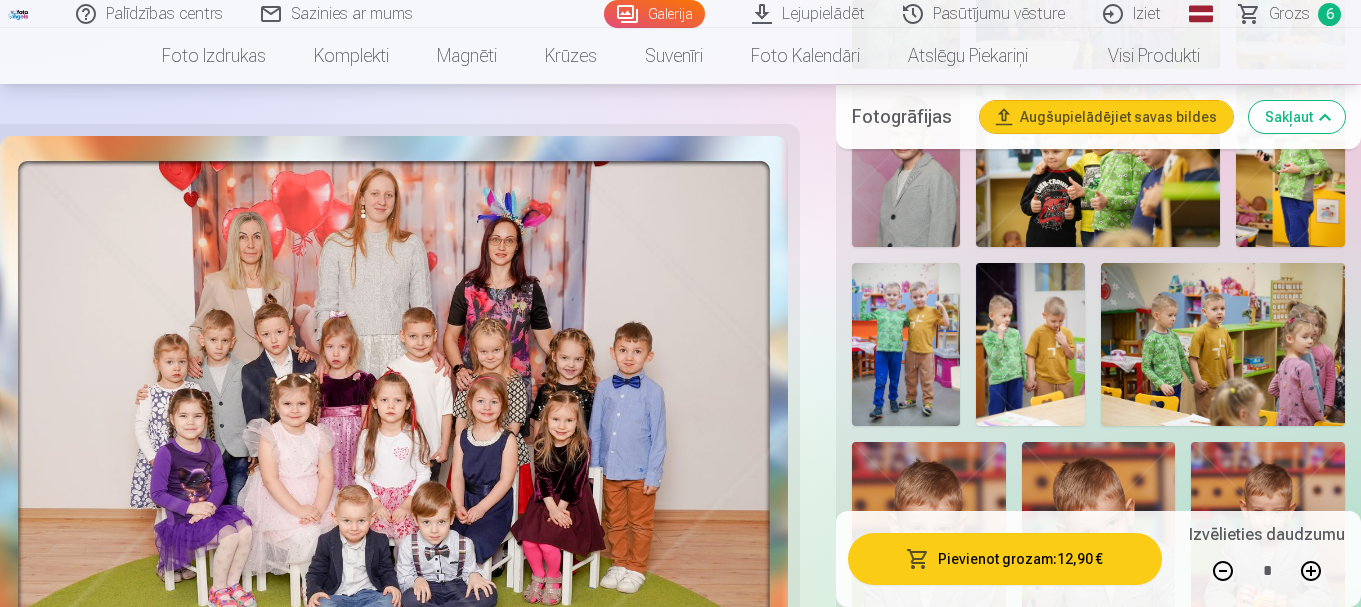 scroll, scrollTop: 1160, scrollLeft: 0, axis: vertical 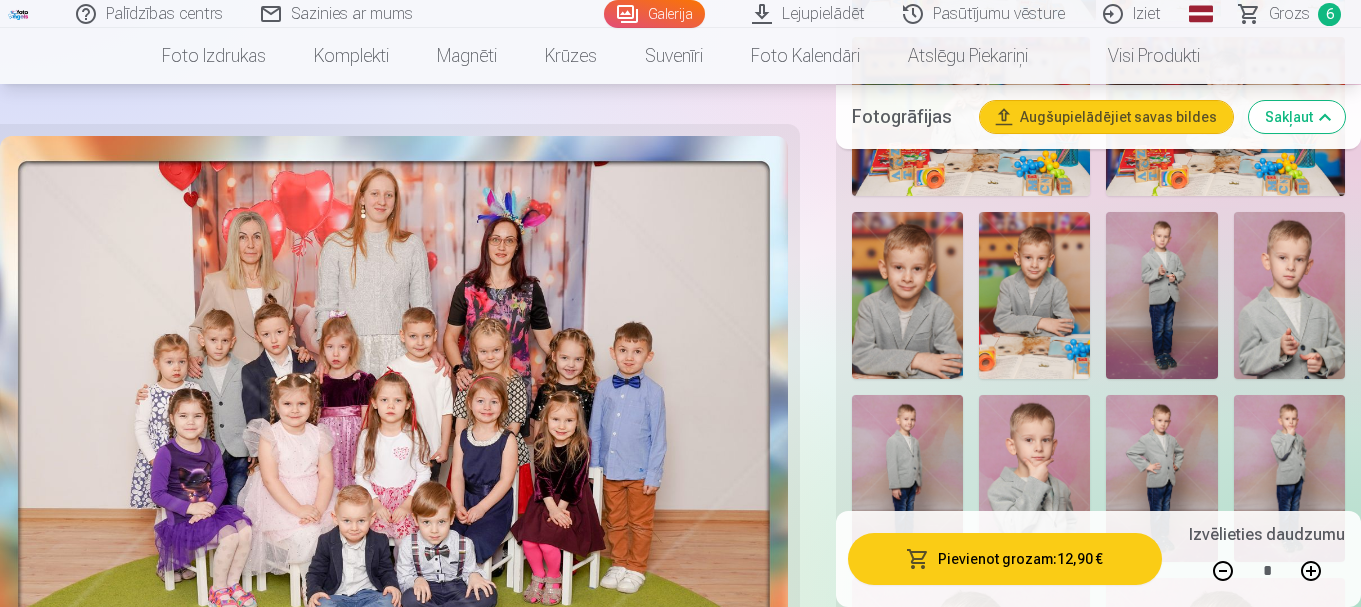 click at bounding box center [394, 407] 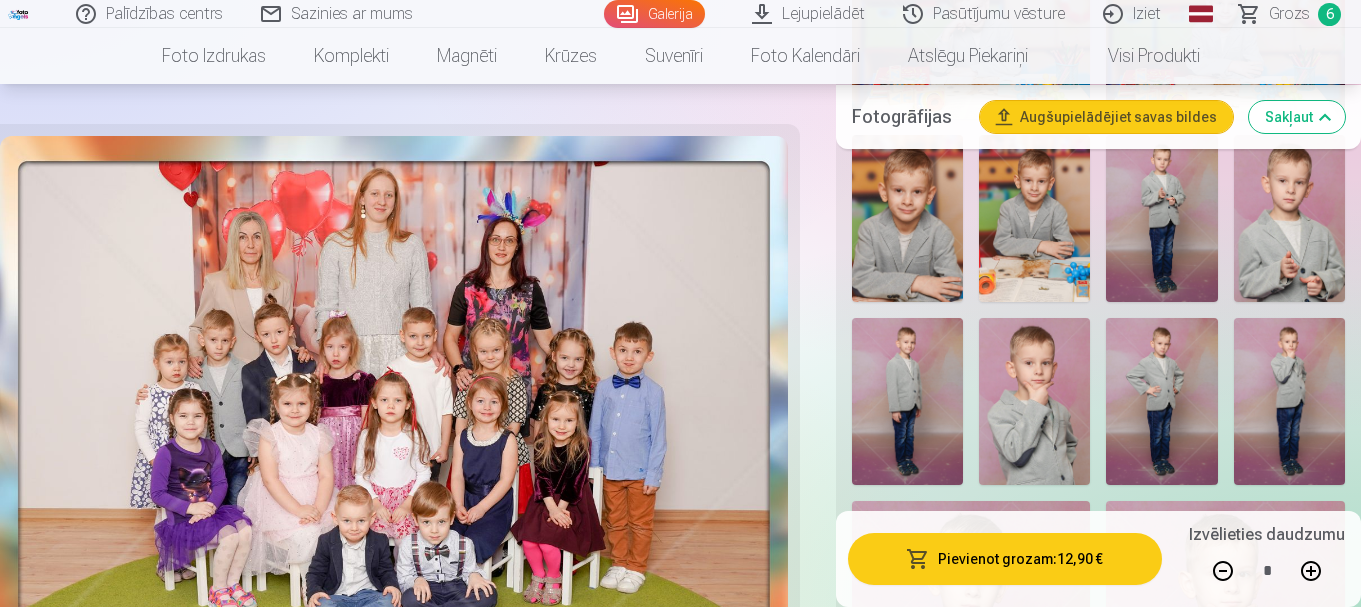 scroll, scrollTop: 2267, scrollLeft: 0, axis: vertical 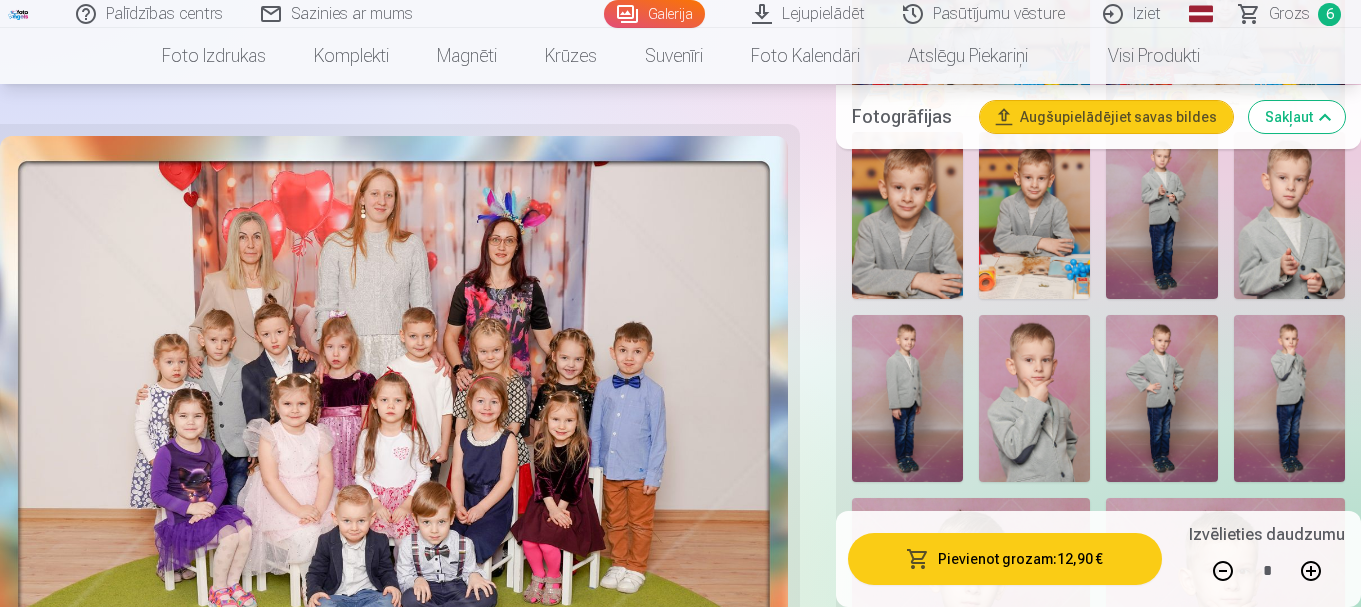 click on "Sakļaut" at bounding box center [1297, 116] 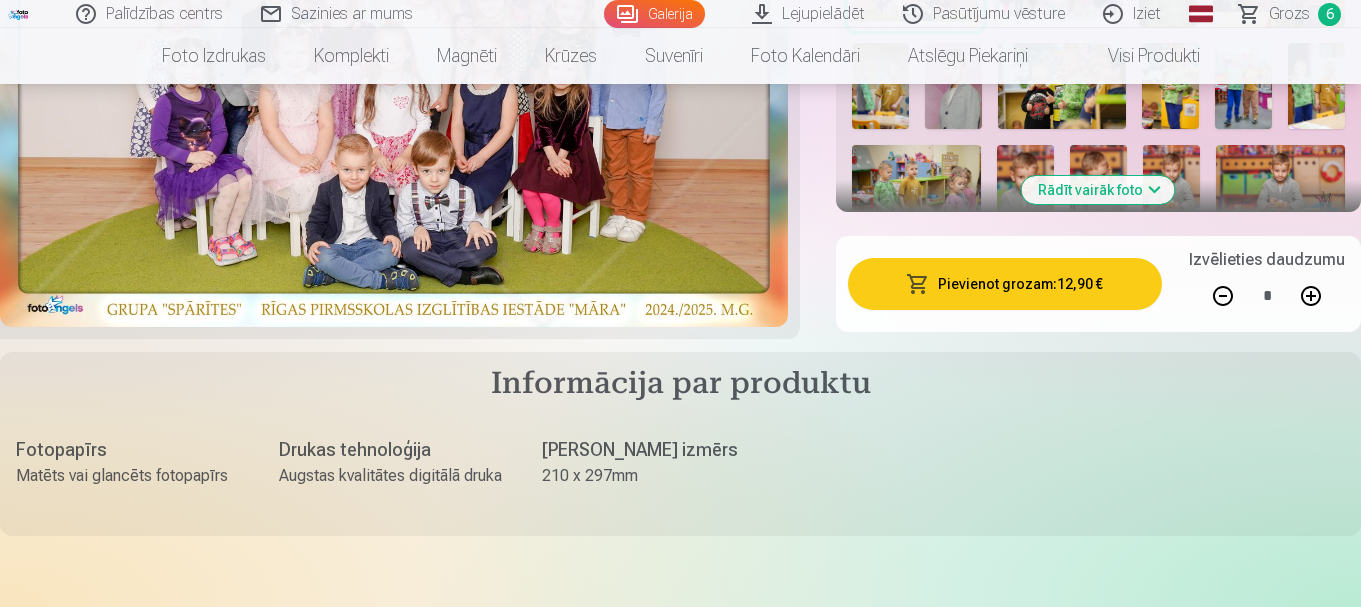 scroll, scrollTop: 638, scrollLeft: 0, axis: vertical 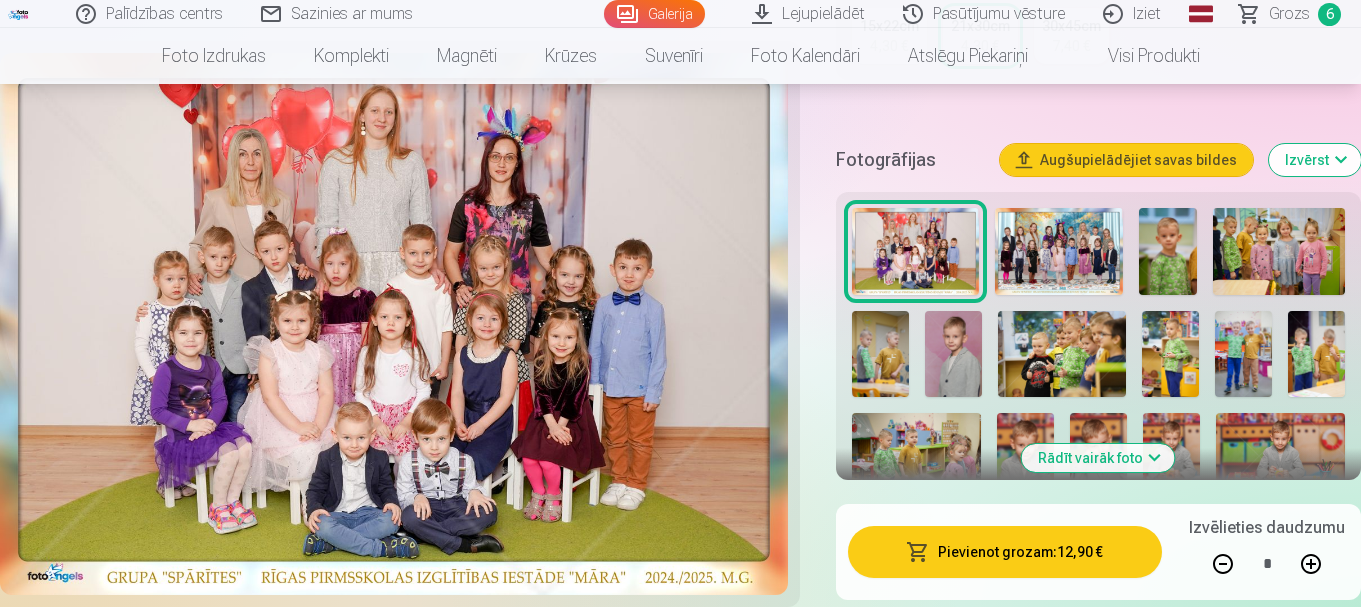 click on "Grupas fotoattēlu izdrukas 21x30 cm Iemūžiniet īpašus mirkļus ar ģimeni, klasi vai kolēģiem uz profesionālas kvalitātes Fuji Film Crystal fotopapīra, kas nodrošina košās krāsās un izsmalcinātas bildes detaļas. Šīs izdrukas ir pieejamas dažādos izmēros, un tās tiek izgatavotas, izmantojot vismodernākās drukas tehnoloģijas, padarot tās lieliski piemērojamām jūsu mājas vai biroja dekorēšanai vai kreatīvas dāvanas pagatavošanai.  Izvēlieties mūsu grupas fotoattēlus, lai iemūžinātu savas vērtīgās atmiņas ar labi saskatāmām detaļām un augstu krāsu precizitāti, kas palīdzēs atsaukt atmiņā šo īpašo mirkli katru reizi, kad tos aplūkosiet.
UZMANĪBU ! *
Grupas fotoattēls tiek apstrādāts. Jūs varat pievienot to savam pasūtījumam. Kad bilde tiks apstrādāta, to nosūtīsim jums kopā ar jūsu pasūtījumu.
Personalizēšana Izmērs 15x22cm 4,30 € 21x30cm 4,30 € 30x45cm 7,40 € Fotogrāfijas Augšupielādējiet savas bildes Izvērst :  *" at bounding box center (680, 83) 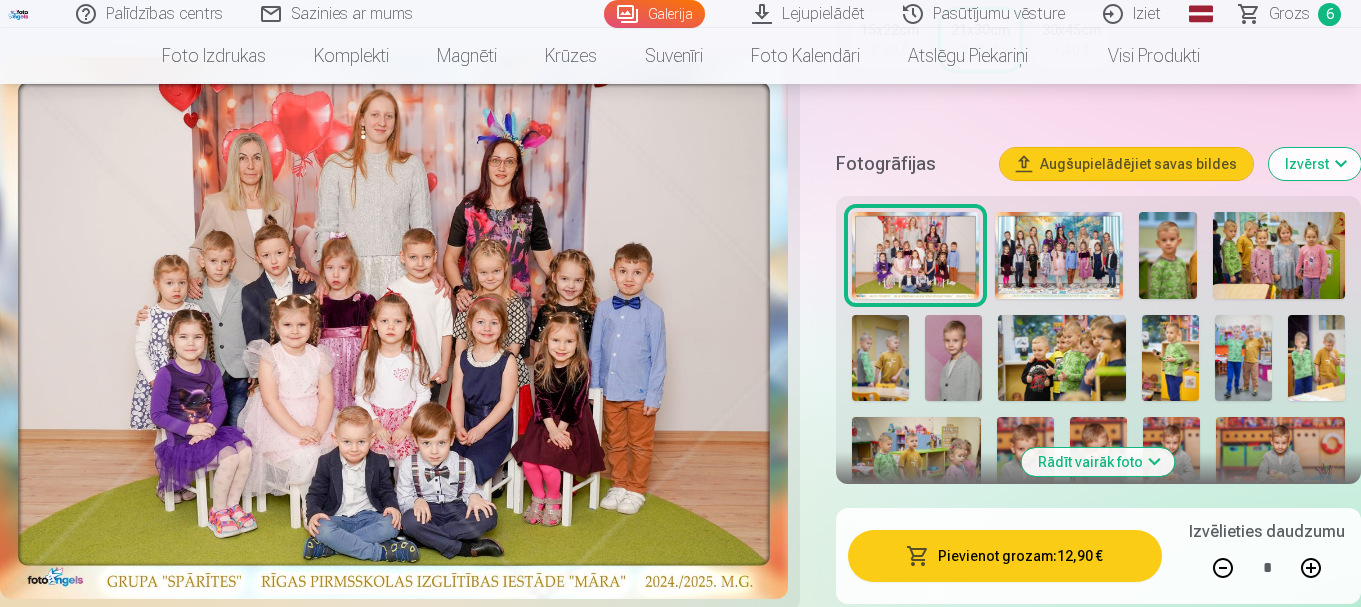 scroll, scrollTop: 638, scrollLeft: 0, axis: vertical 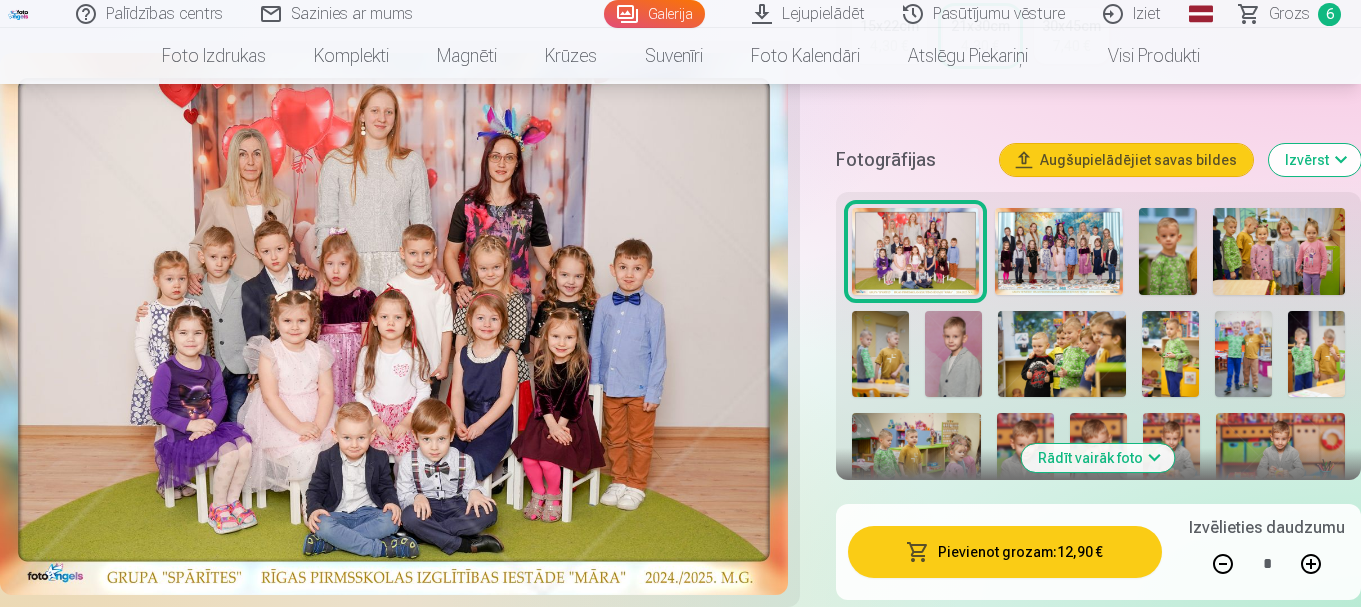 click at bounding box center (1058, 252) 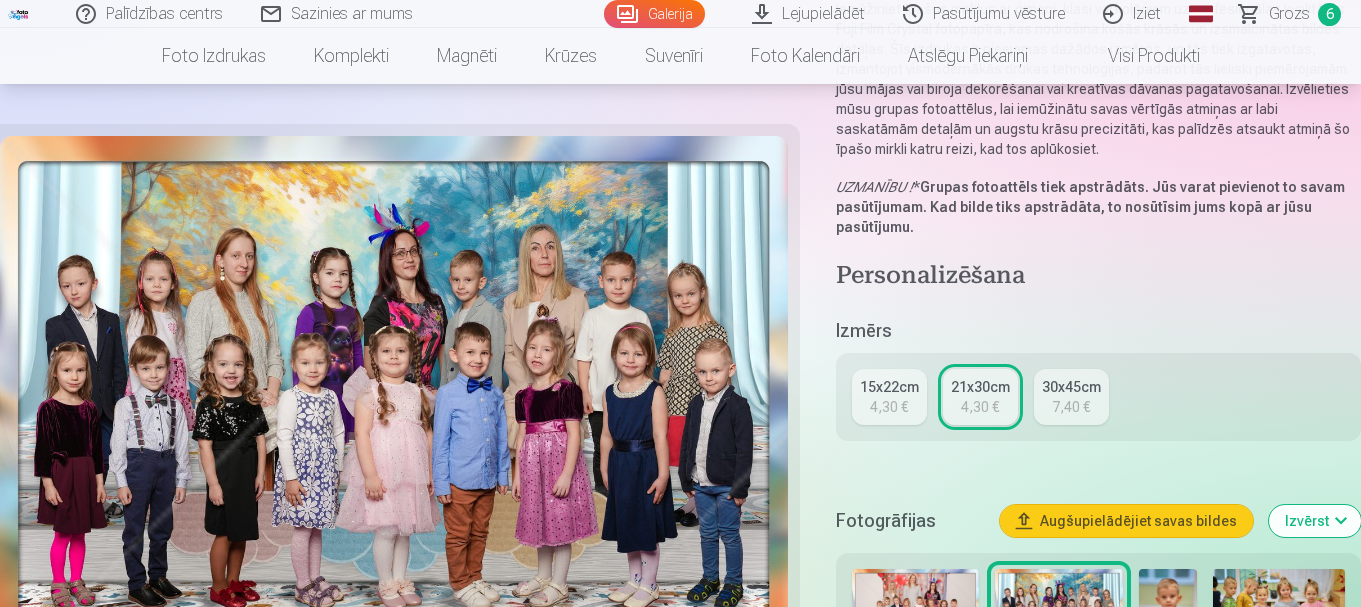 scroll, scrollTop: 280, scrollLeft: 0, axis: vertical 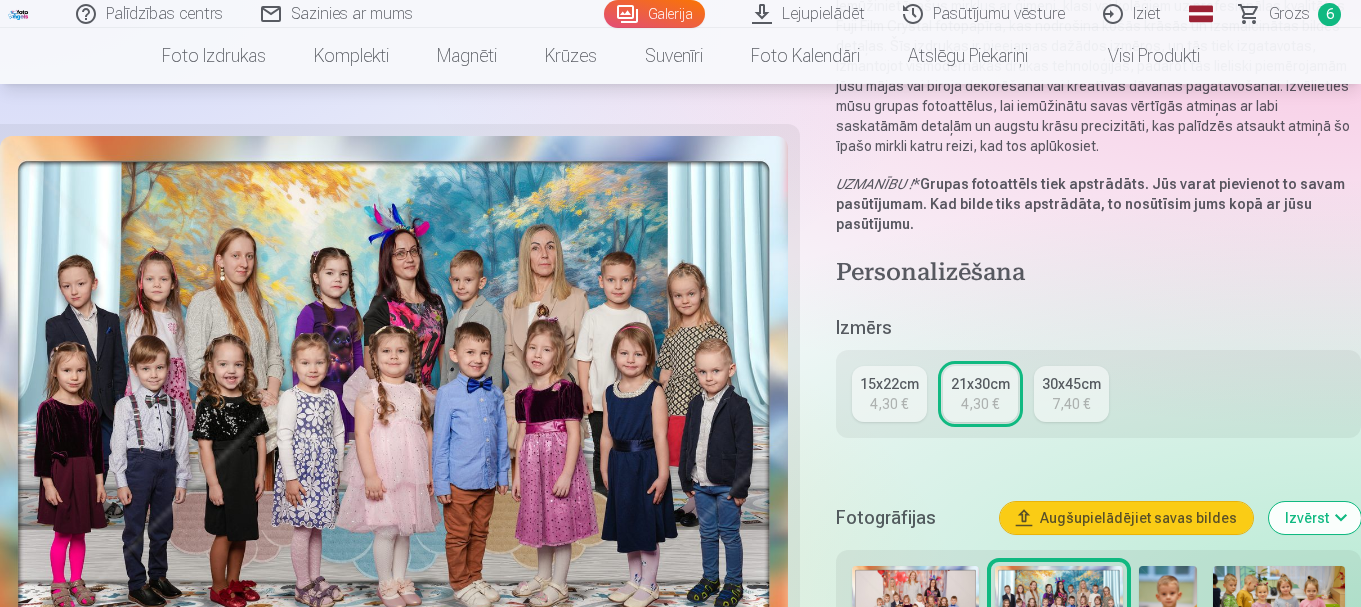 click at bounding box center (915, 610) 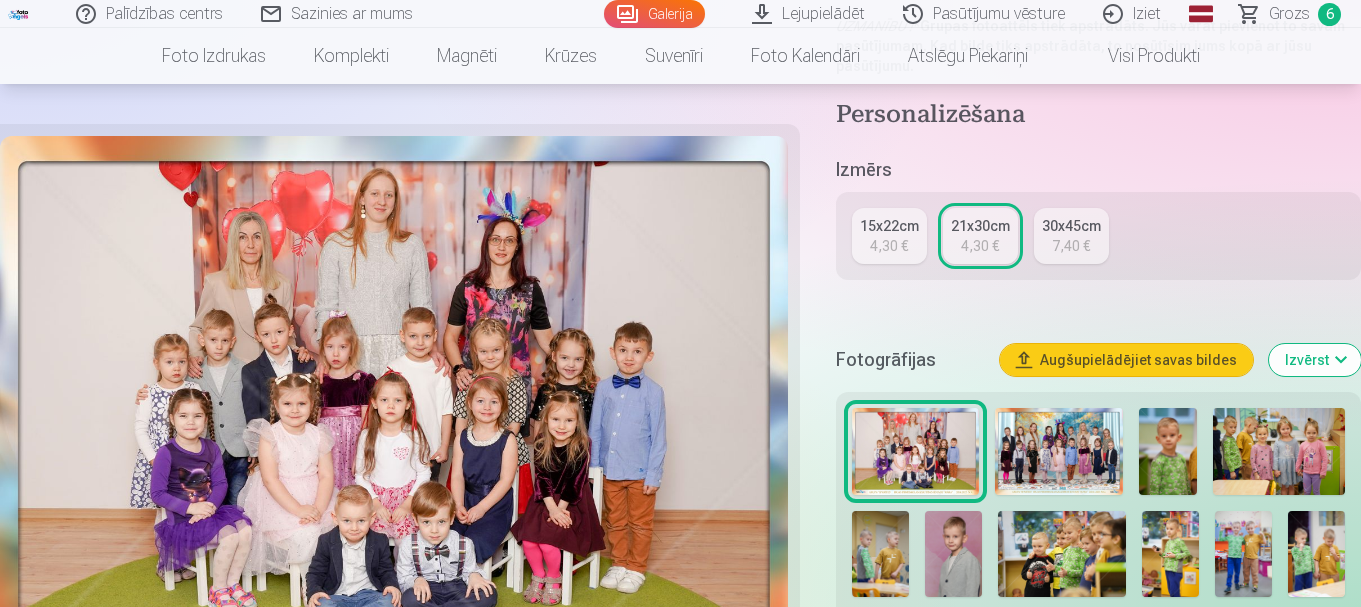 scroll, scrollTop: 480, scrollLeft: 0, axis: vertical 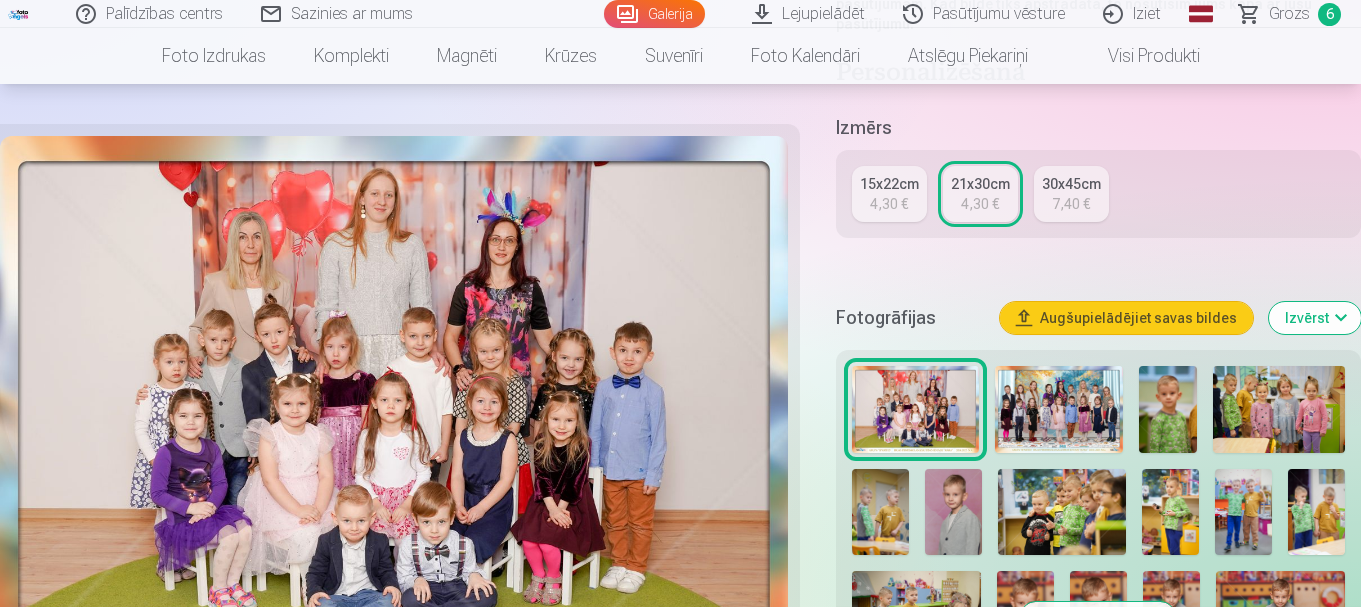 click at bounding box center [1058, 410] 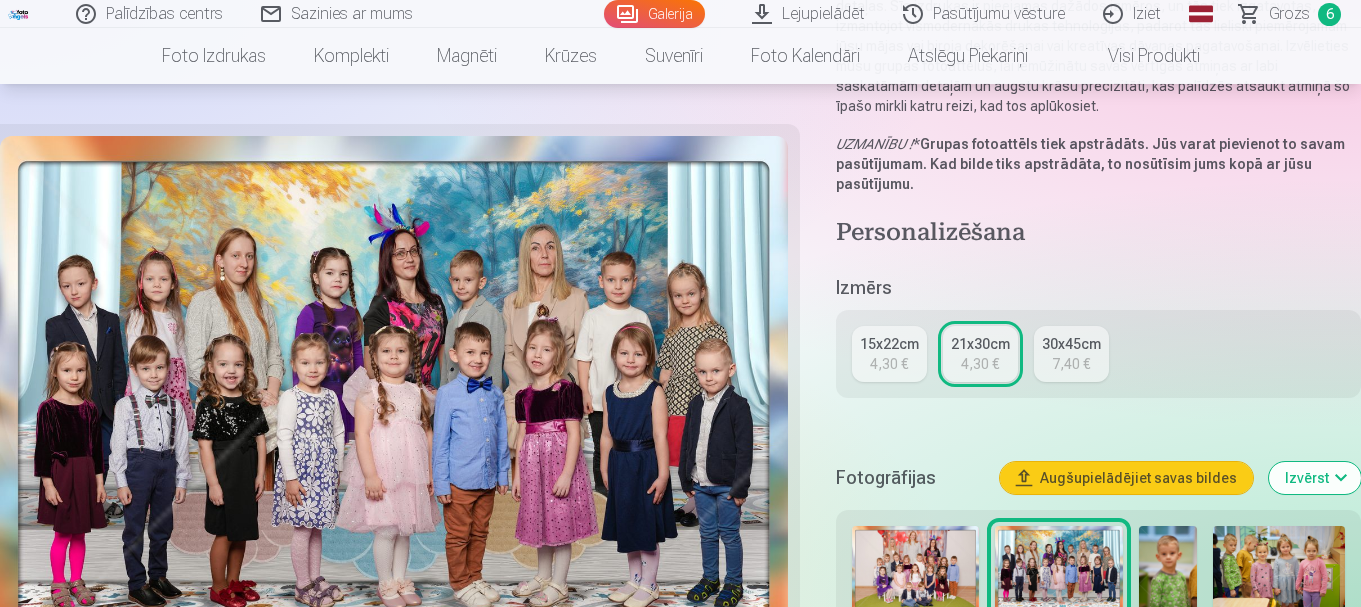 scroll, scrollTop: 360, scrollLeft: 0, axis: vertical 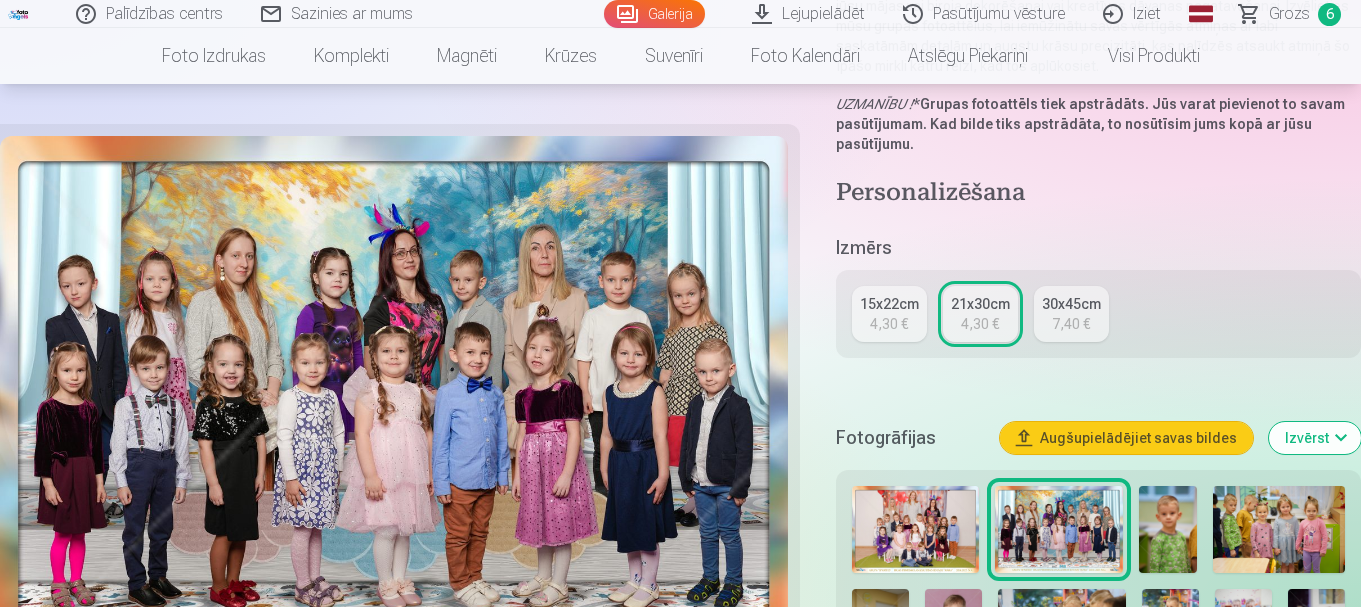 click at bounding box center [915, 530] 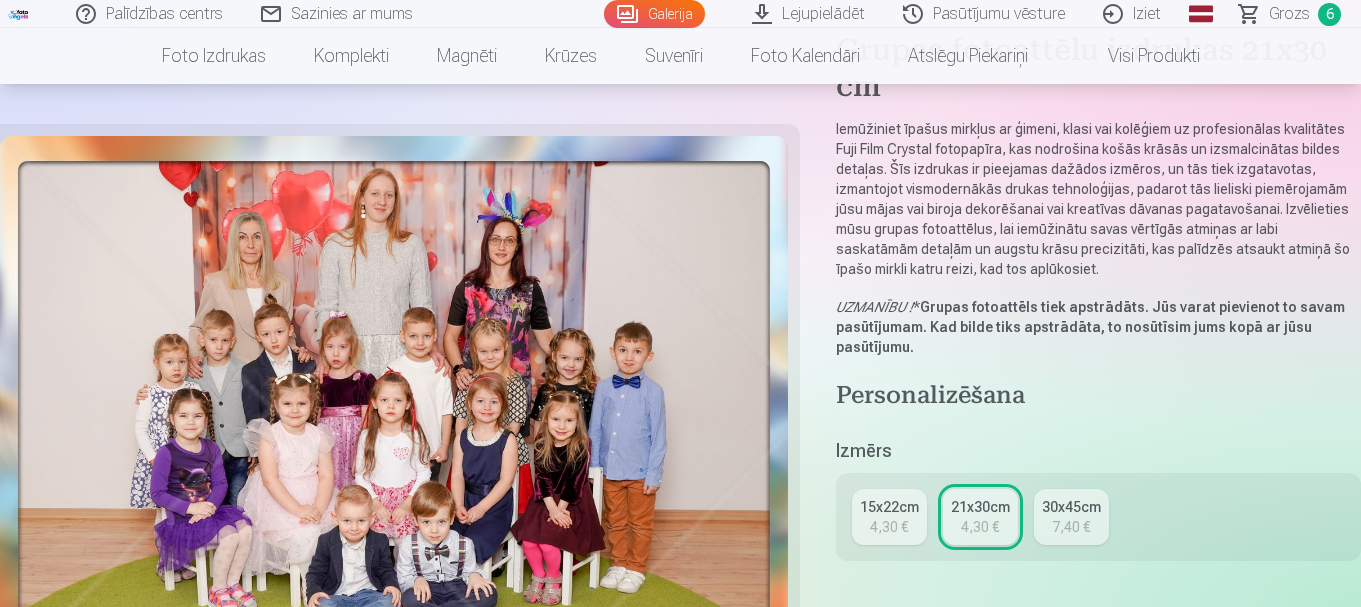 scroll, scrollTop: 160, scrollLeft: 0, axis: vertical 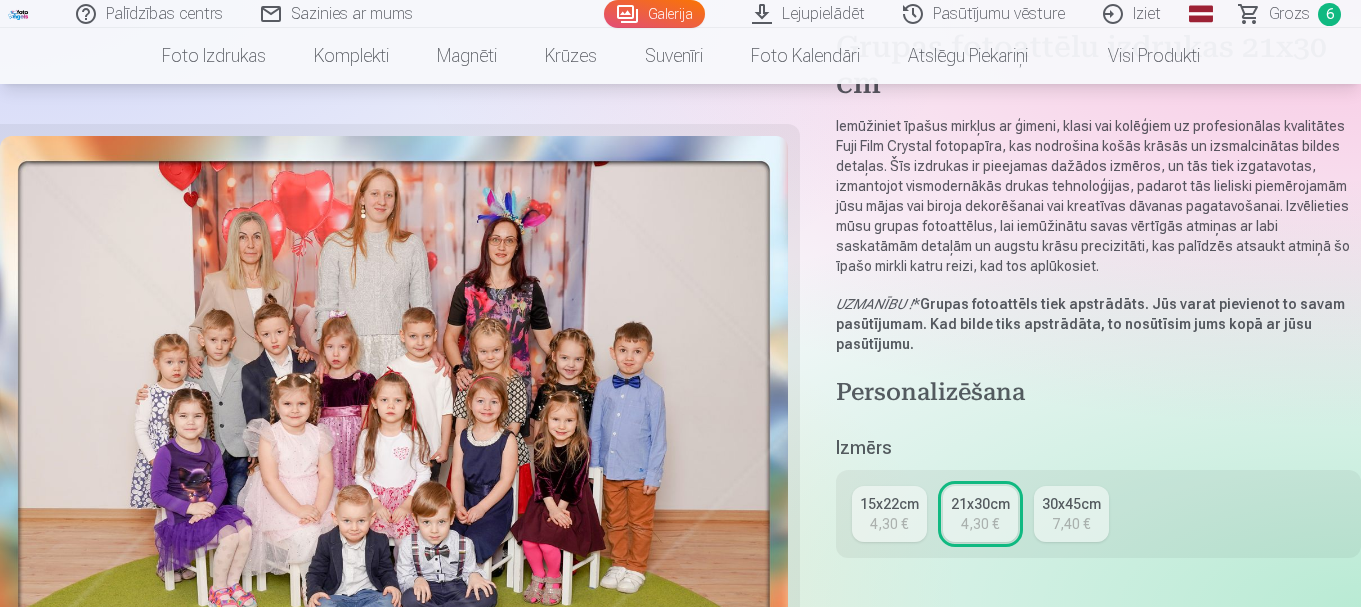 click on "4,30 €" at bounding box center (889, 524) 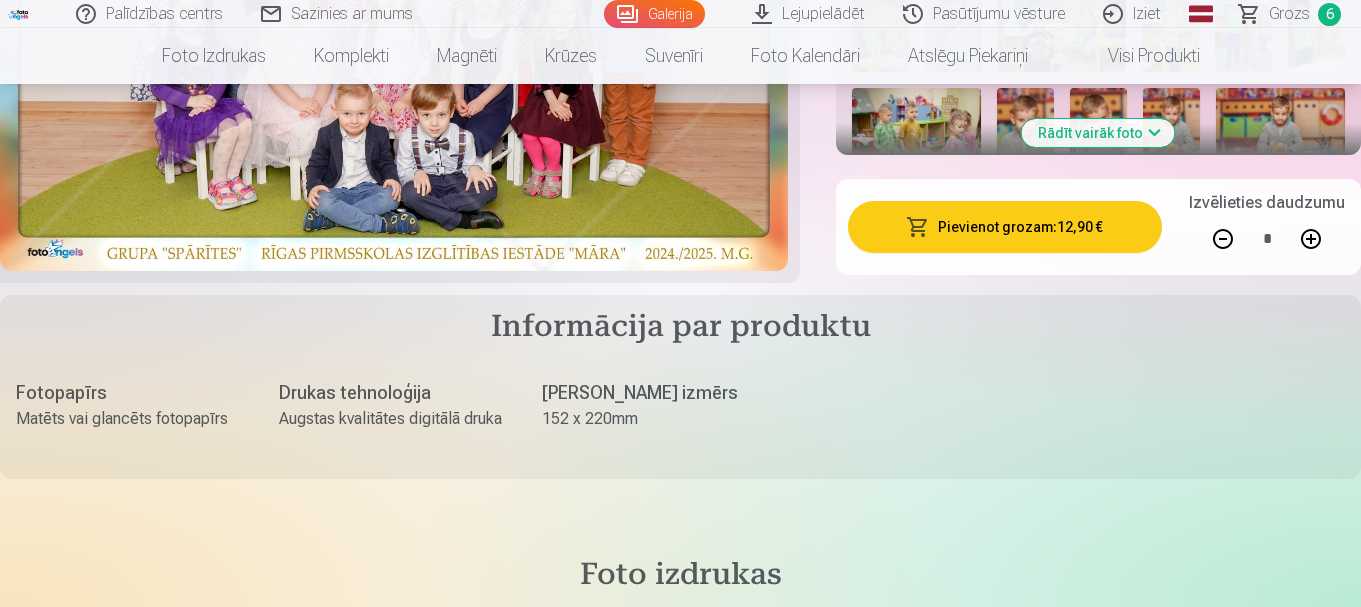 scroll, scrollTop: 880, scrollLeft: 0, axis: vertical 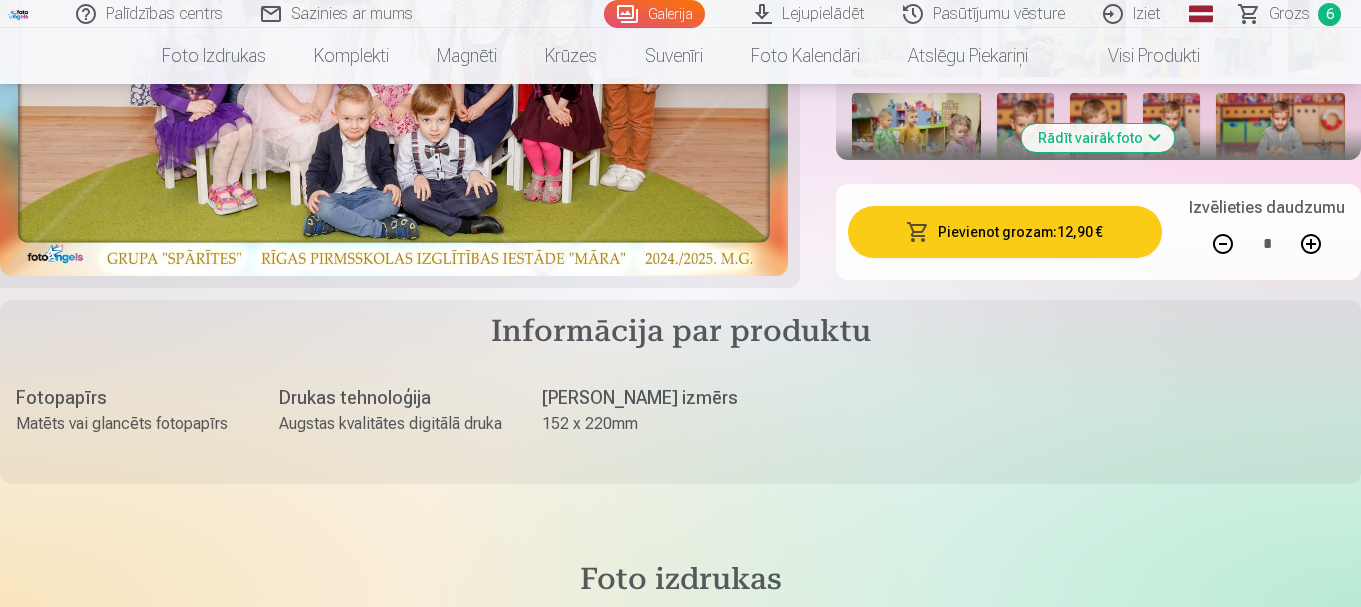 click at bounding box center [1223, 244] 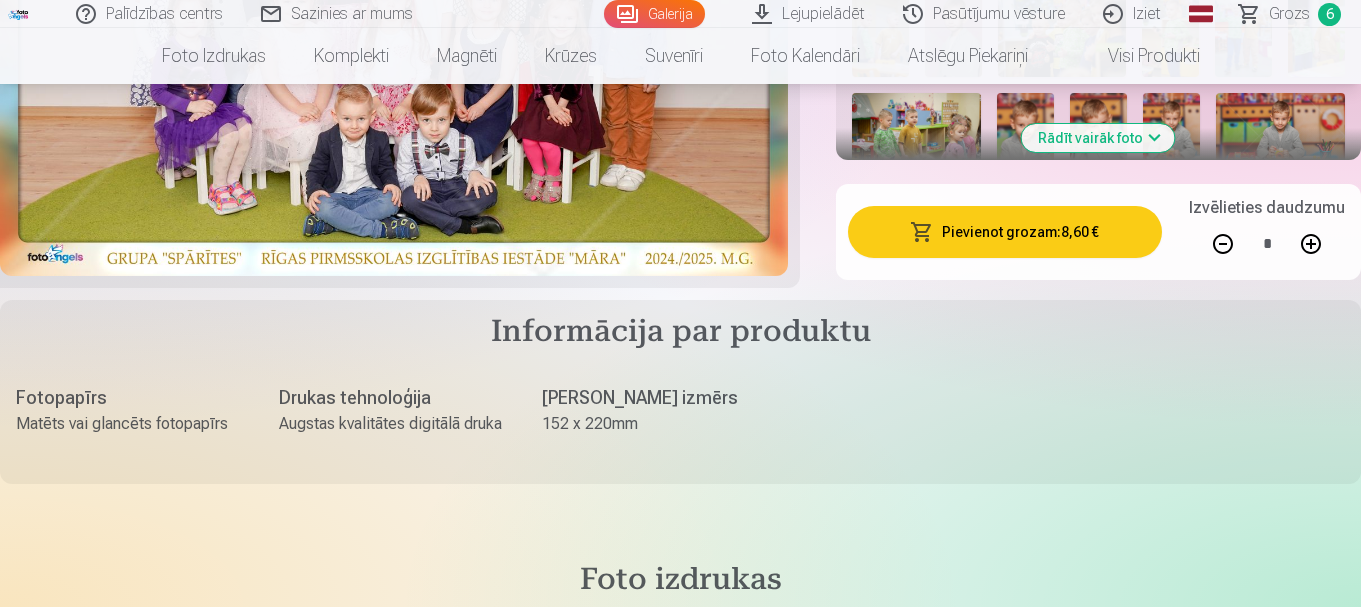 click at bounding box center (1223, 244) 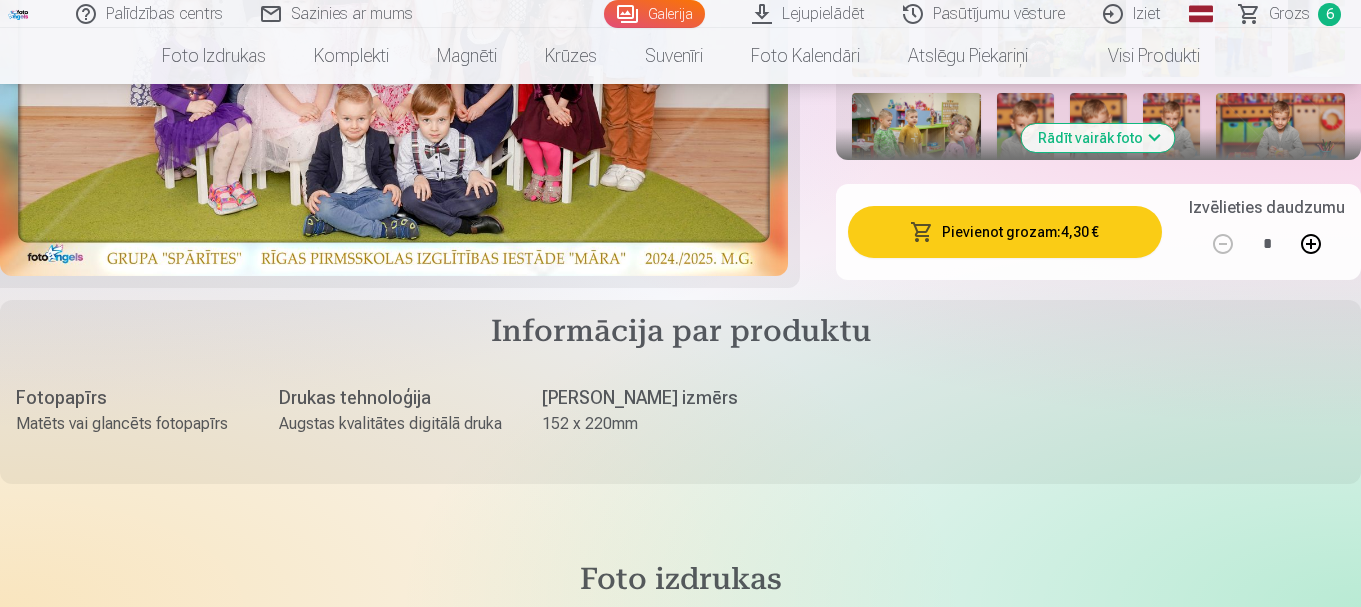 click on "Pievienot grozam :  4,30 €" at bounding box center (1005, 232) 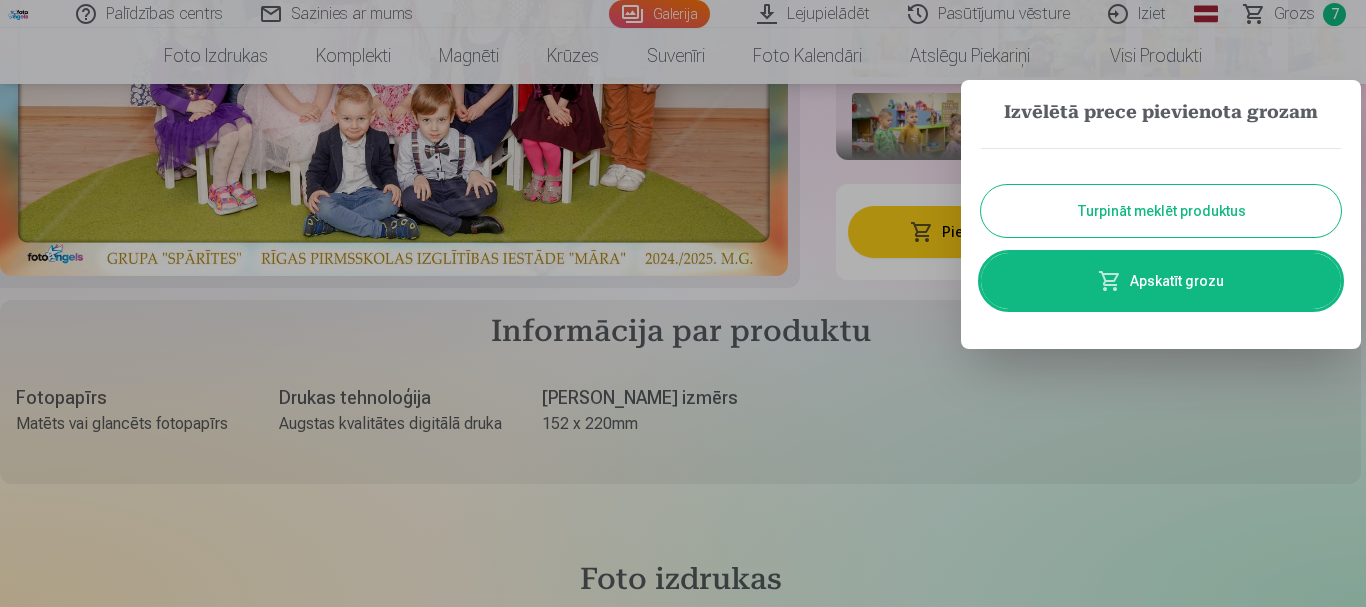click on "Apskatīt grozu" at bounding box center (1161, 281) 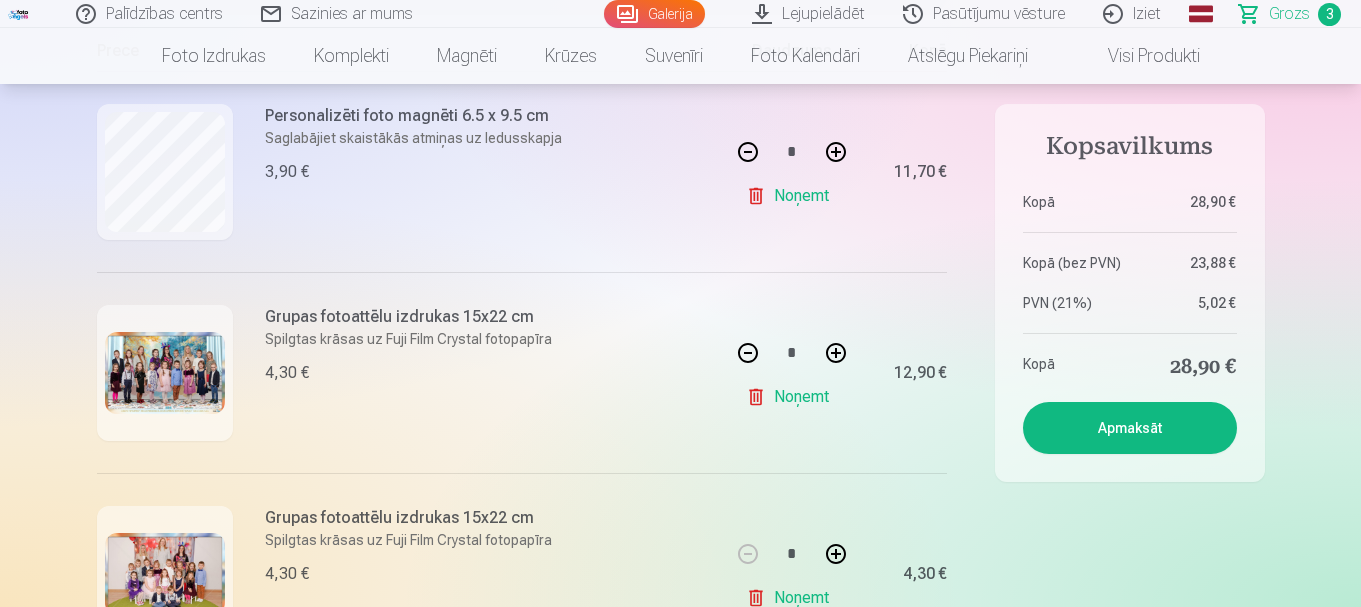 scroll, scrollTop: 400, scrollLeft: 0, axis: vertical 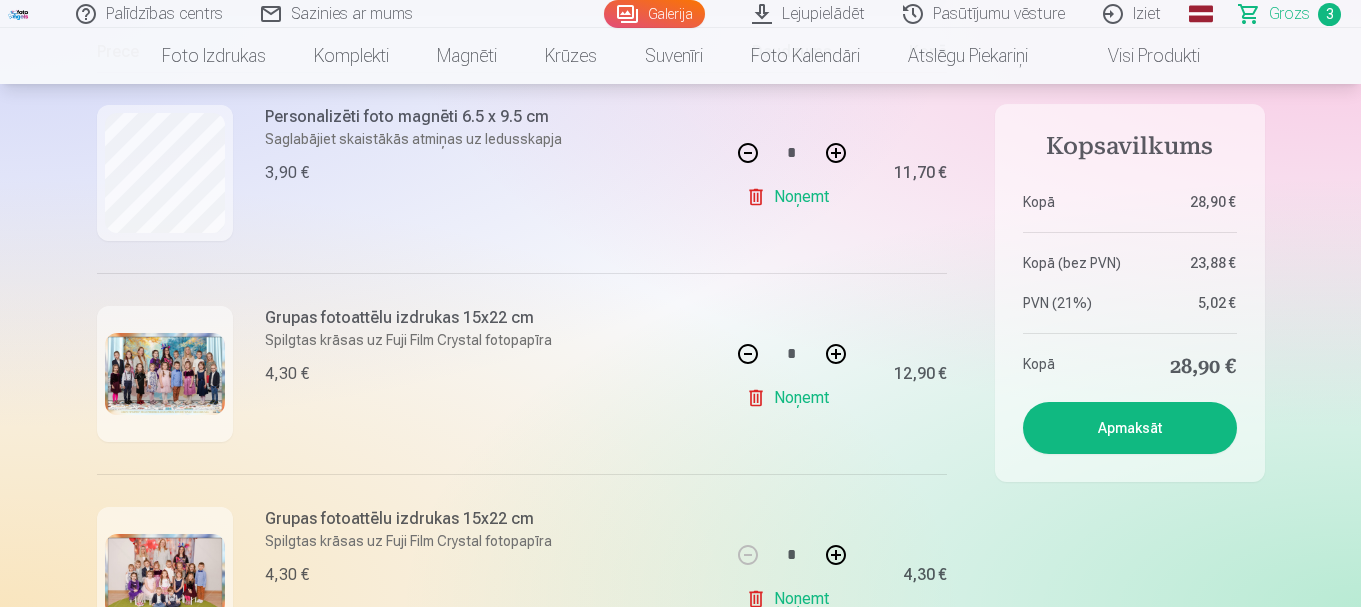 click at bounding box center [748, 354] 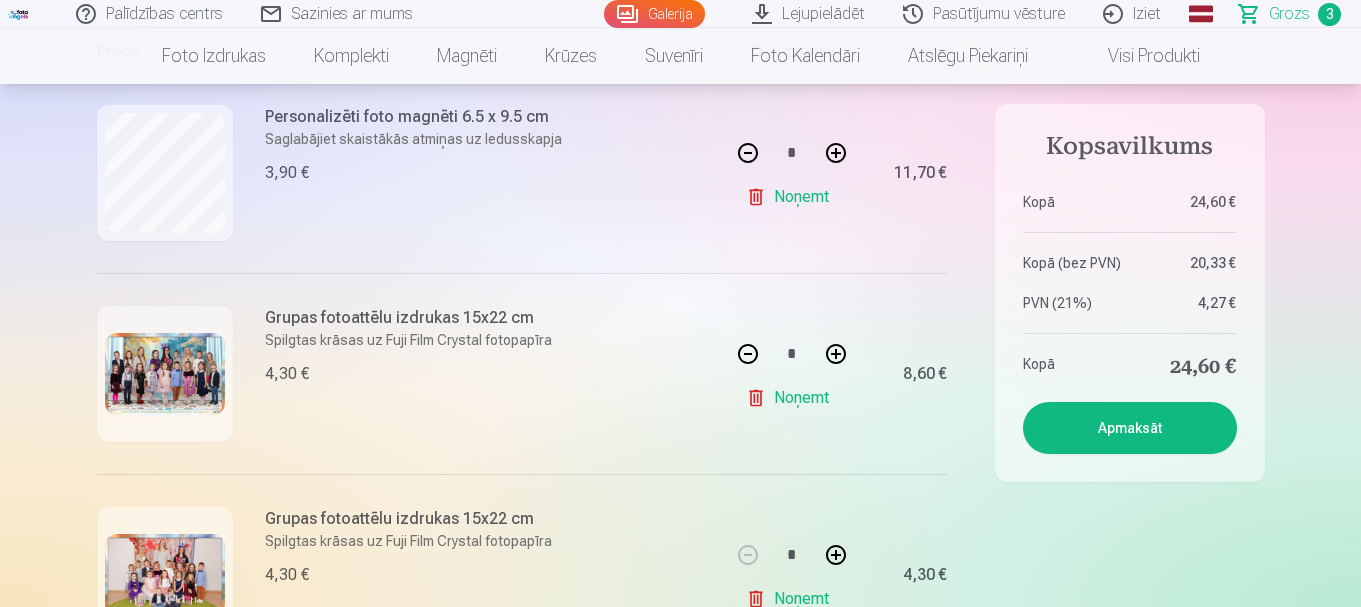 click at bounding box center (748, 354) 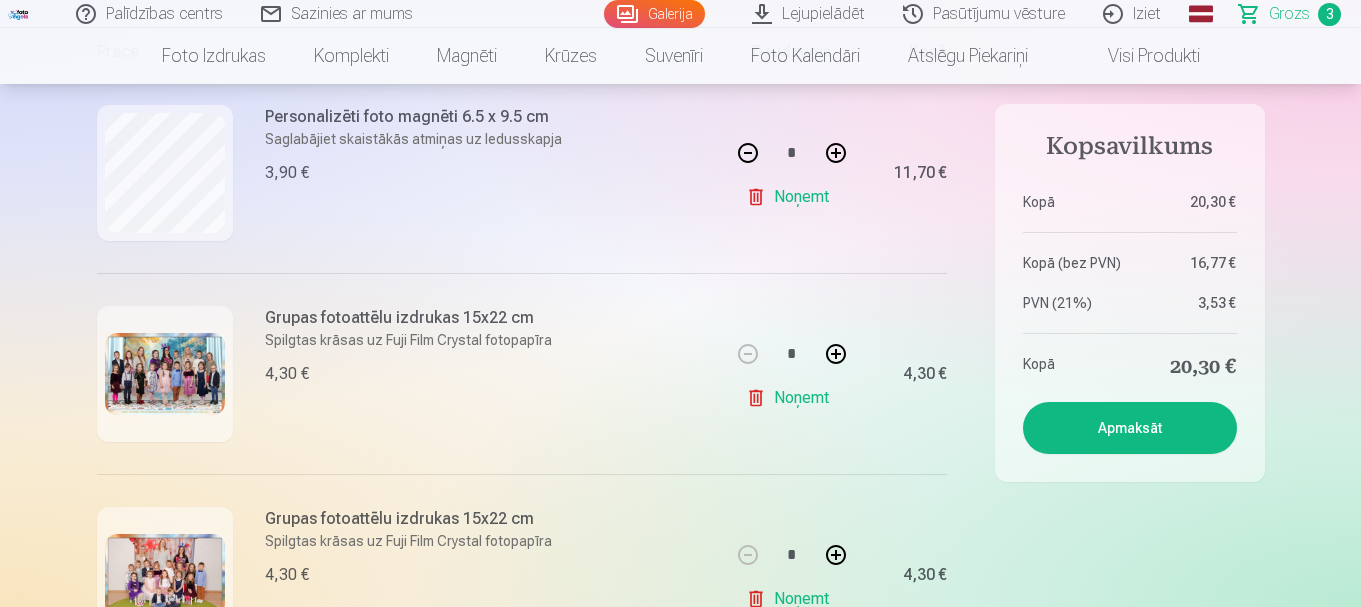 click on "Ja pievienosiet grozam papildus preces uz  8,70 € , tad saņemsiet dāvanā visas bērna bildes digitālā formātā, izniemot klases/grupas kopbildi. * Fotostudija dāvina visus bildes digitālā formātā visiem pasūtījumiem virs  29,00 € , izniemot klases/grupas kopbildi. Lūdzu, ņemiet vērā: šis piedāvājums attiecas tikai uz atsevišķiem pasūtījumiem. Lai kvalificētos akcijai, kopējā summa ir jāsasniedz viena pirkuma ietvaros. Vairāku pasūtījumu summu apvienošana neļaus izmantot šo piedāvājumu. Prece Daudzums Kopā Personalizēti foto magnēti 6.5 x 9.5 cm Saglabājiet skaistākās atmiņas uz ledusskapja 3,90 € * Noņemt 11,70 € Grupas fotoattēlu izdrukas 15x22 cm Spilgtas krāsas uz Fuji Film Crystal fotopapīra 4,30 € * Noņemt 4,30 € Grupas fotoattēlu izdrukas 15x22 cm Spilgtas krāsas uz Fuji Film Crystal fotopapīra 4,30 € * Noņemt 4,30 € Kopsavilkums Kopā 20,30 € Kopā (bez PVN) 16,77 € PVN (21%) 3,53 € Kopā 20,30 € Apmaksāt" at bounding box center (681, 271) 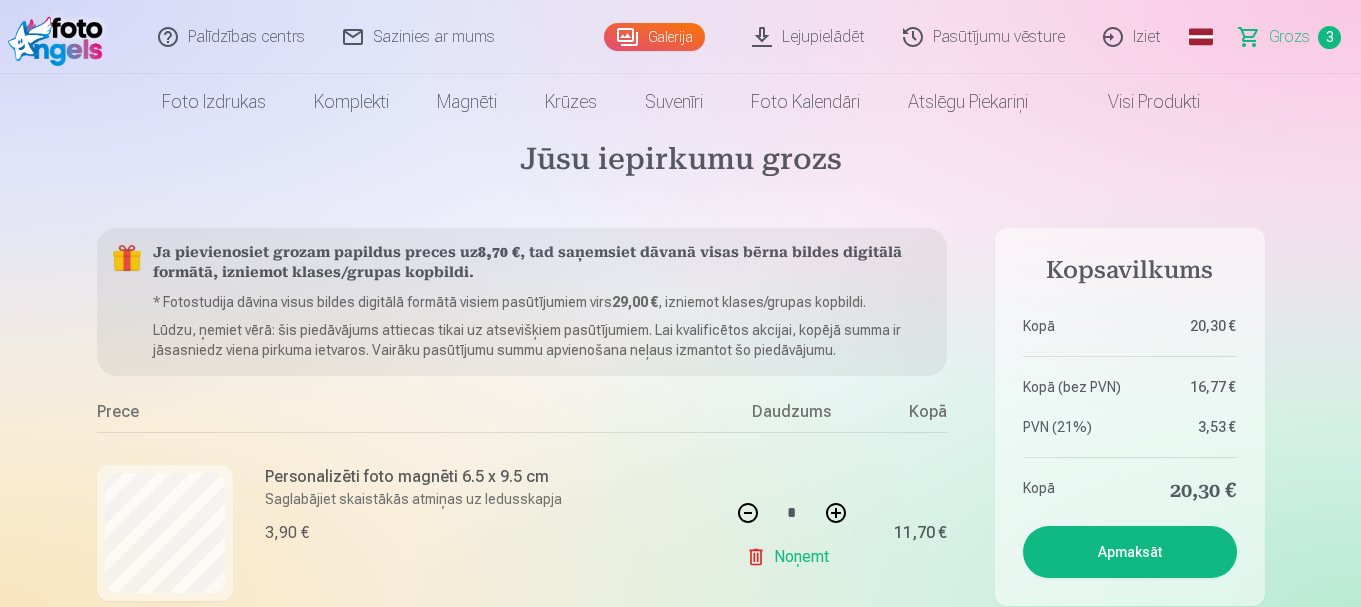 scroll, scrollTop: 0, scrollLeft: 0, axis: both 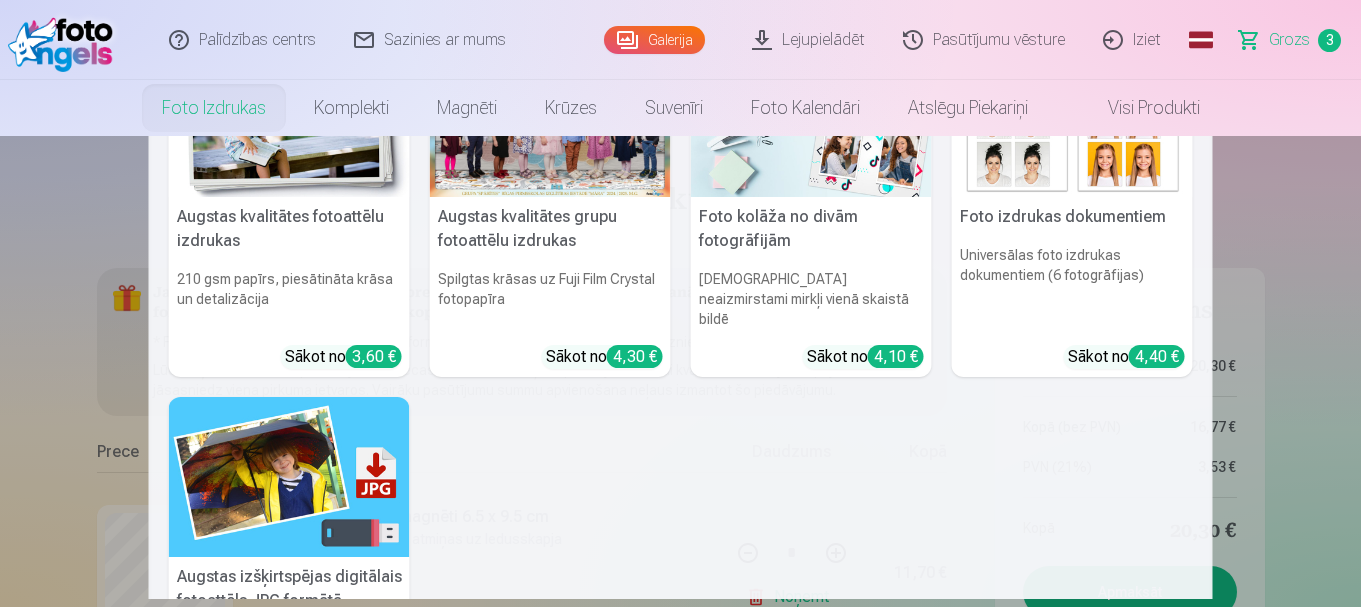 click at bounding box center [289, 116] 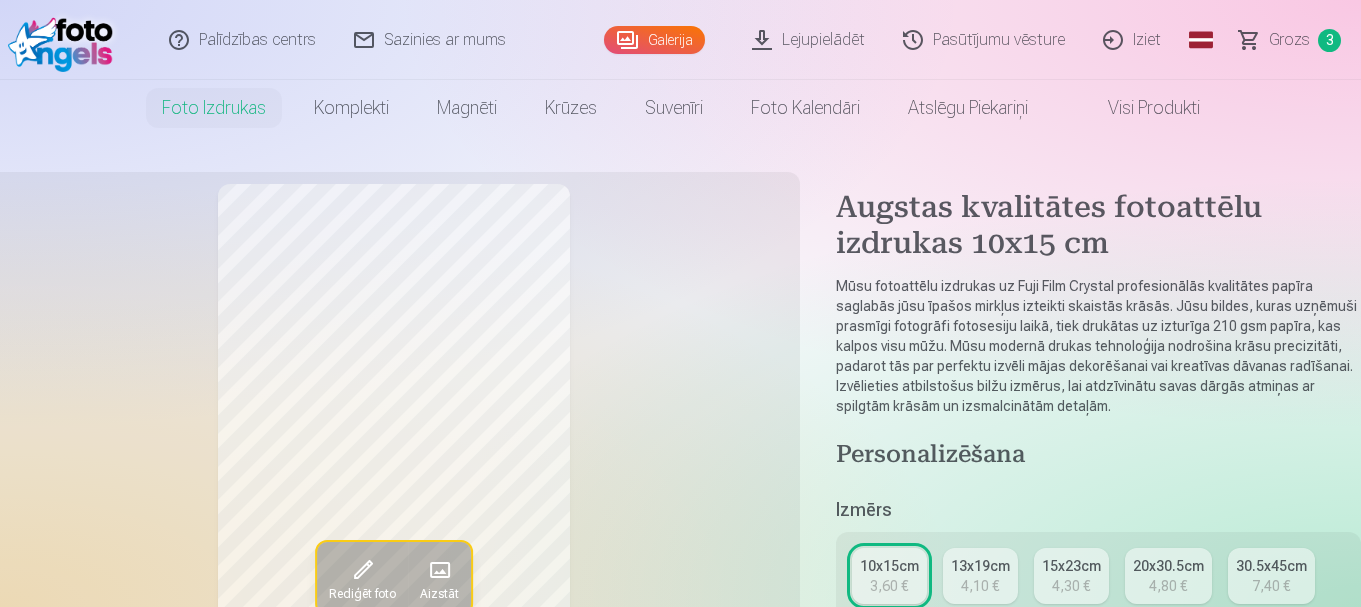 scroll, scrollTop: 160, scrollLeft: 0, axis: vertical 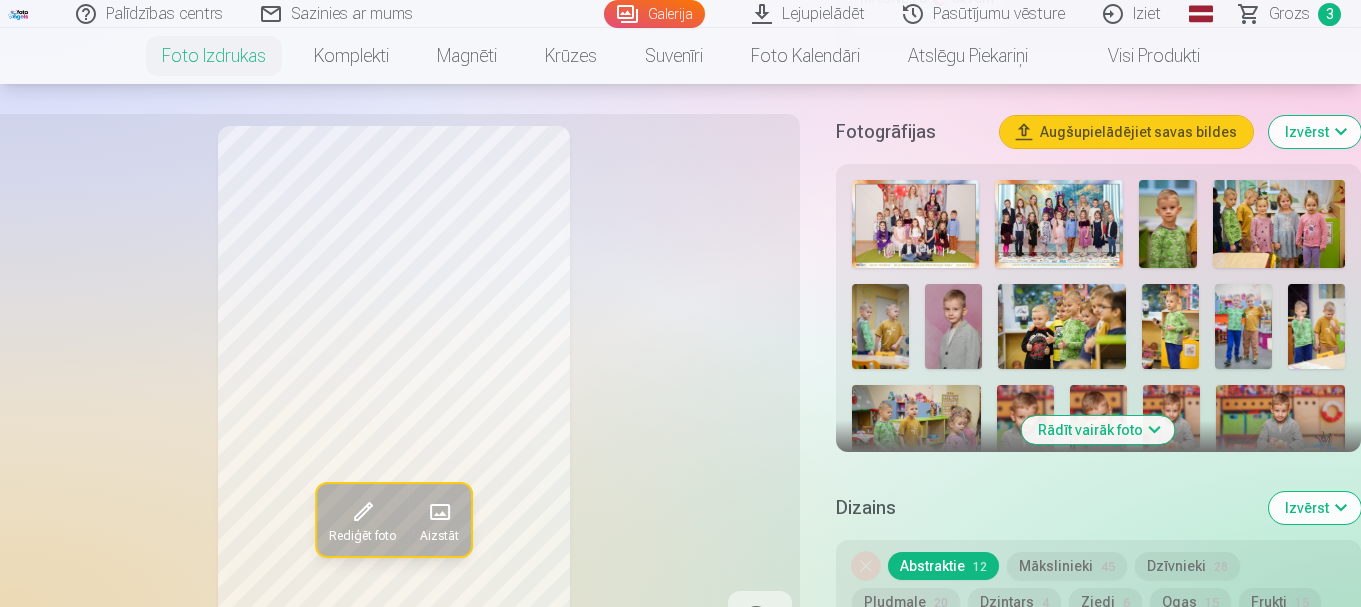click on "Rādīt vairāk foto" at bounding box center (1098, 430) 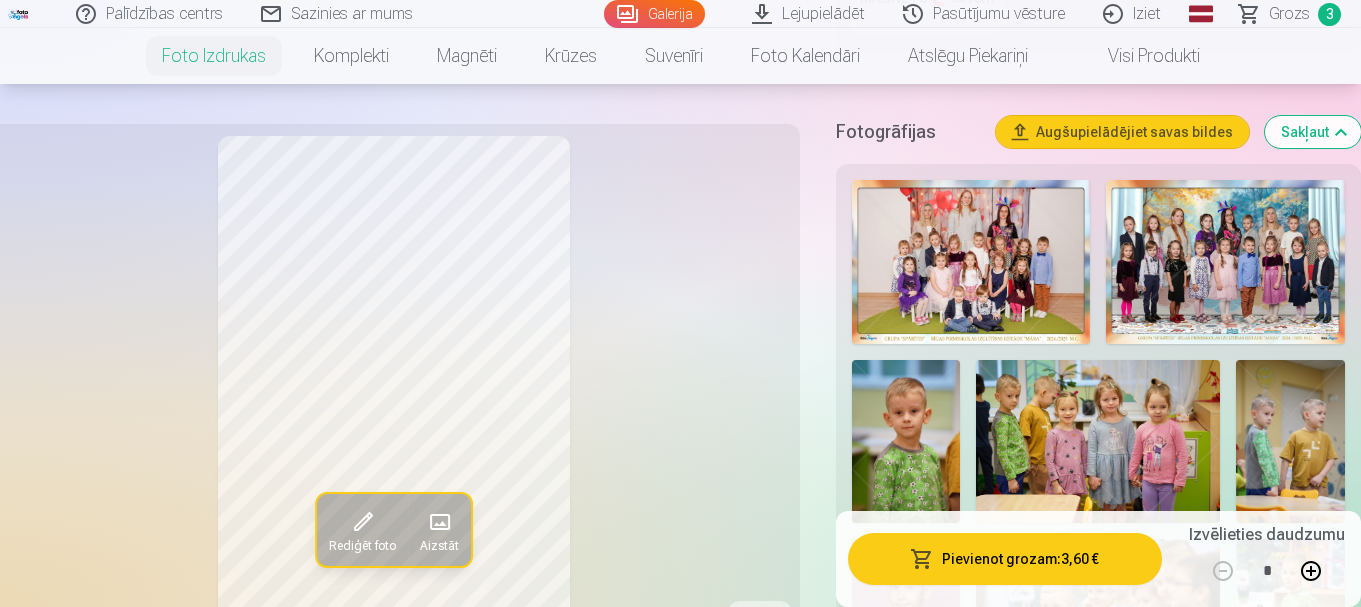 click at bounding box center [906, 441] 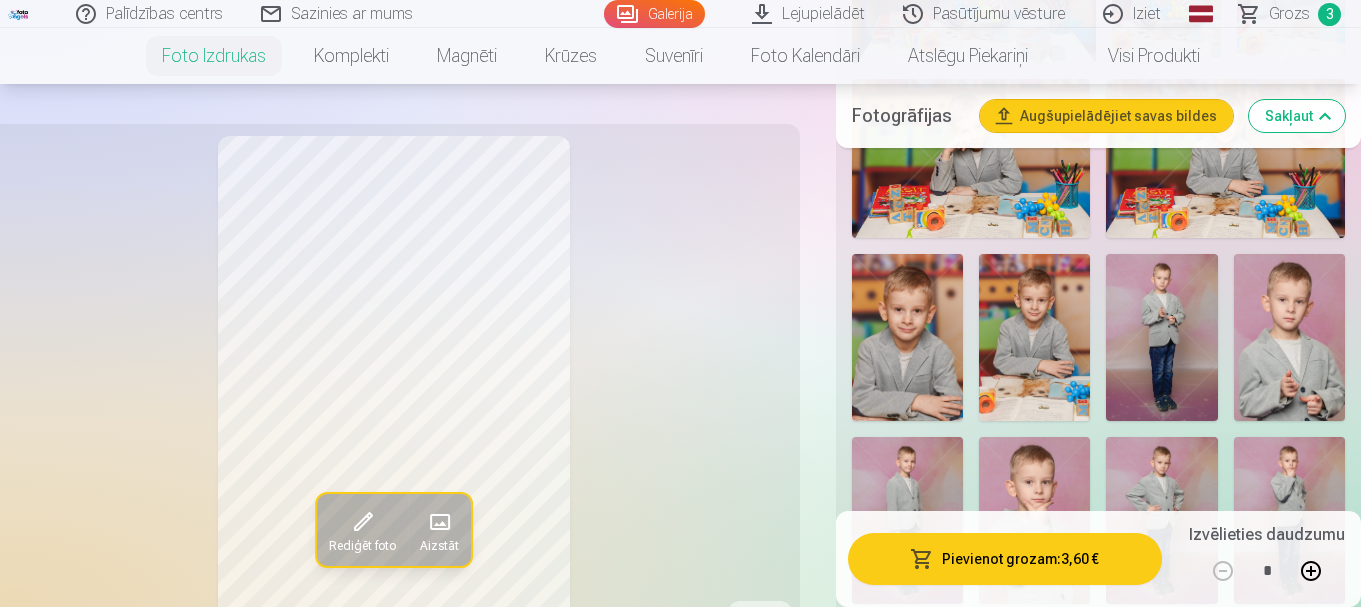 scroll, scrollTop: 2160, scrollLeft: 0, axis: vertical 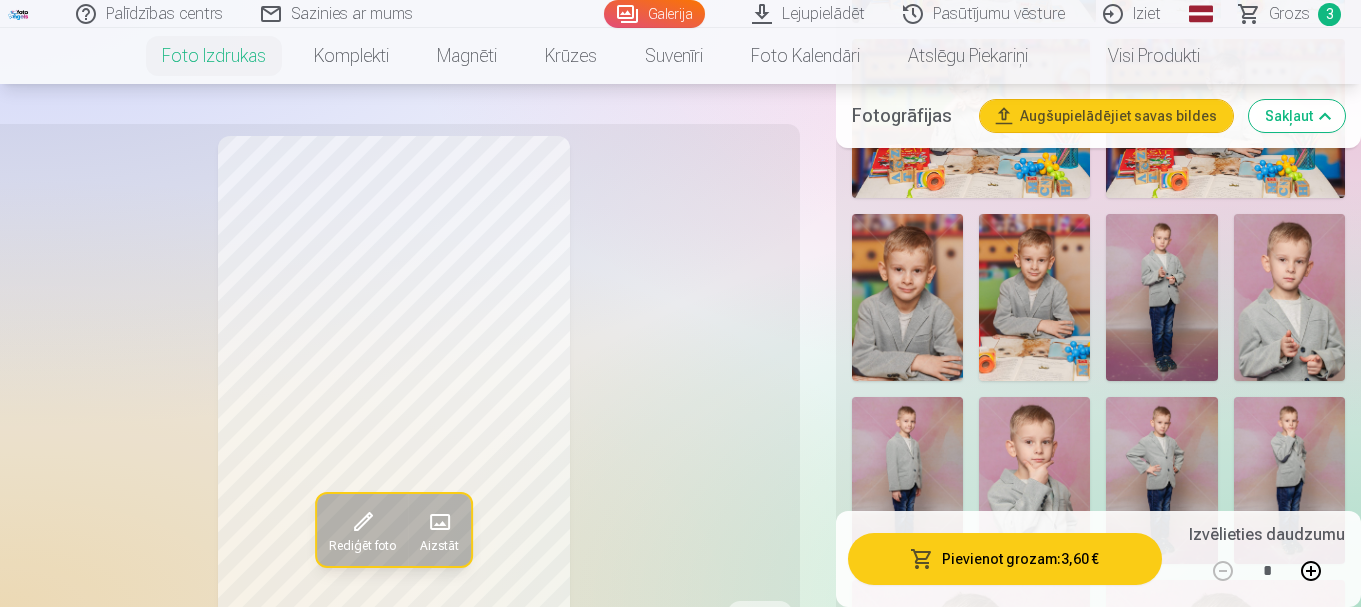 click at bounding box center (907, 297) 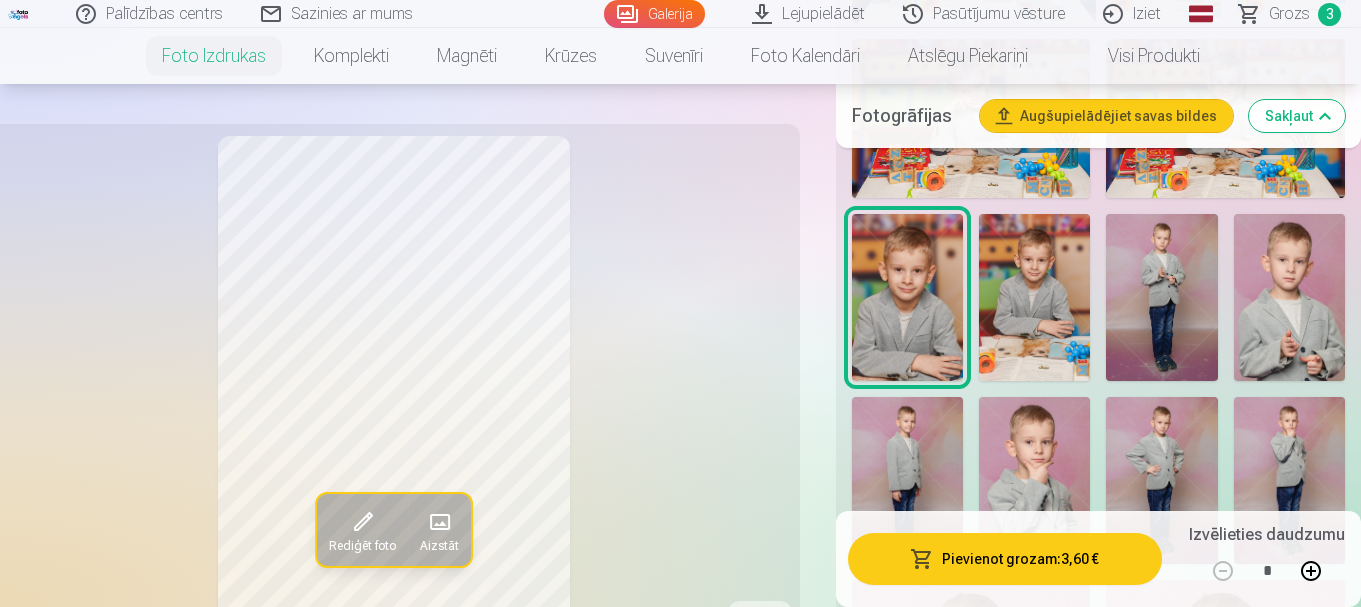 click at bounding box center (1034, 297) 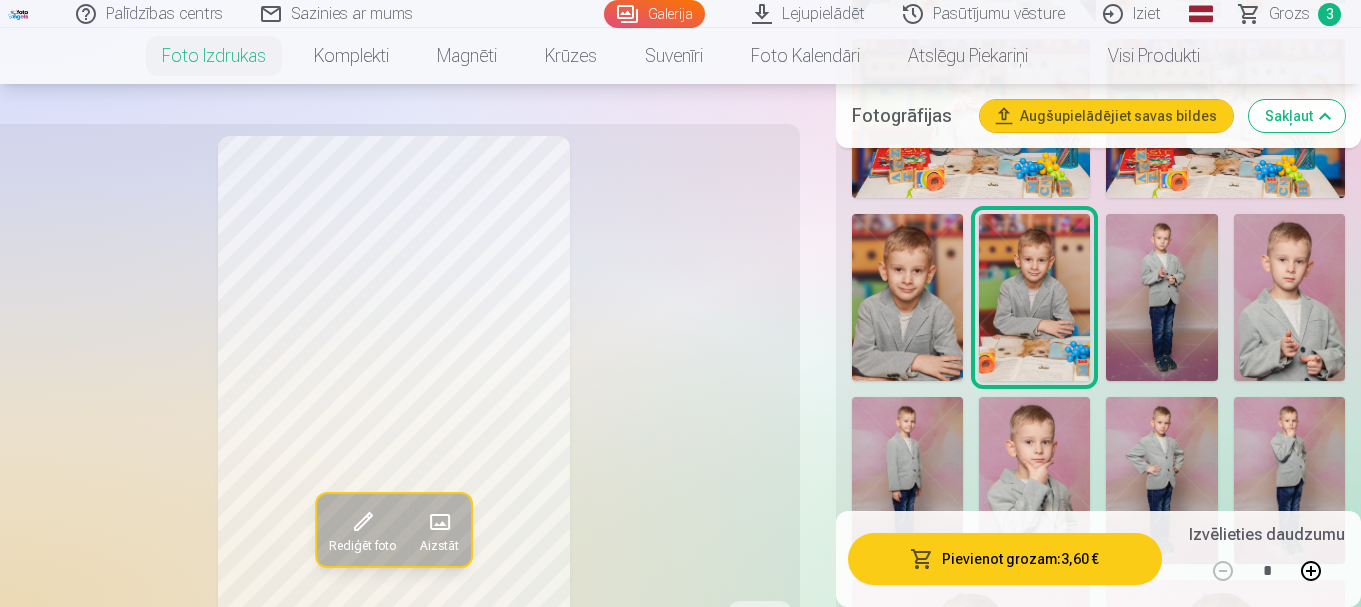 click at bounding box center [907, 297] 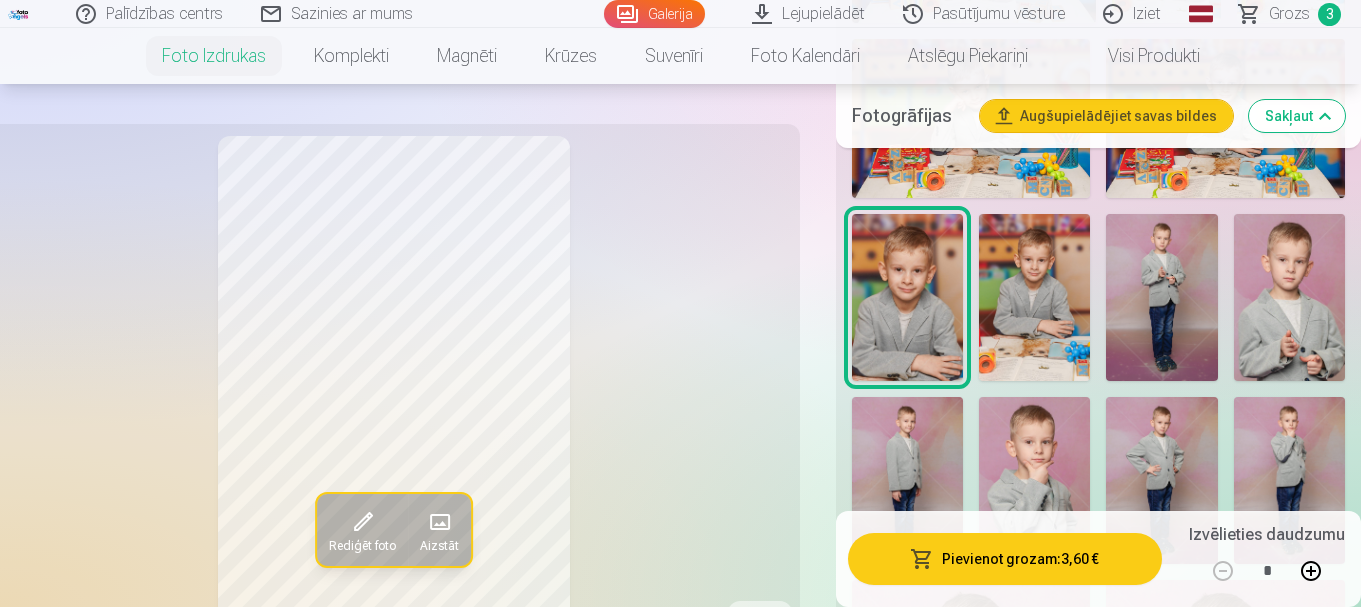 click at bounding box center (1034, 297) 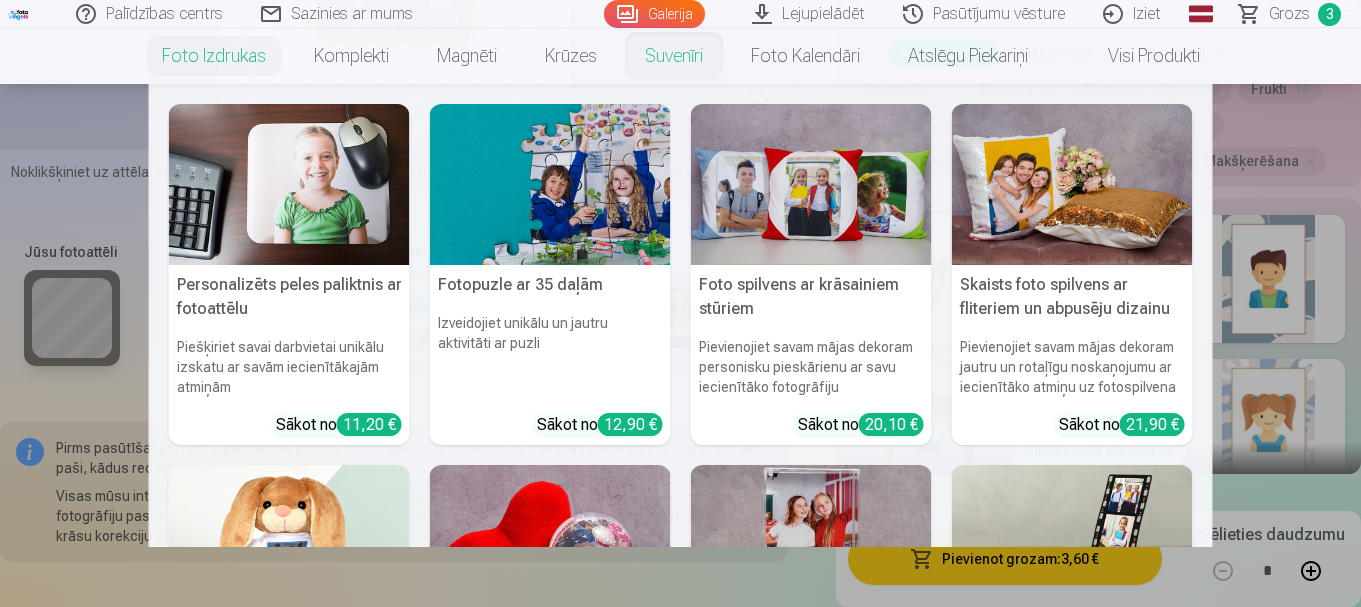 scroll, scrollTop: 3680, scrollLeft: 0, axis: vertical 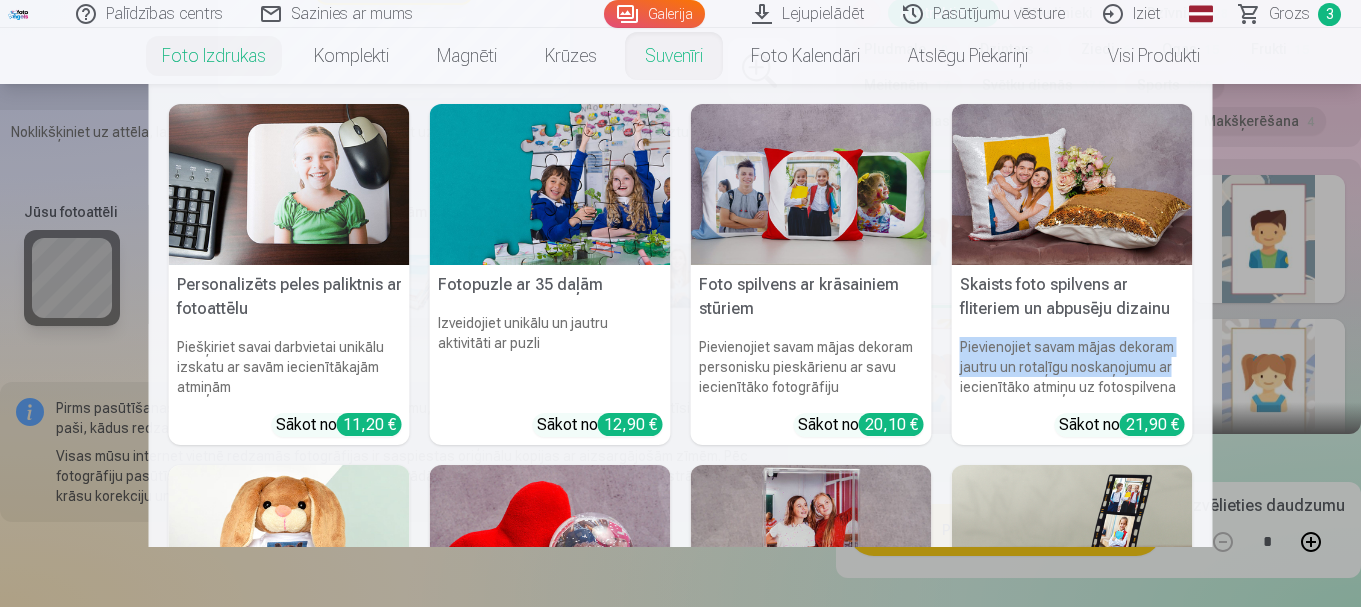 drag, startPoint x: 1205, startPoint y: 321, endPoint x: 1205, endPoint y: 358, distance: 37 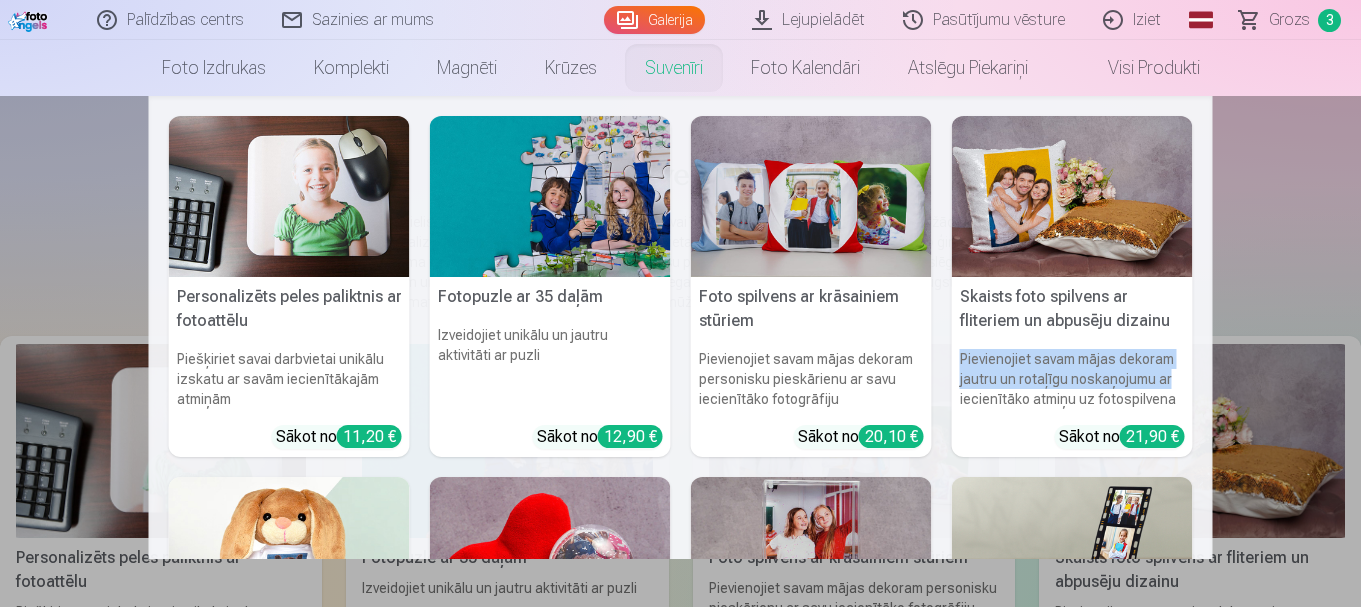 scroll, scrollTop: 80, scrollLeft: 0, axis: vertical 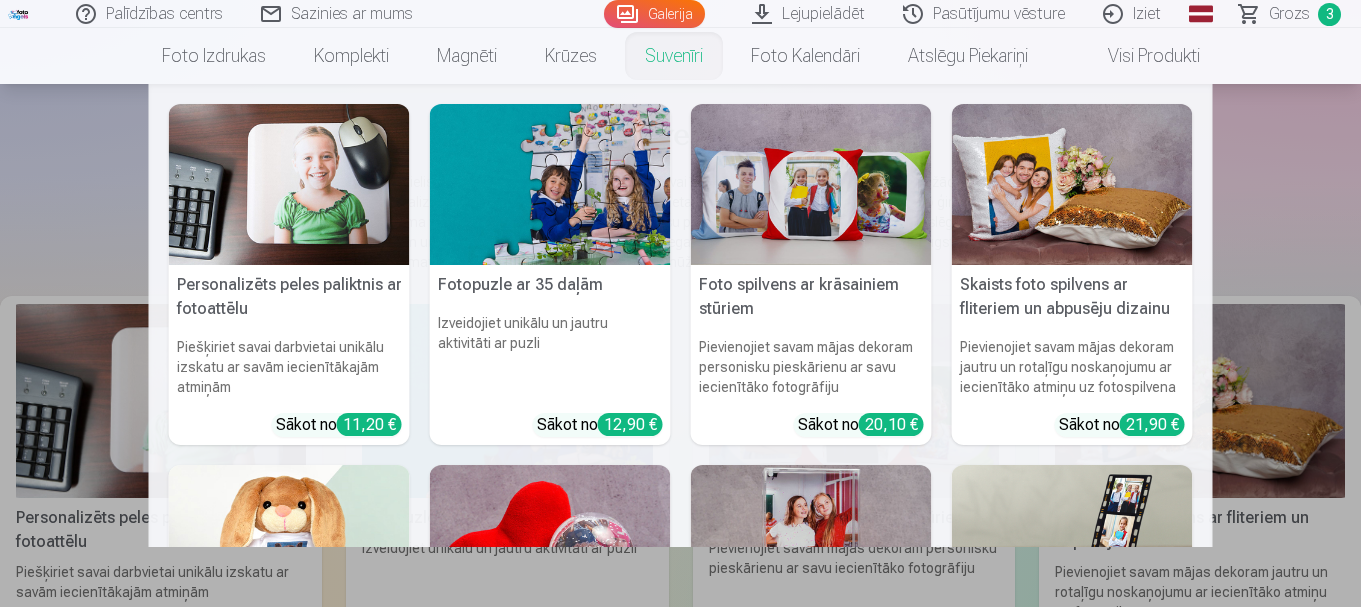 click on "Personalizēts peles paliktnis ar fotoattēlu Piešķiriet savai darbvietai unikālu izskatu ar savām iecienītākajām atmiņām Sākot no  11,20 € Fotopuzle ar 35 daļām Izveidojiet unikālu un jautru aktivitāti ar puzli Sākot no  12,90 € Foto spilvens ar krāsainiem stūriem Pievienojiet savam mājas dekoram personisku pieskārienu ar savu iecienītāko fotogrāfiju Sākot no  20,10 € Skaists foto spilvens ar fliteriem un abpusēju dizainu Pievienojiet savam mājas dekoram jautru un rotaļīgu noskaņojumu ar iecienītāko atmiņu uz fotospilvena Sākot no  21,90 € Mīļākā mīkstā rotaļlieta Zaķis ar fotogrāfiju Jauka un personalizēta dāvana Jūsu mīļajiem Sākot no  21,90 € Sniega bumba ar foto Unikāls un jautrs veids, kā parādīt savas iecienītākās atmiņas Sākot no  14,00 € Akrila rāmis ar sniegpārsliņām Maģisks veids, kā parādīt savu iecienītāko fotoattēlu Sākot no  18,50 € 7x21 cm alumīnija fotogrāfiju rāmis ar liecamu pamatni (3 fotogrāfijas)" at bounding box center [680, 315] 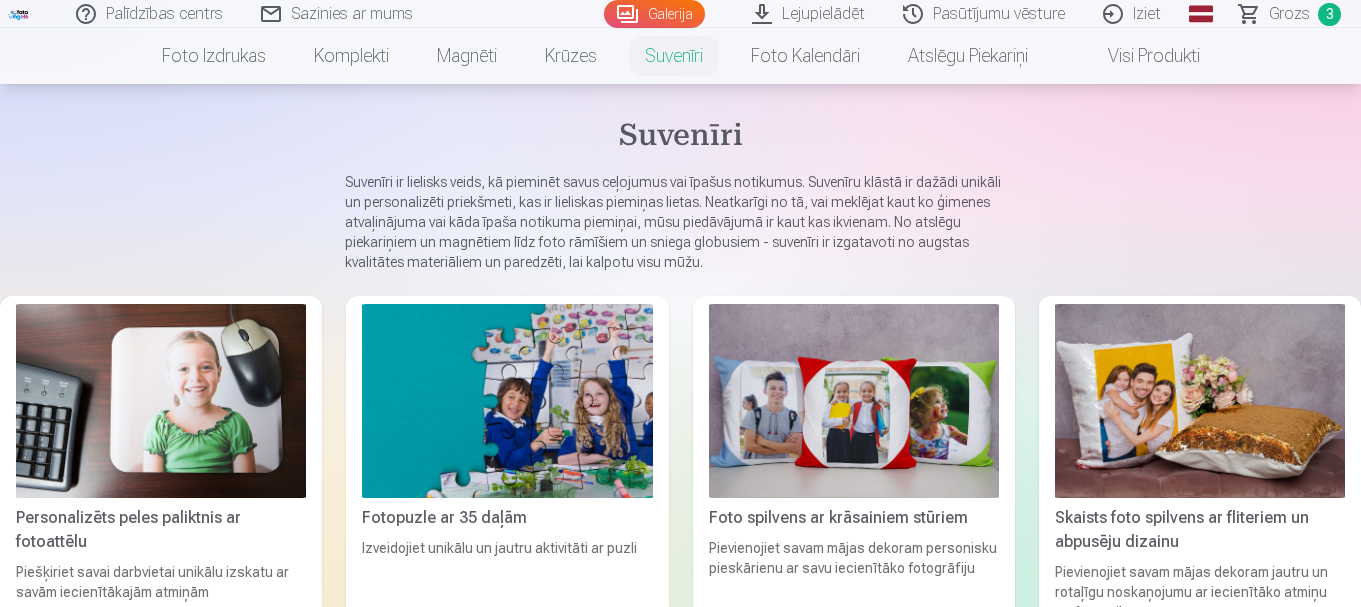 scroll, scrollTop: 320, scrollLeft: 0, axis: vertical 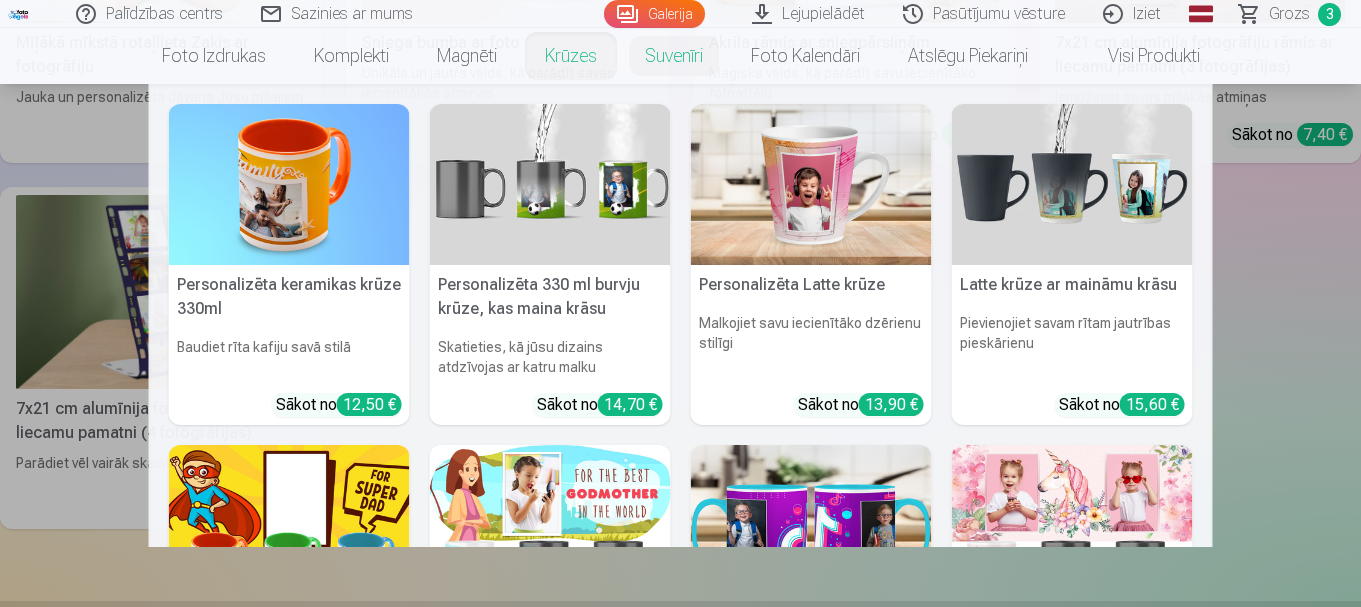 click on "Krūzes" at bounding box center (571, 56) 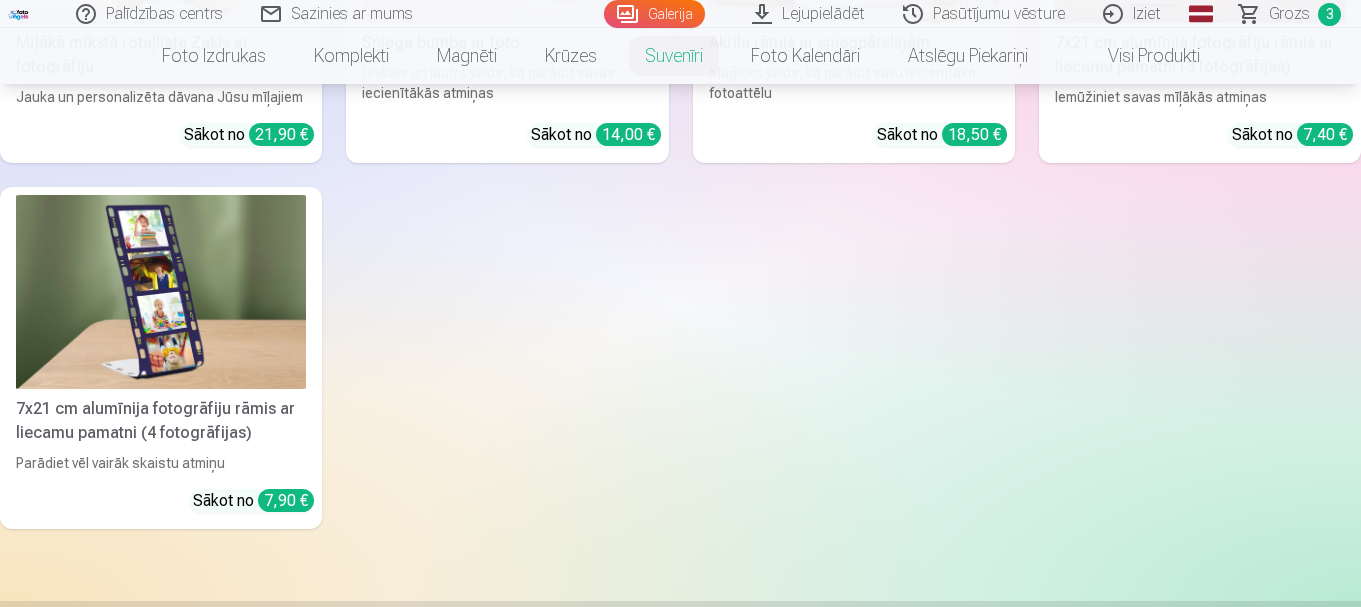 scroll, scrollTop: 0, scrollLeft: 0, axis: both 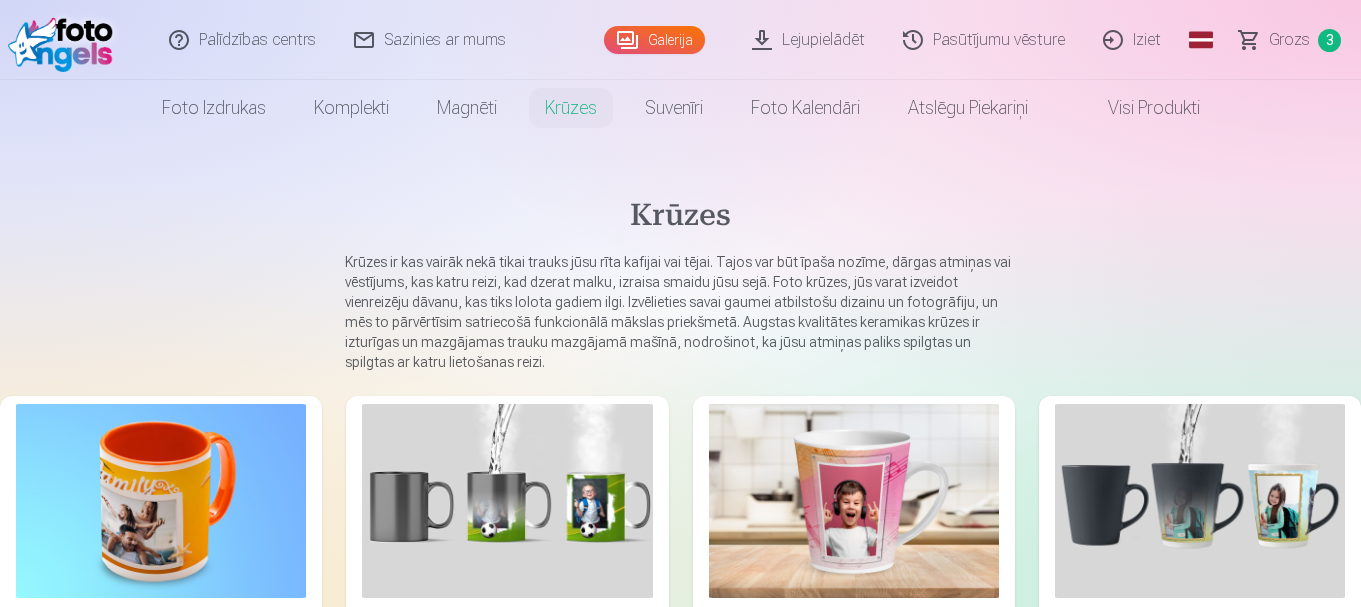 click on "Krūzes Krūzes ir kas vairāk nekā tikai trauks jūsu rīta kafijai vai tējai. Tajos var būt īpaša nozīme, dārgas atmiņas vai vēstījums, kas katru reizi, kad dzerat malku, izraisa smaidu jūsu sejā. Foto krūzes, jūs varat izveidot vienreizēju dāvanu, kas tiks lolota gadiem ilgi. Izvēlieties savai gaumei atbilstošu dizainu un fotogrāfiju, un mēs to pārvērtīsim satriecošā funkcionālā mākslas priekšmetā. Augstas kvalitātes keramikas krūzes ir izturīgas un mazgājamas trauku mazgājamā mašīnā, nodrošinot, ka jūsu atmiņas paliks spilgtas un spilgtas ar katru lietošanas reizi. Personalizēta keramikas krūze 330ml Baudiet rīta kafiju savā stilā Sākot no    12,50 € Personalizēta 330 ml burvju krūze, kas maina krāsu Skatieties, kā jūsu dizains atdzīvojas ar katru malku Sākot no    14,70 € Personalizēta Latte krūze Malkojiet savu iecienītāko dzērienu stilīgi Sākot no    13,90 € Latte krūze ar maināmu krāsu Sākot no    15,60 € Sākot no" at bounding box center (680, 846) 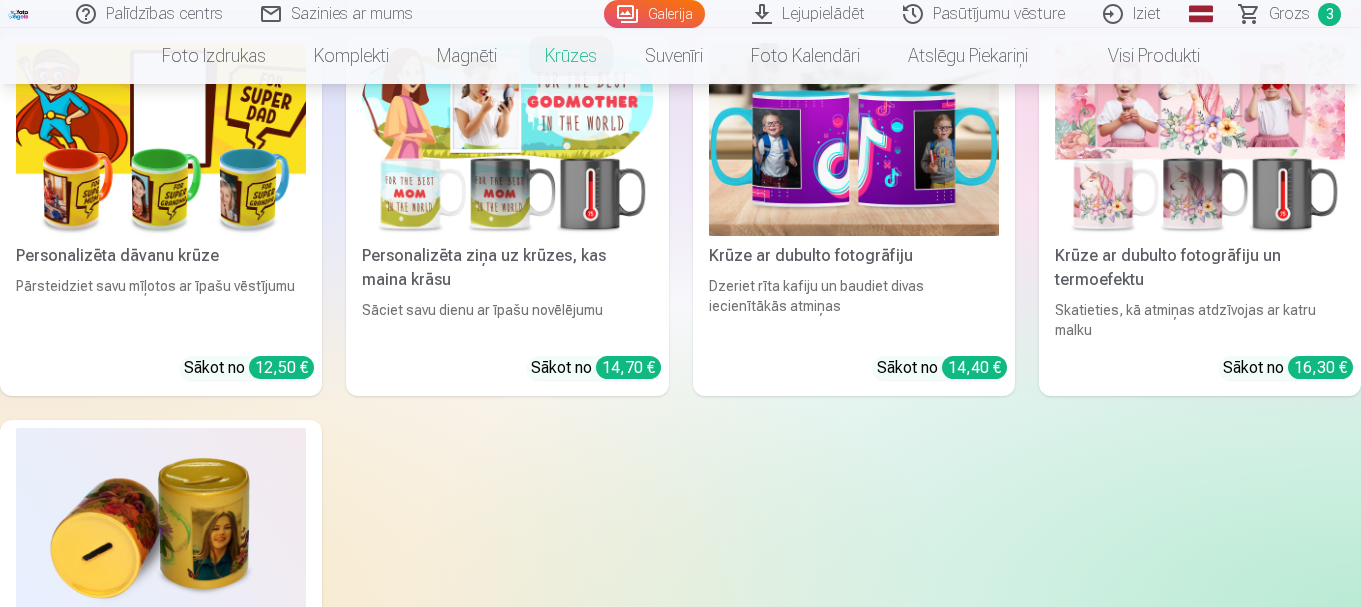 scroll, scrollTop: 1040, scrollLeft: 0, axis: vertical 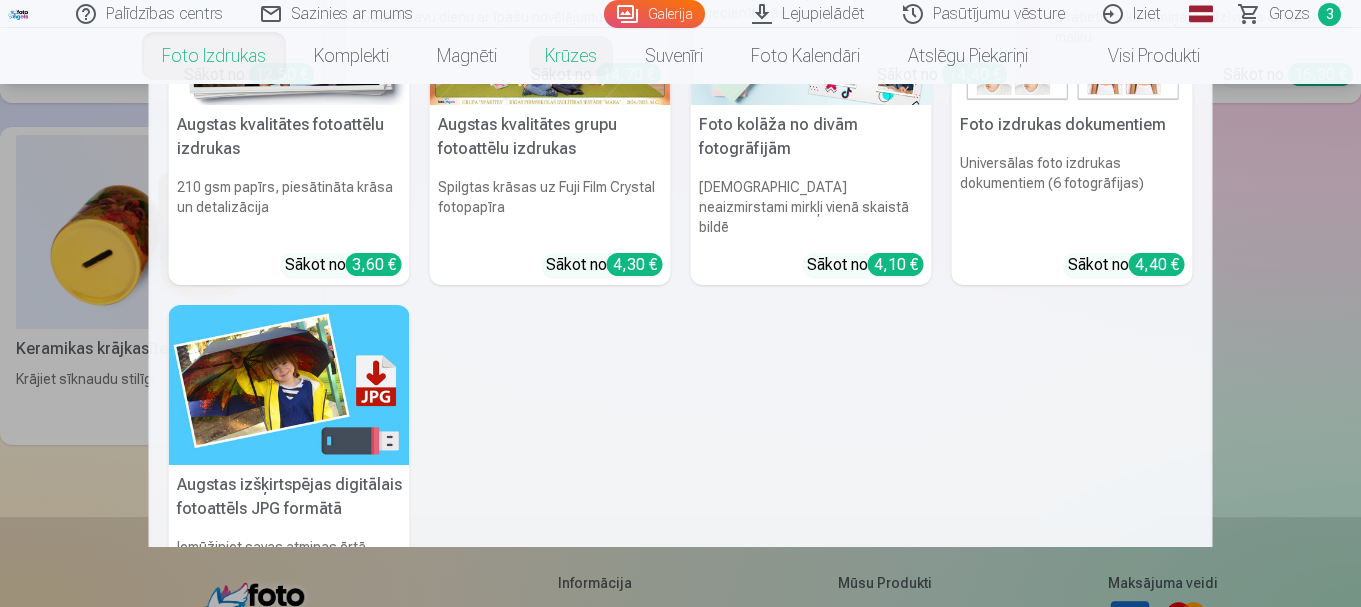 click on "Foto kolāža no divām fotogrāfijām" at bounding box center [811, 137] 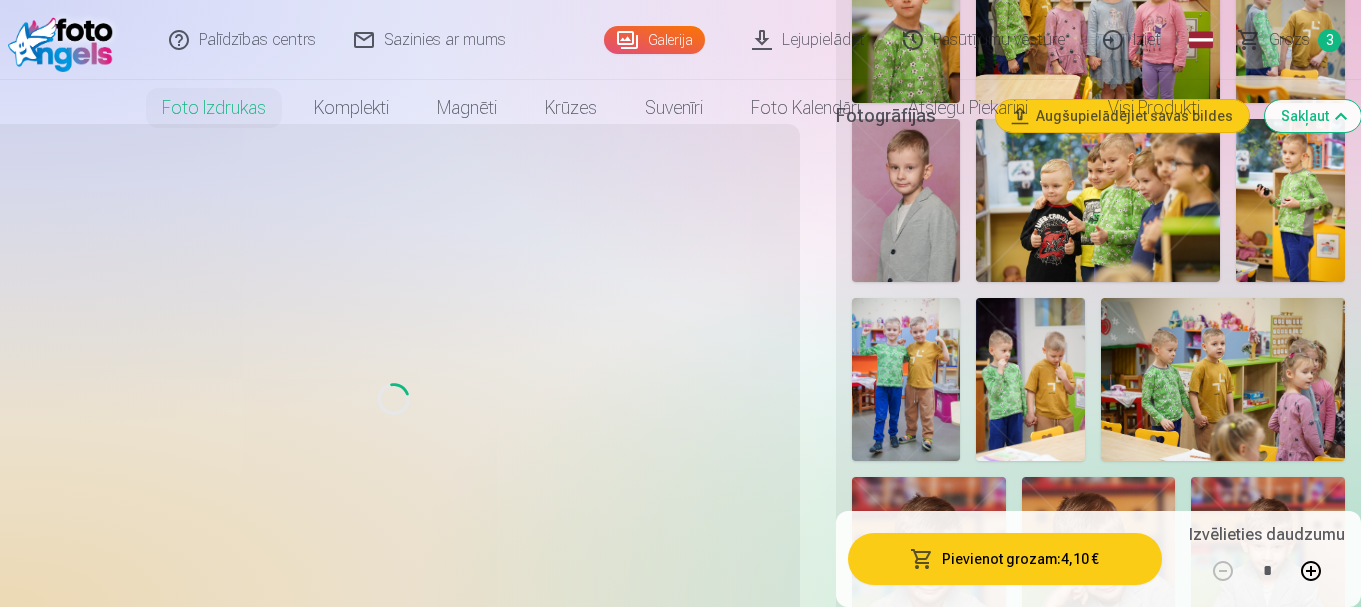 scroll, scrollTop: 0, scrollLeft: 0, axis: both 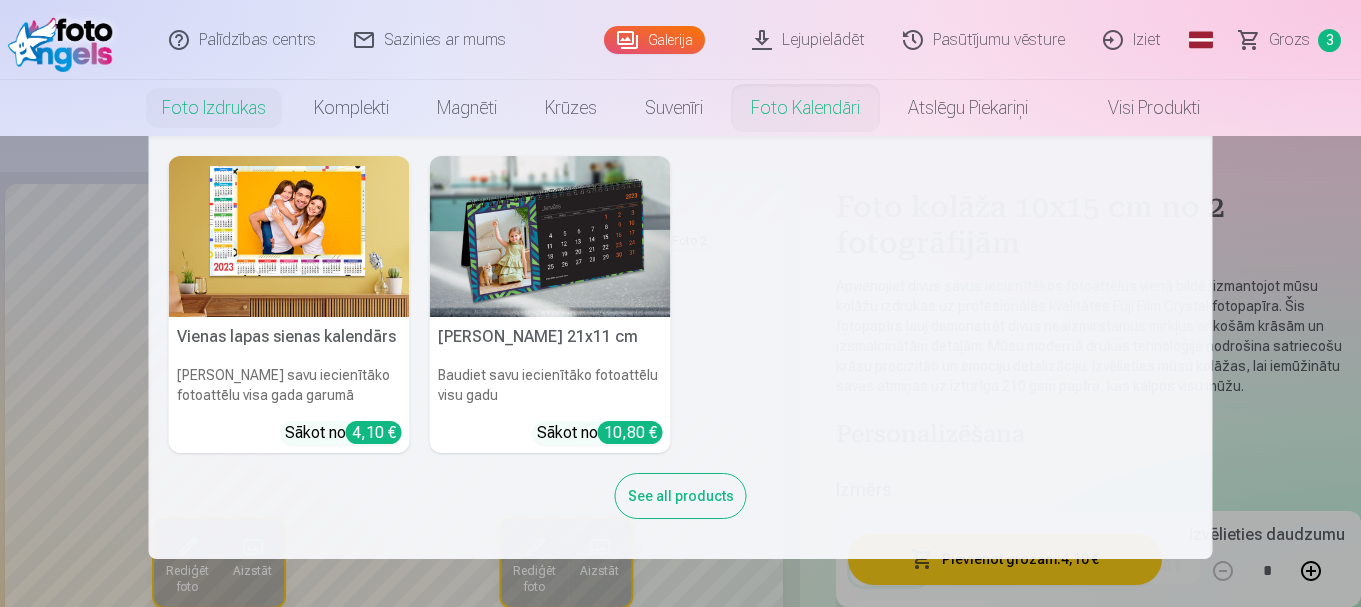 click on "Vienas lapas sienas kalendārs Parādiet savu iecienītāko fotoattēlu visa gada garumā Sākot no  4,10 € Galda kalendārs 21x11 cm Baudiet savu iecienītāko fotoattēlu visu gadu Sākot no  10,80 € See all products" at bounding box center (680, 347) 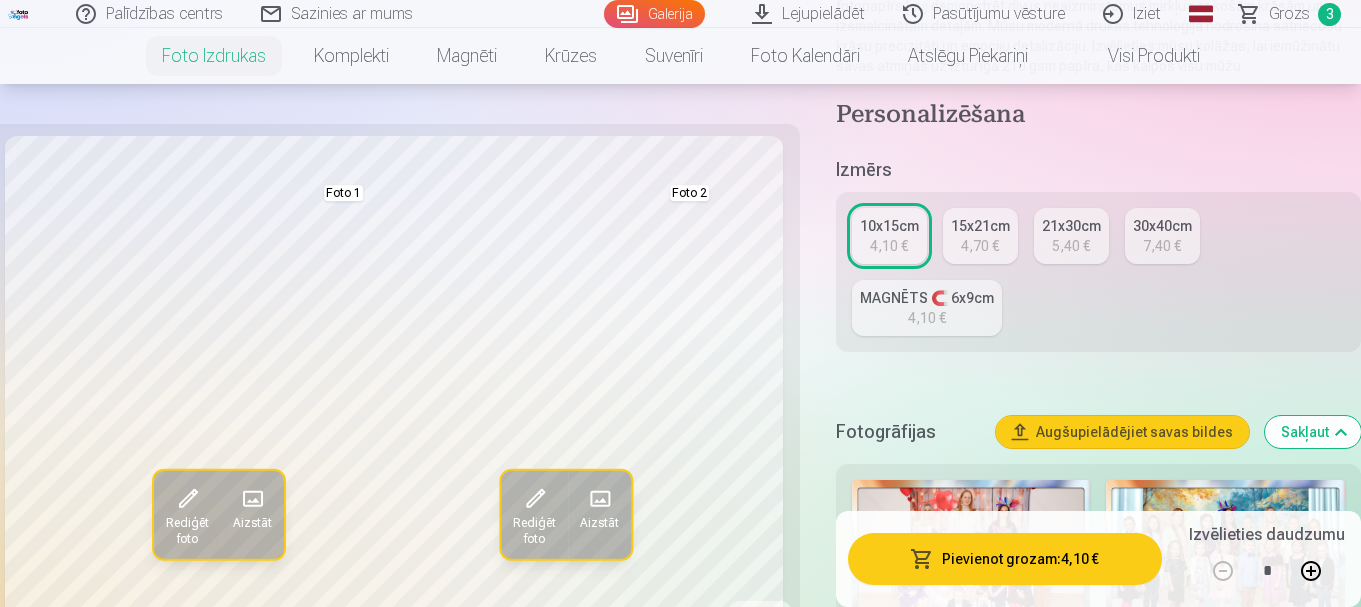 scroll, scrollTop: 360, scrollLeft: 0, axis: vertical 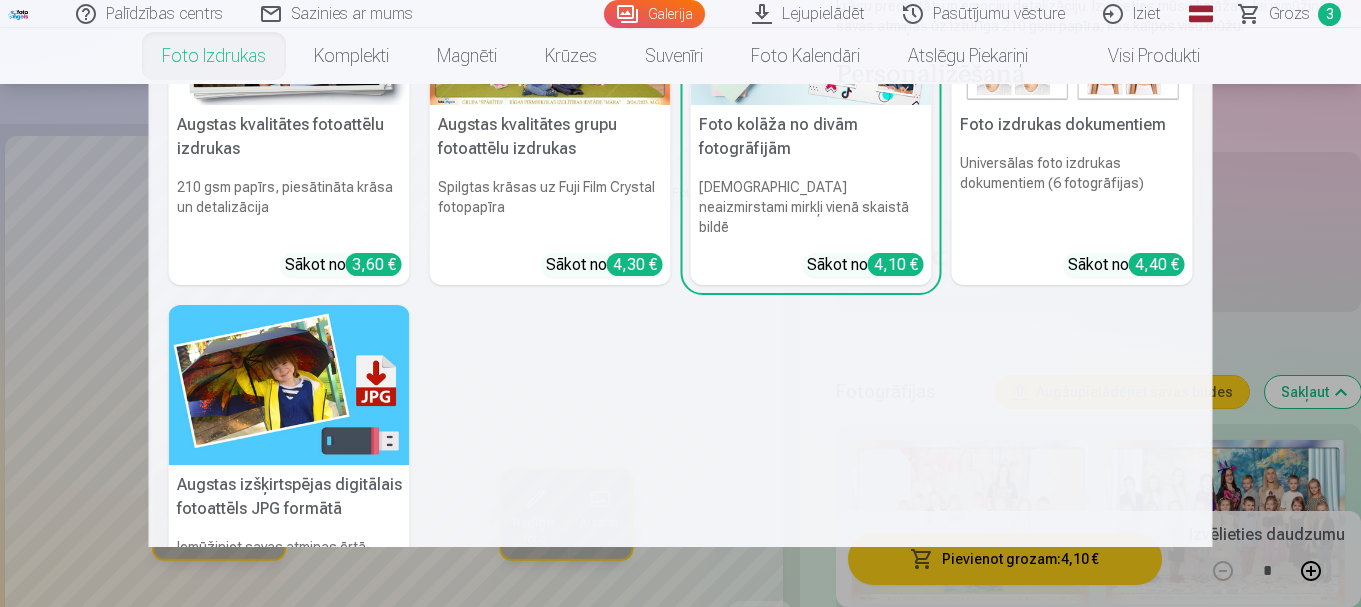 click on "Augstas kvalitātes fotoattēlu izdrukas" at bounding box center [289, 137] 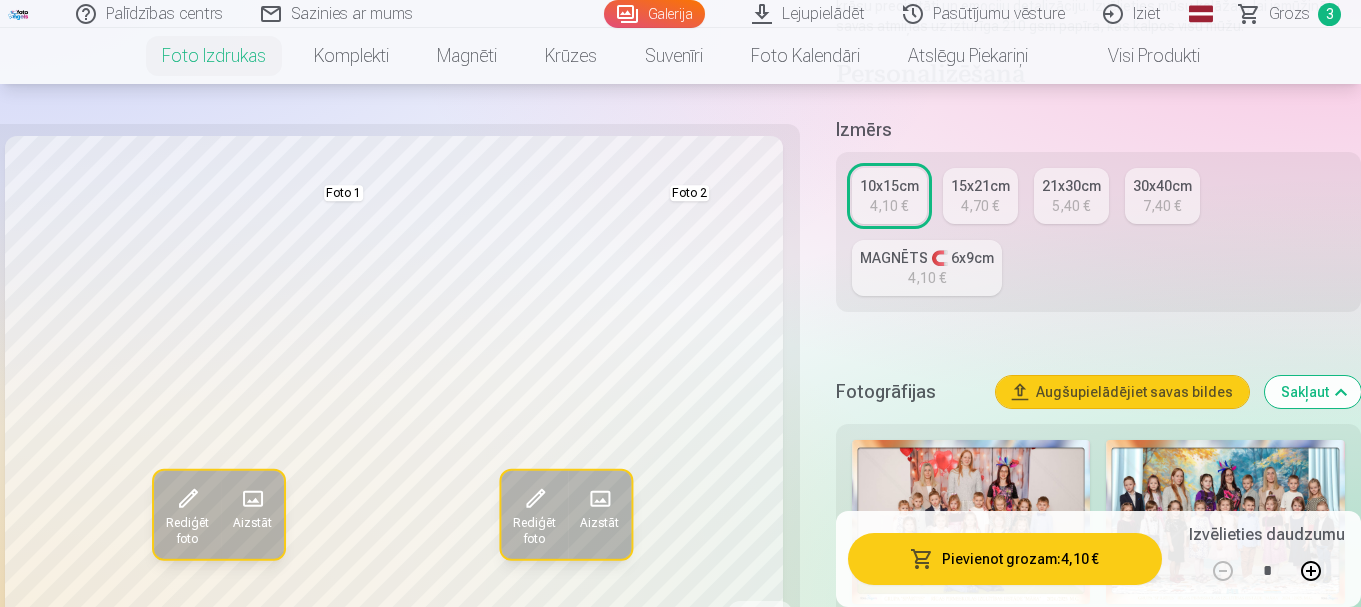 scroll, scrollTop: 0, scrollLeft: 0, axis: both 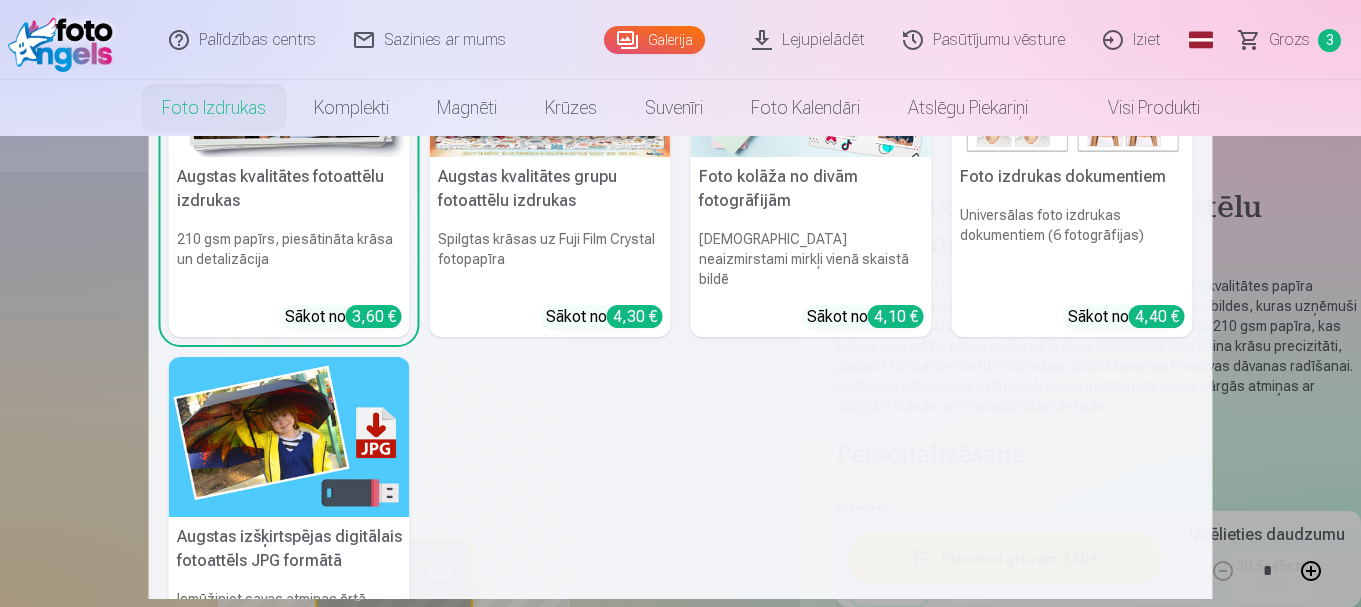 click on "Augstas kvalitātes fotoattēlu izdrukas 210 gsm papīrs, piesātināta krāsa un detalizācija Sākot no  3,60 € Augstas kvalitātes grupu fotoattēlu izdrukas Spilgtas krāsas uz Fuji Film Crystal fotopapīra Sākot no  4,30 € Foto kolāža no divām fotogrāfijām Divi neaizmirstami mirkļi vienā skaistā bildē Sākot no  4,10 € Foto izdrukas dokumentiem Universālas foto izdrukas dokumentiem (6 fotogrāfijas) Sākot no  4,40 € Augstas izšķirtspējas digitālais fotoattēls JPG formātā Iemūžiniet savas atmiņas ērtā digitālā veidā Sākot no  6,00 € See all products" at bounding box center [680, 367] 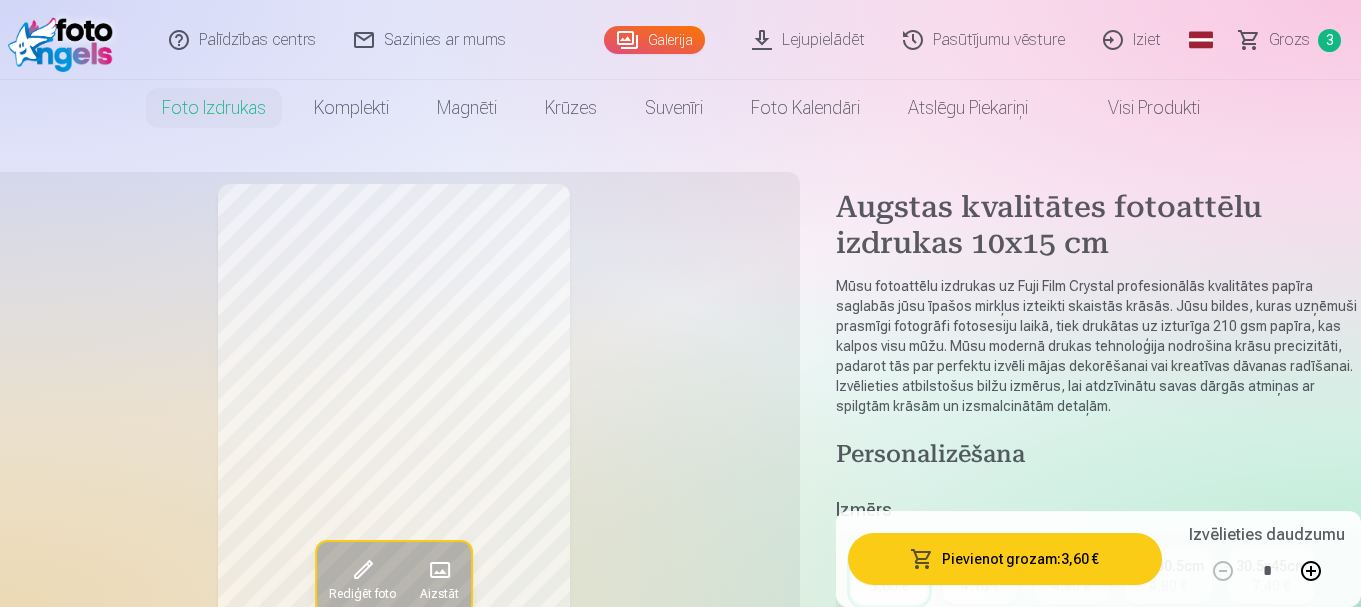scroll, scrollTop: 240, scrollLeft: 0, axis: vertical 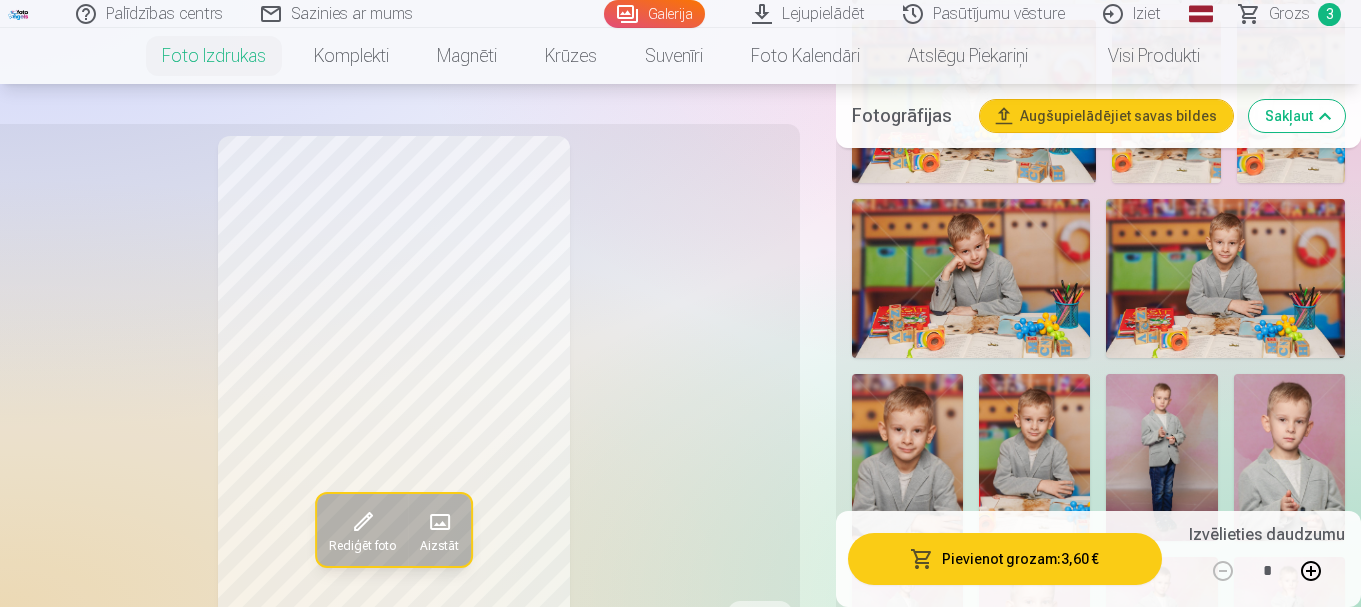 click at bounding box center [1225, 278] 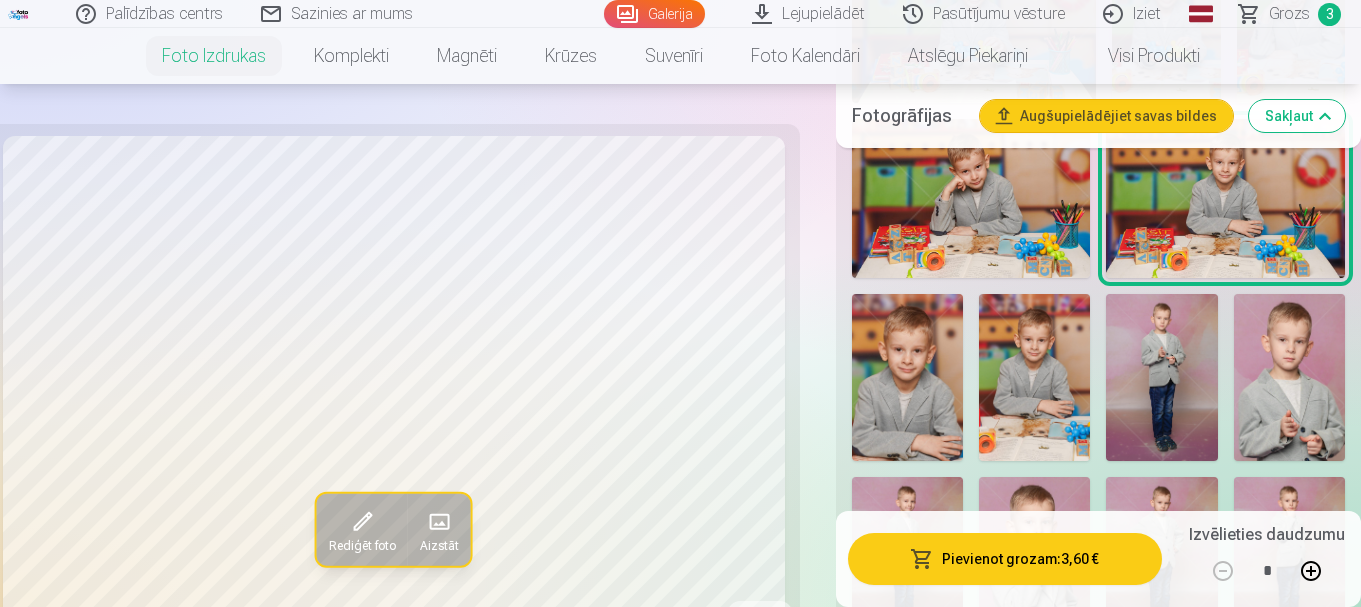 scroll, scrollTop: 2120, scrollLeft: 0, axis: vertical 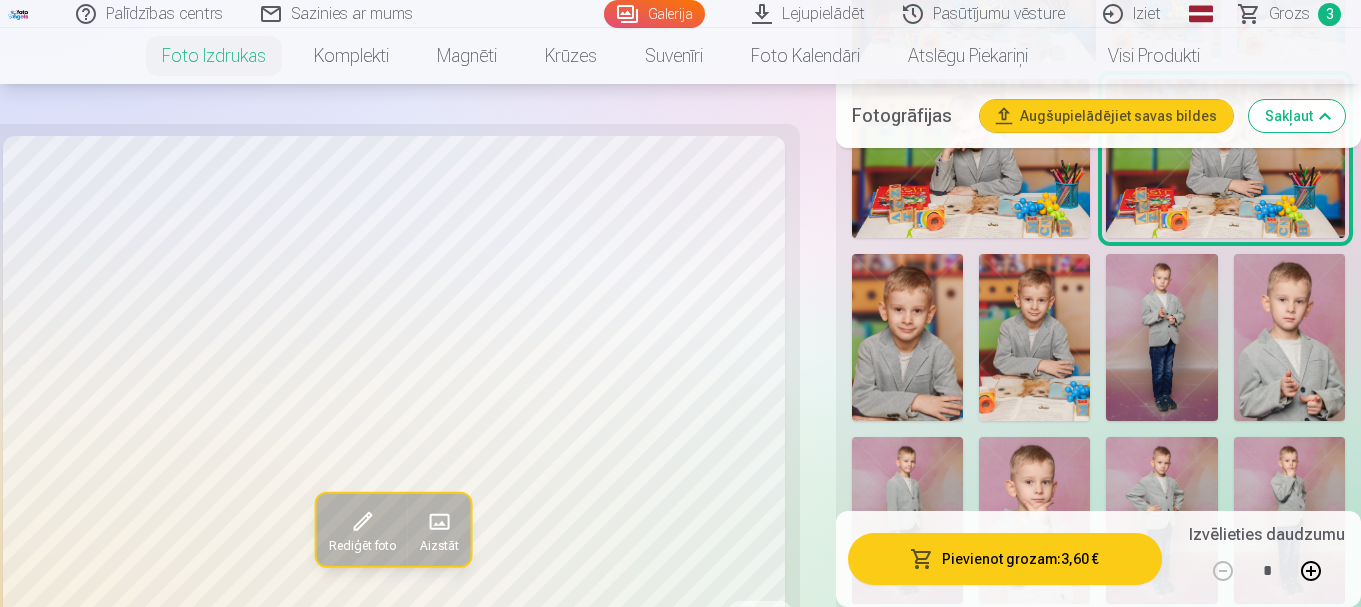 click at bounding box center [1161, 337] 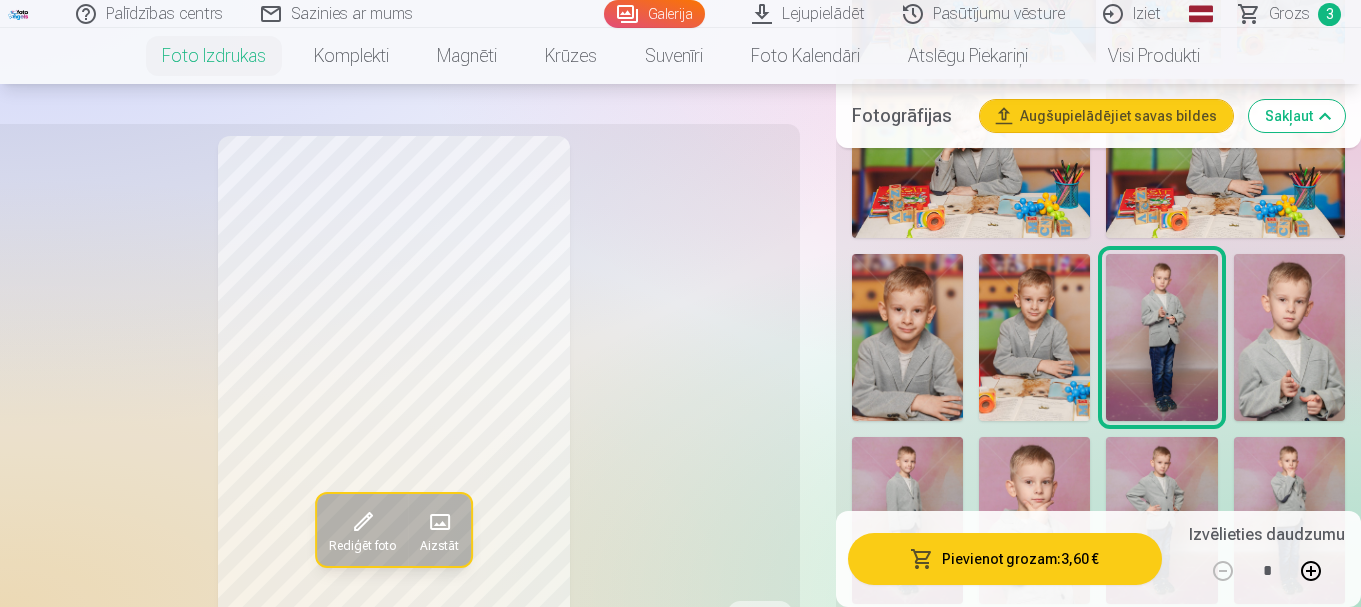 click at bounding box center [1034, 337] 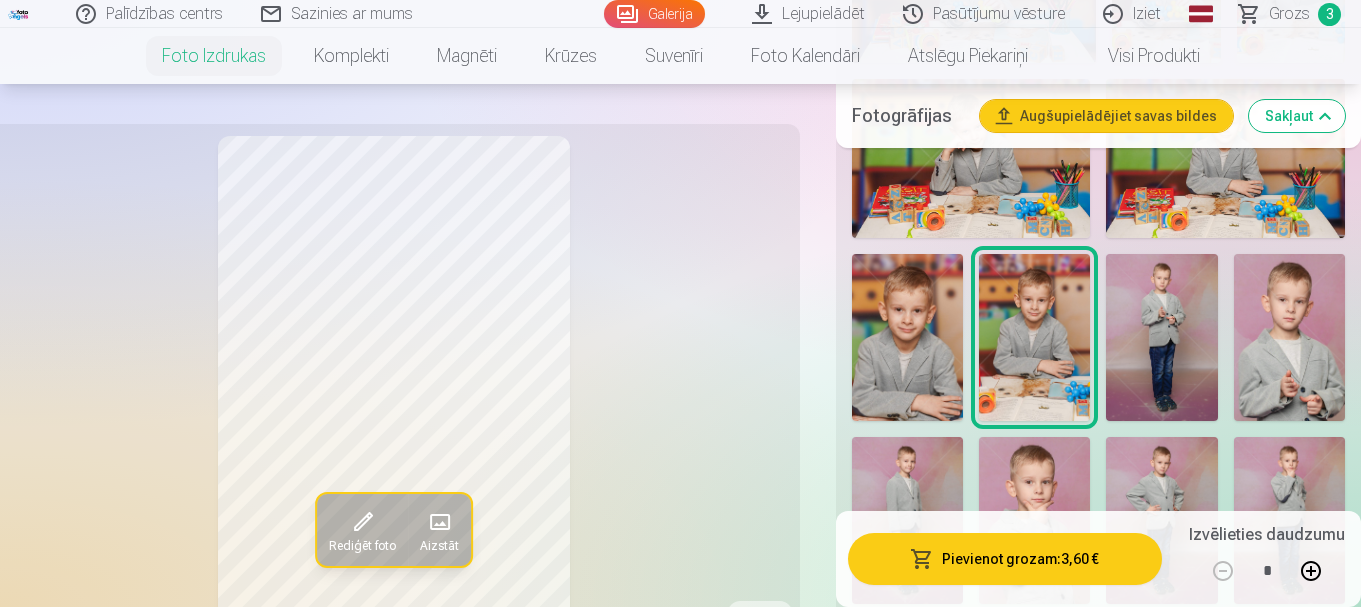 click at bounding box center [907, 337] 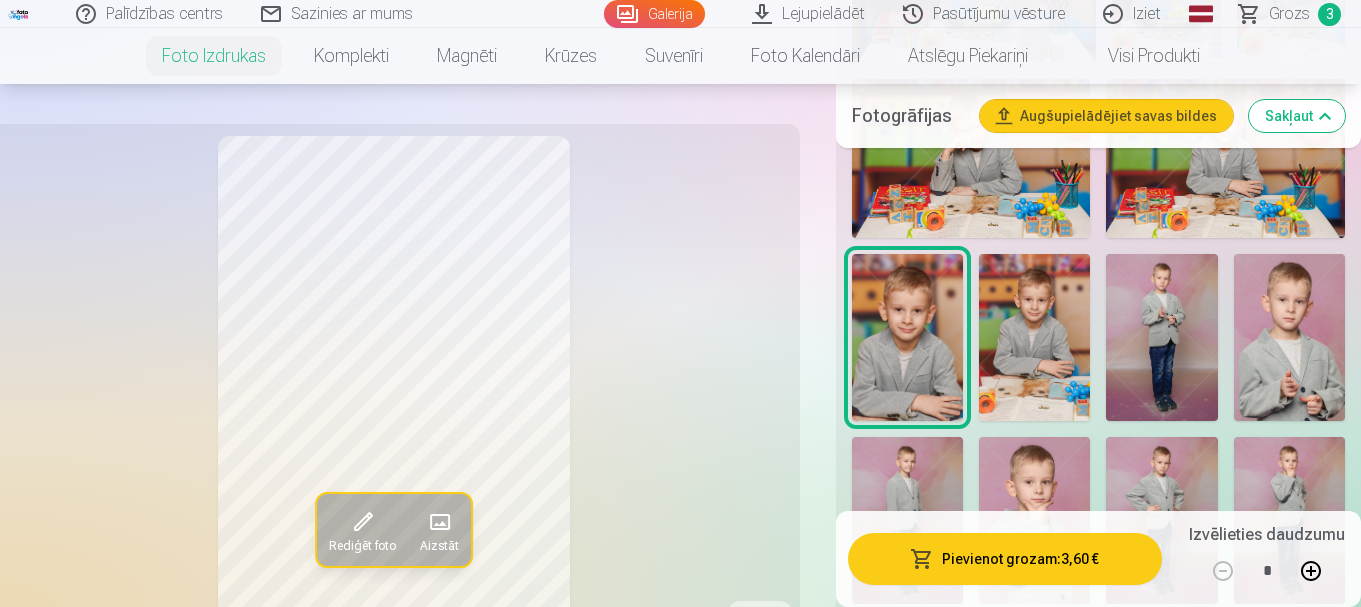 click at bounding box center [1225, 158] 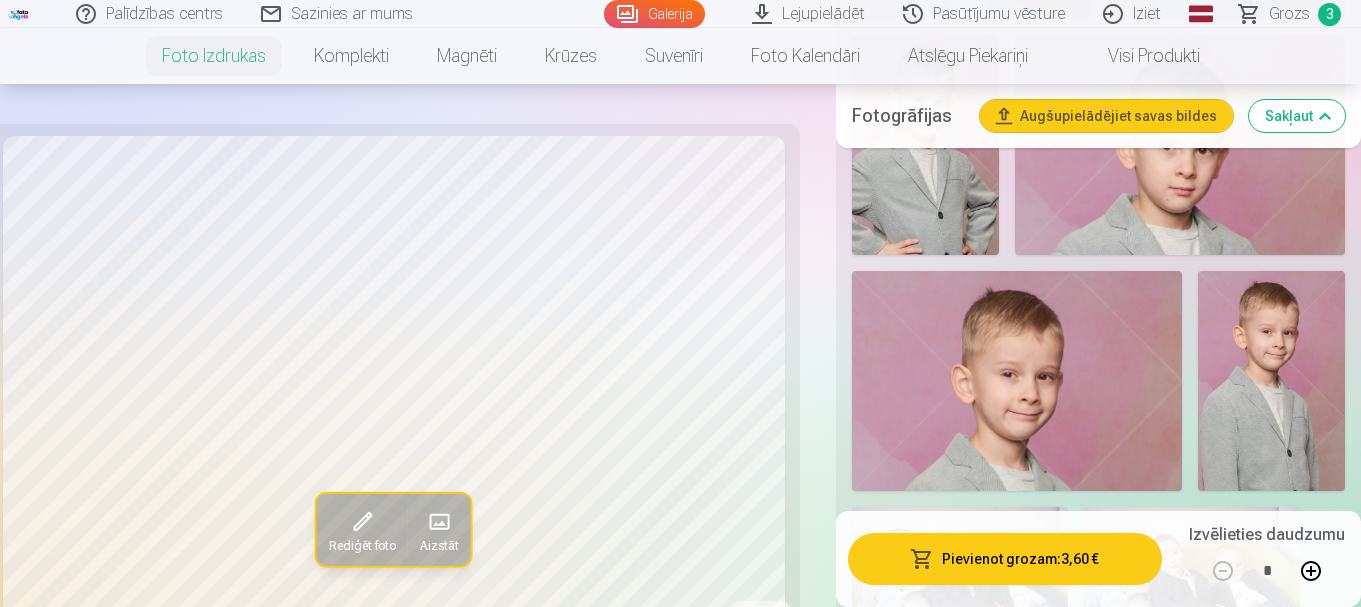 scroll, scrollTop: 2840, scrollLeft: 0, axis: vertical 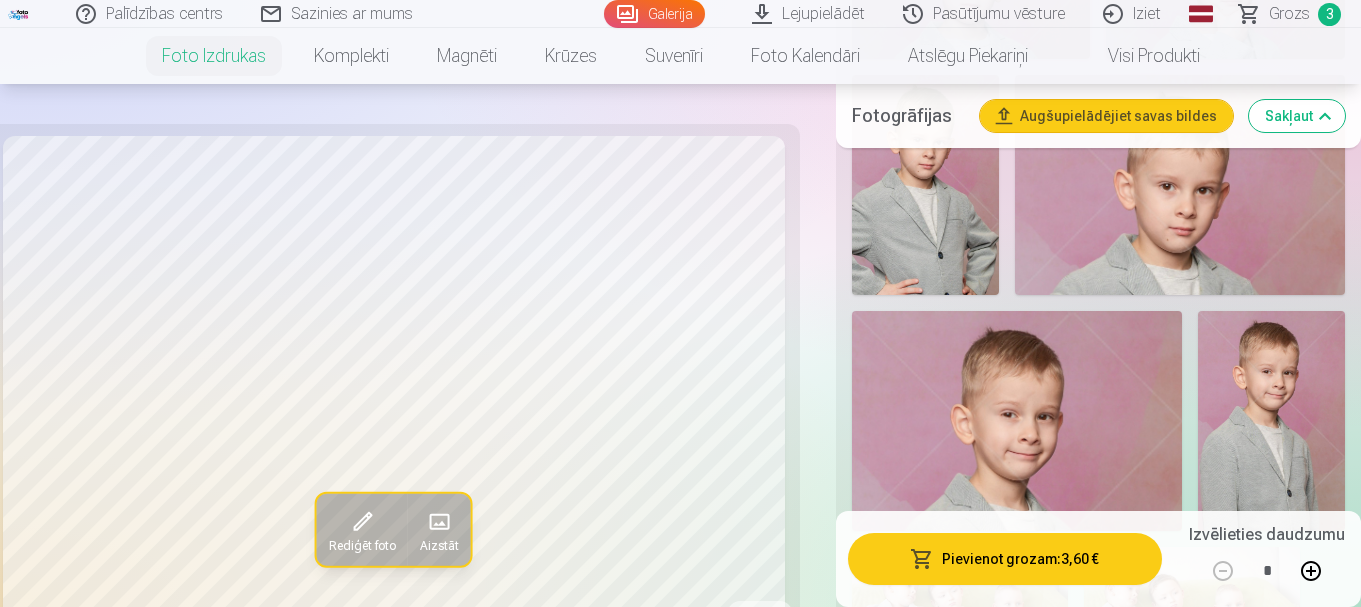 click at bounding box center (1017, 421) 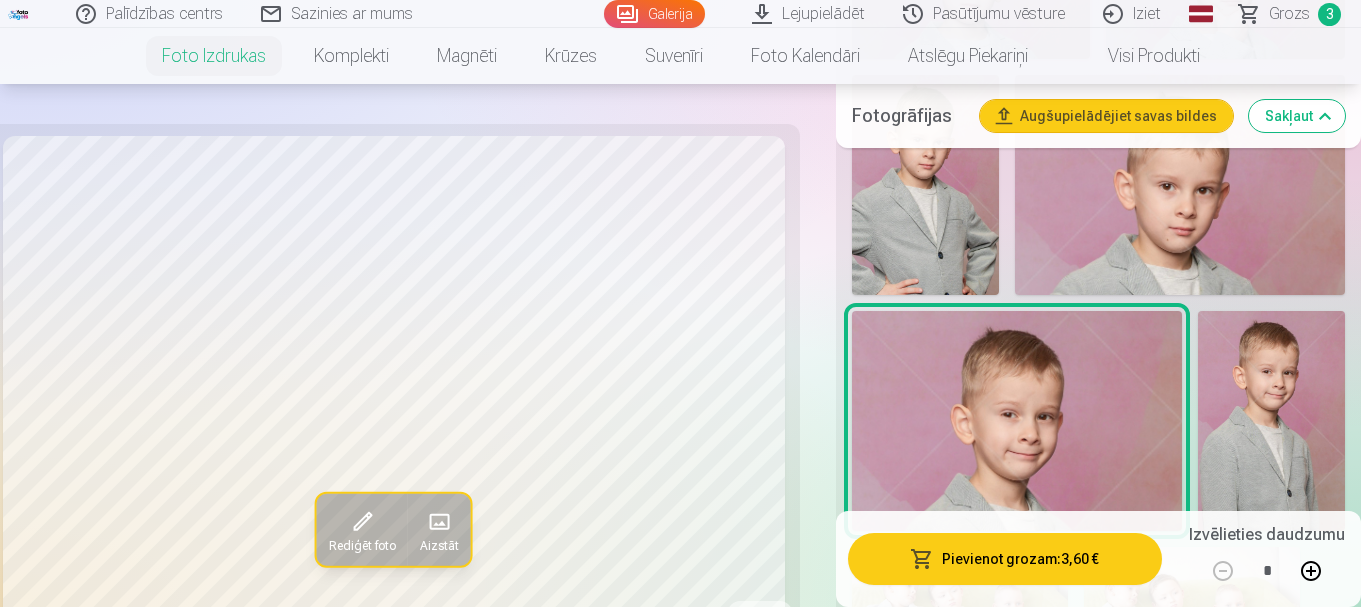 click at bounding box center (1271, 421) 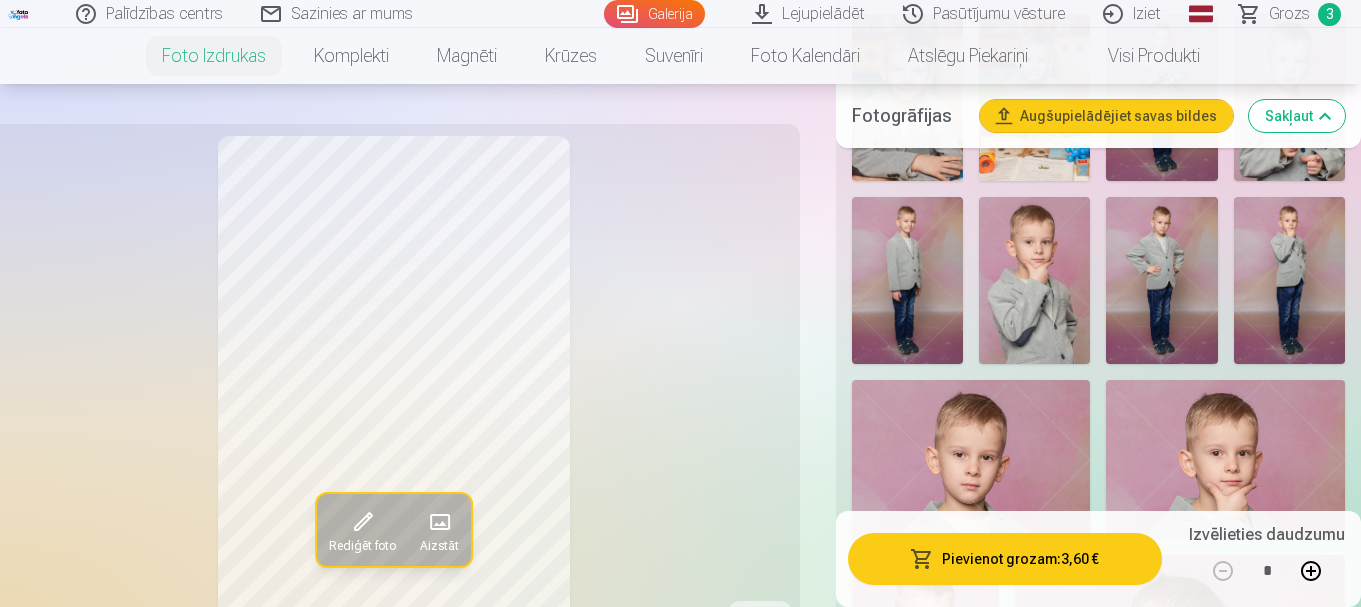 scroll, scrollTop: 2280, scrollLeft: 0, axis: vertical 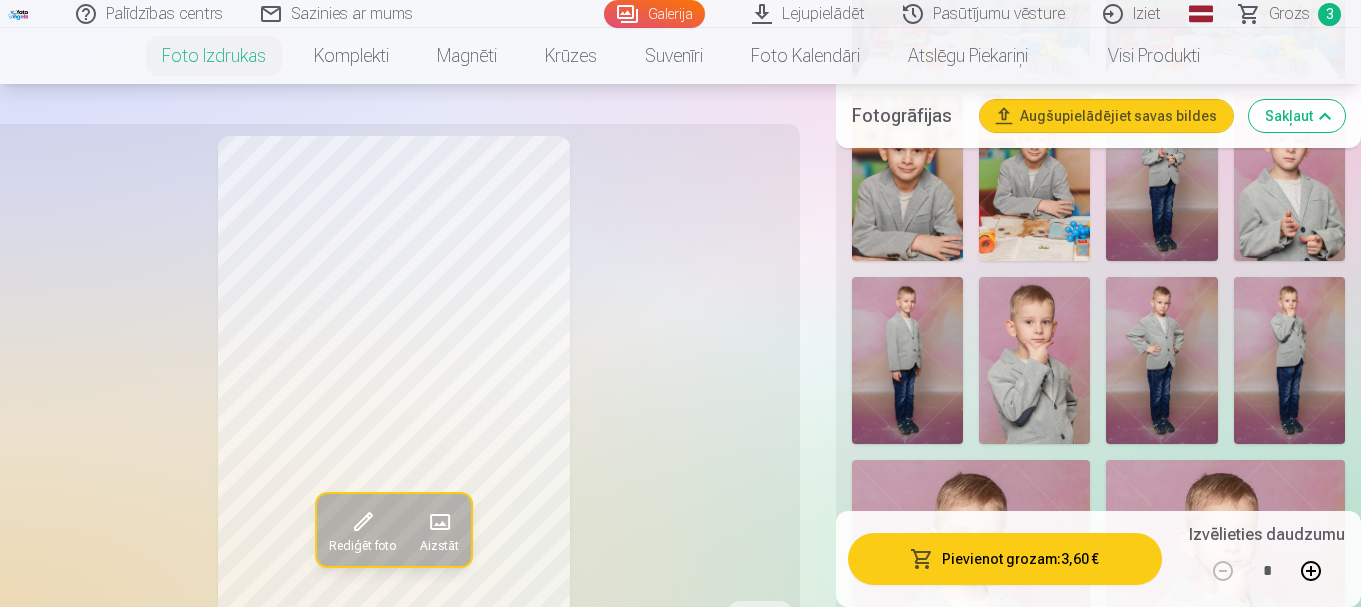 click at bounding box center [1034, 360] 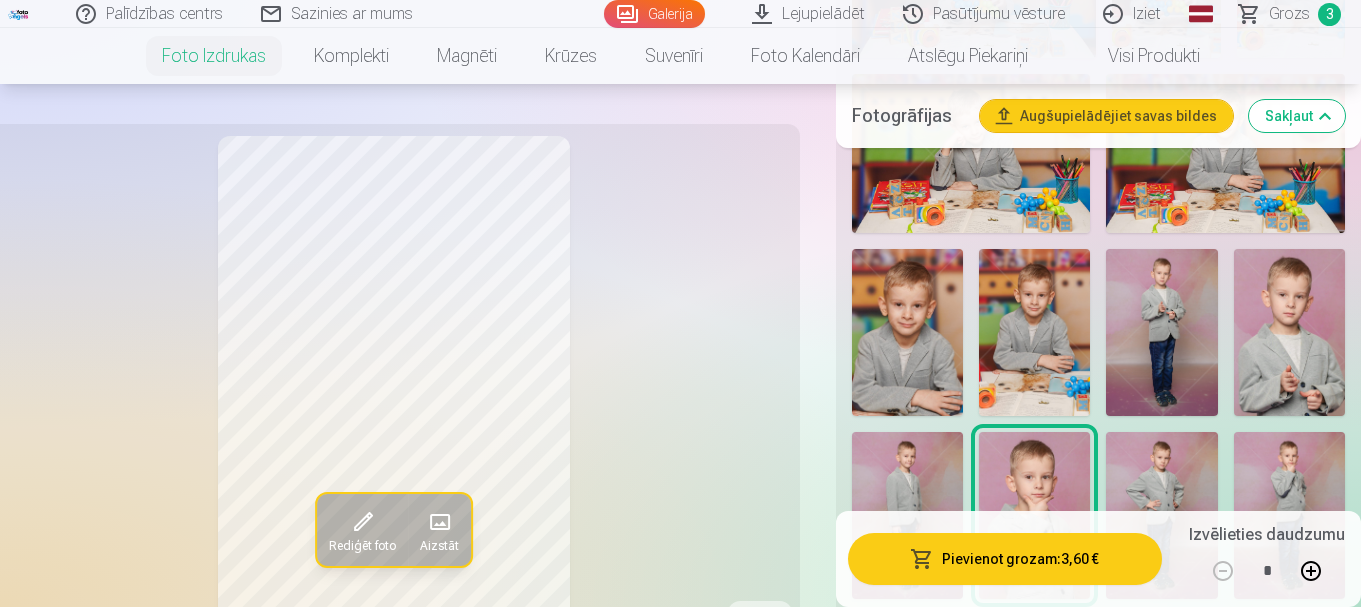 scroll, scrollTop: 2120, scrollLeft: 0, axis: vertical 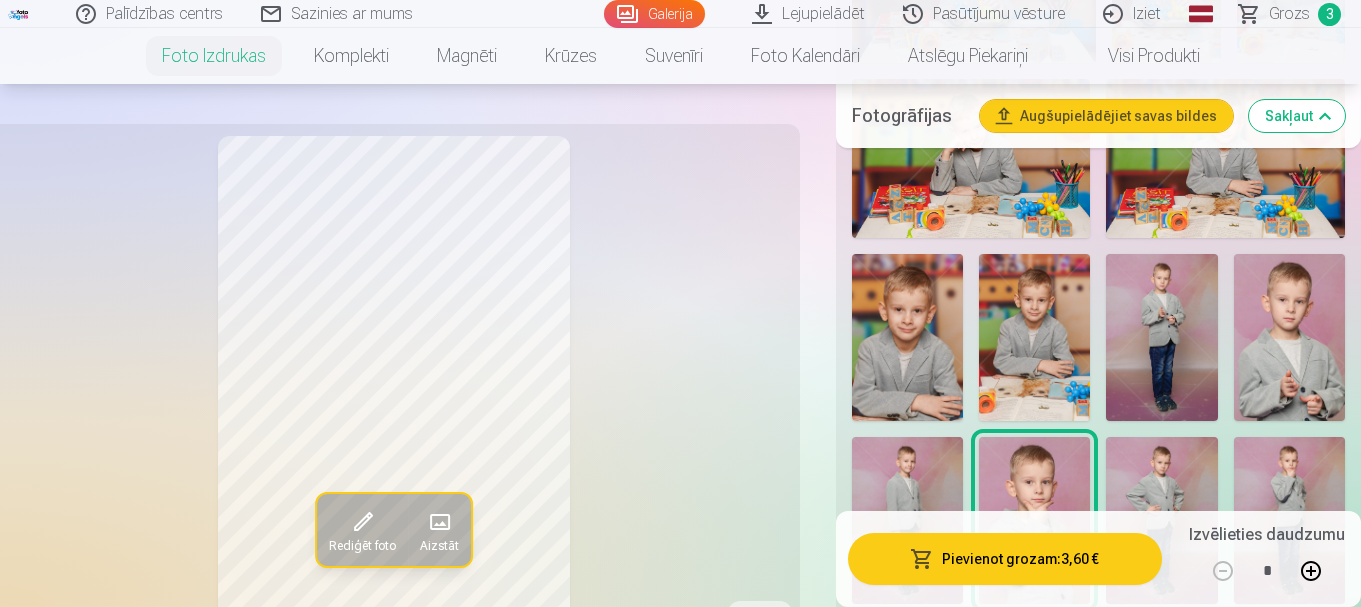 click at bounding box center [1034, 337] 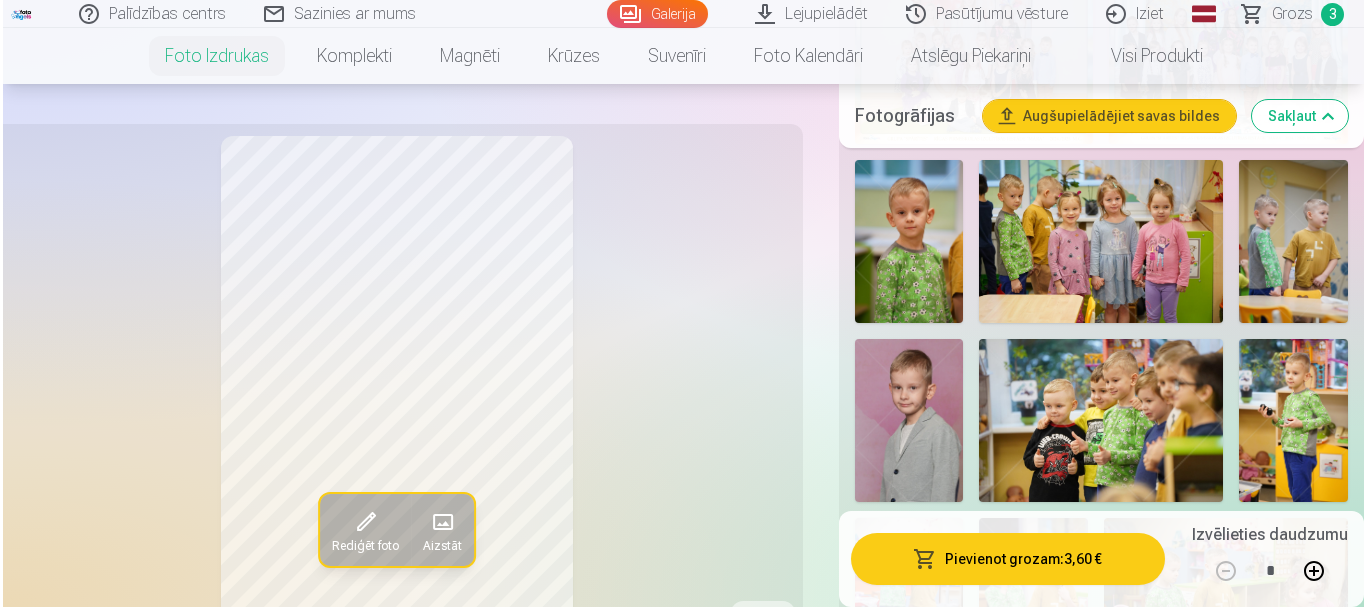 scroll, scrollTop: 800, scrollLeft: 0, axis: vertical 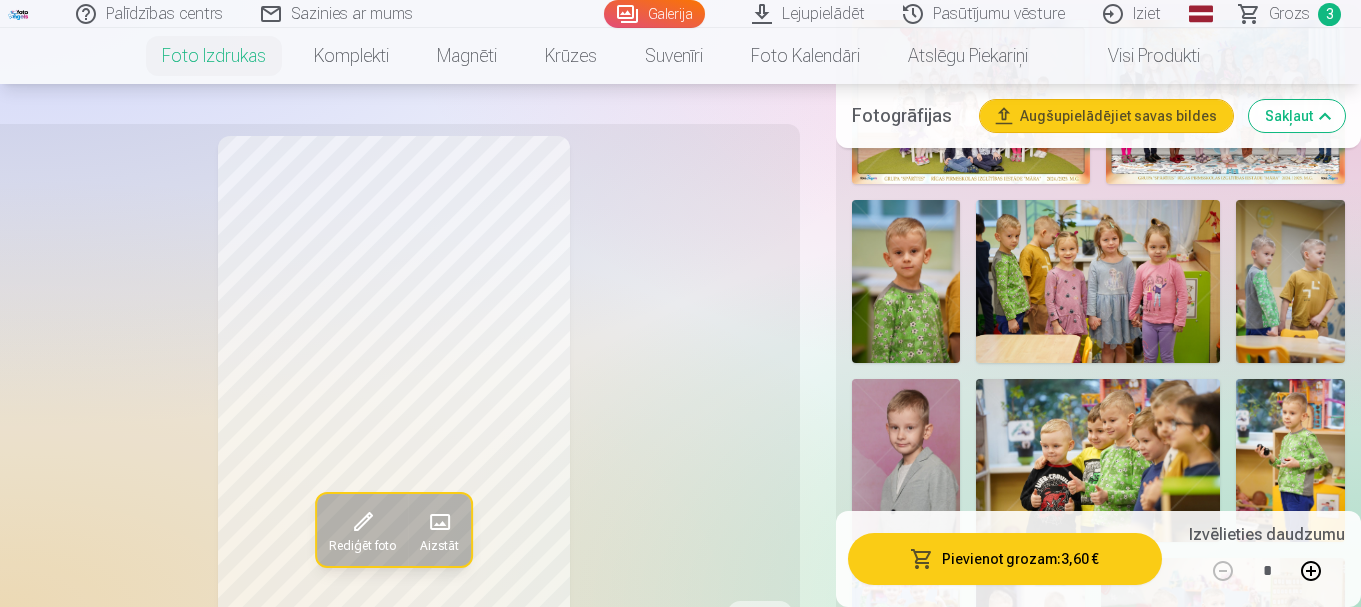 click at bounding box center (1311, 571) 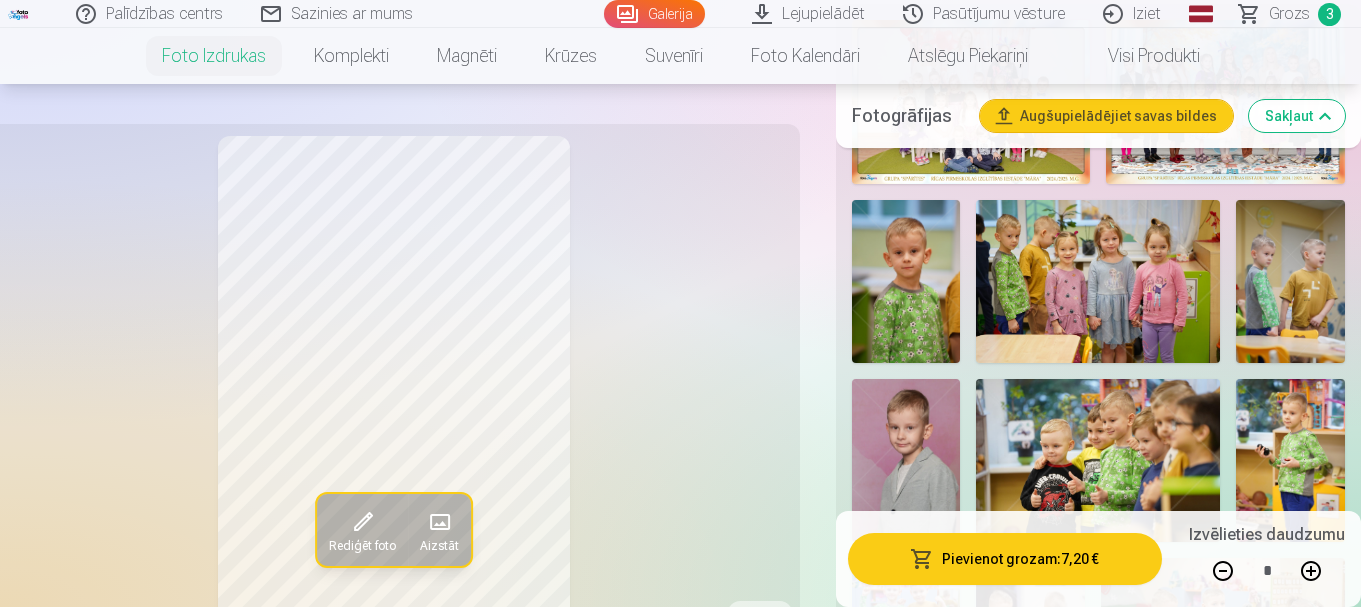 click on "Pievienot grozam :  7,20 €" at bounding box center (1005, 559) 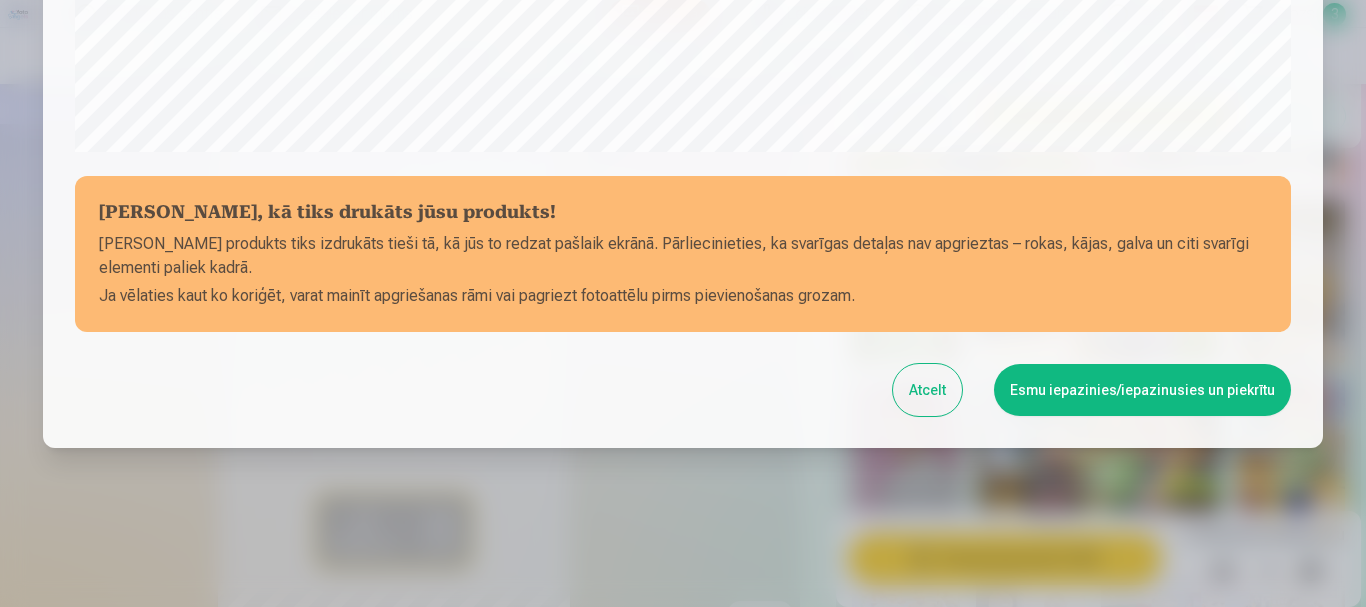 scroll, scrollTop: 833, scrollLeft: 0, axis: vertical 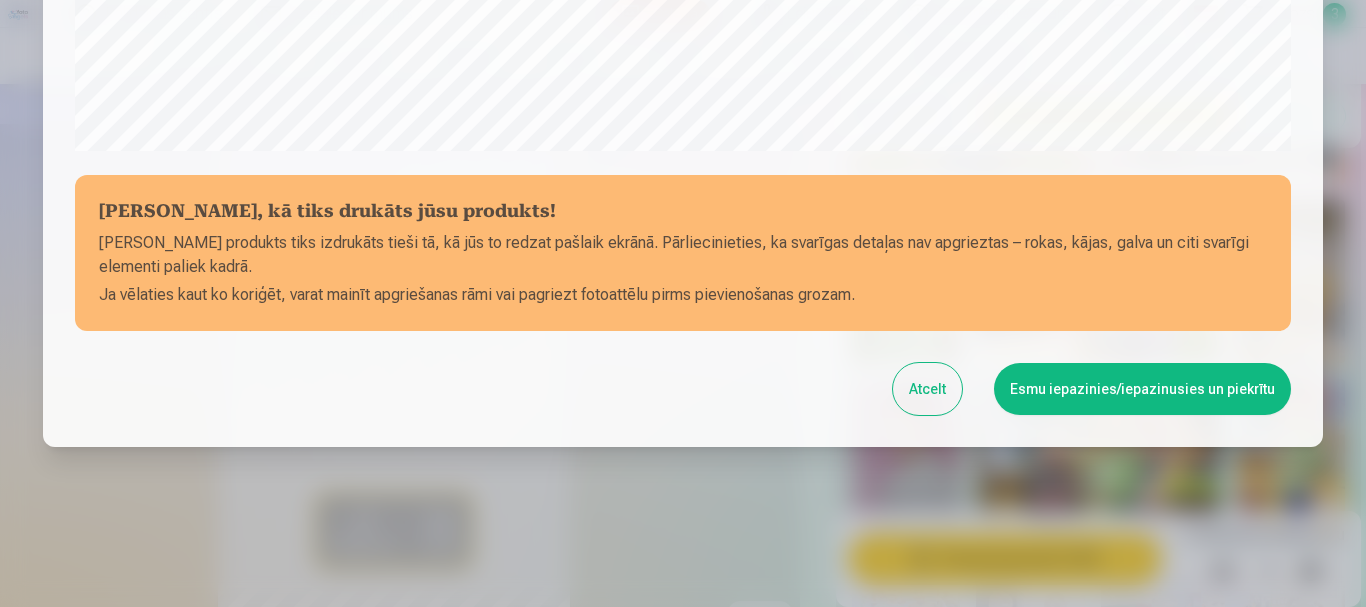 click on "Esmu iepazinies/iepazinusies un piekrītu" at bounding box center [1142, 389] 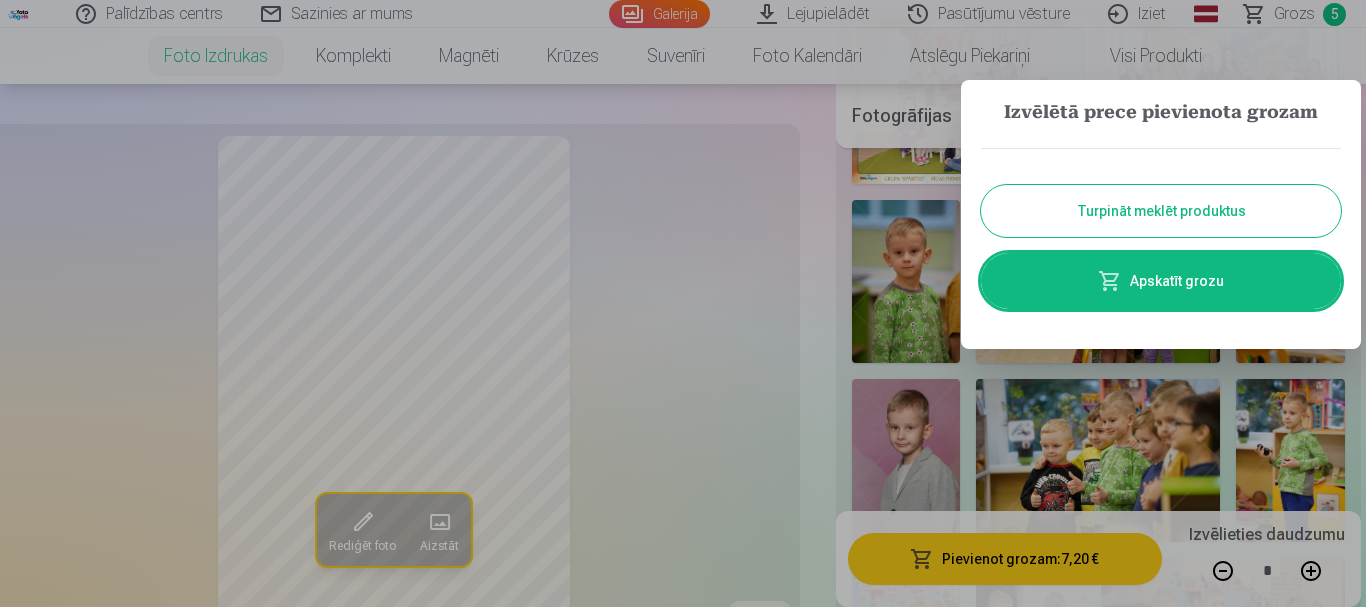 click on "Turpināt meklēt produktus" at bounding box center (1161, 211) 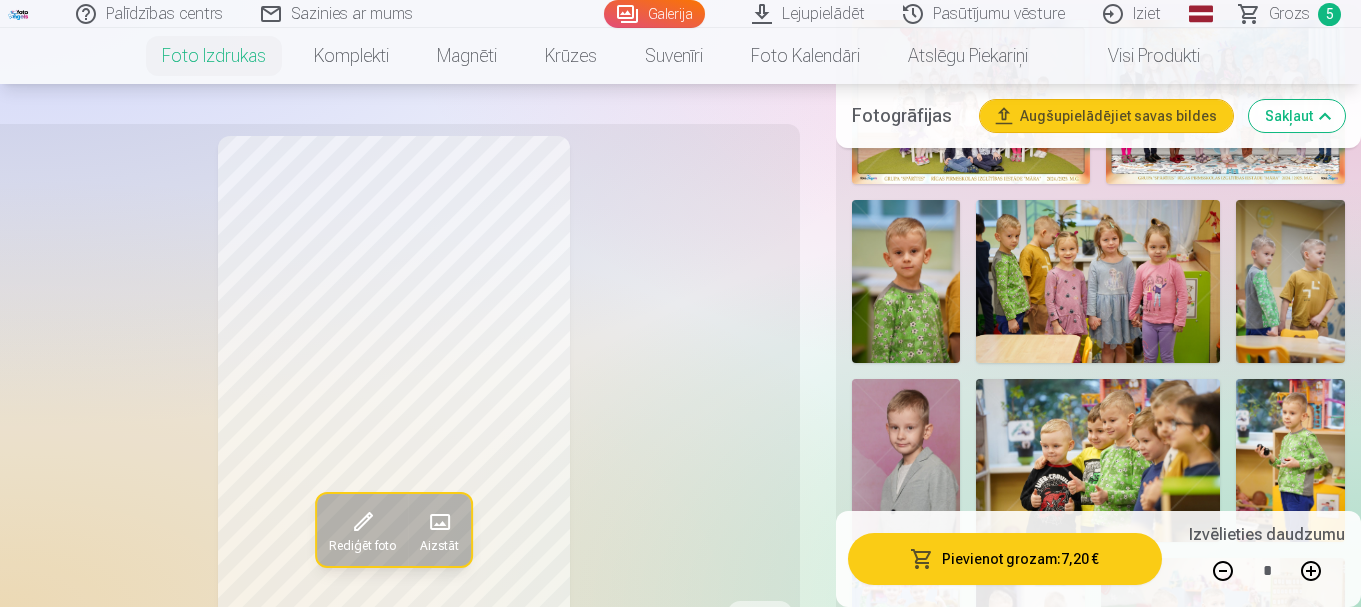click at bounding box center (906, 281) 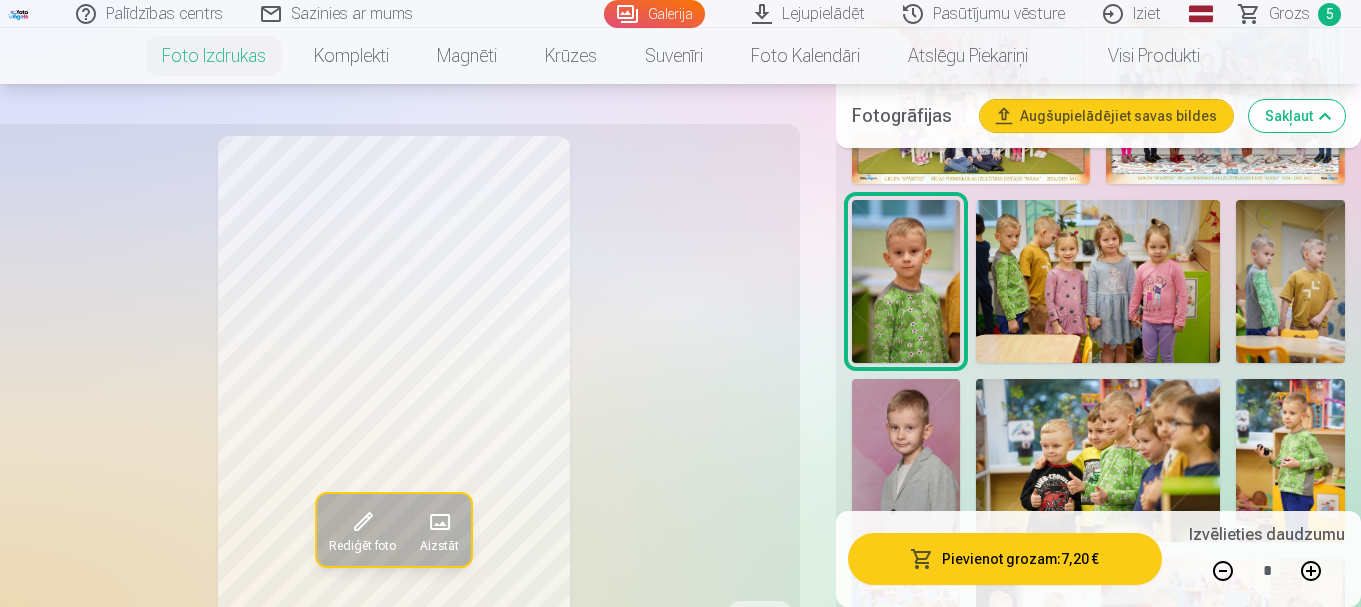 click at bounding box center (1223, 571) 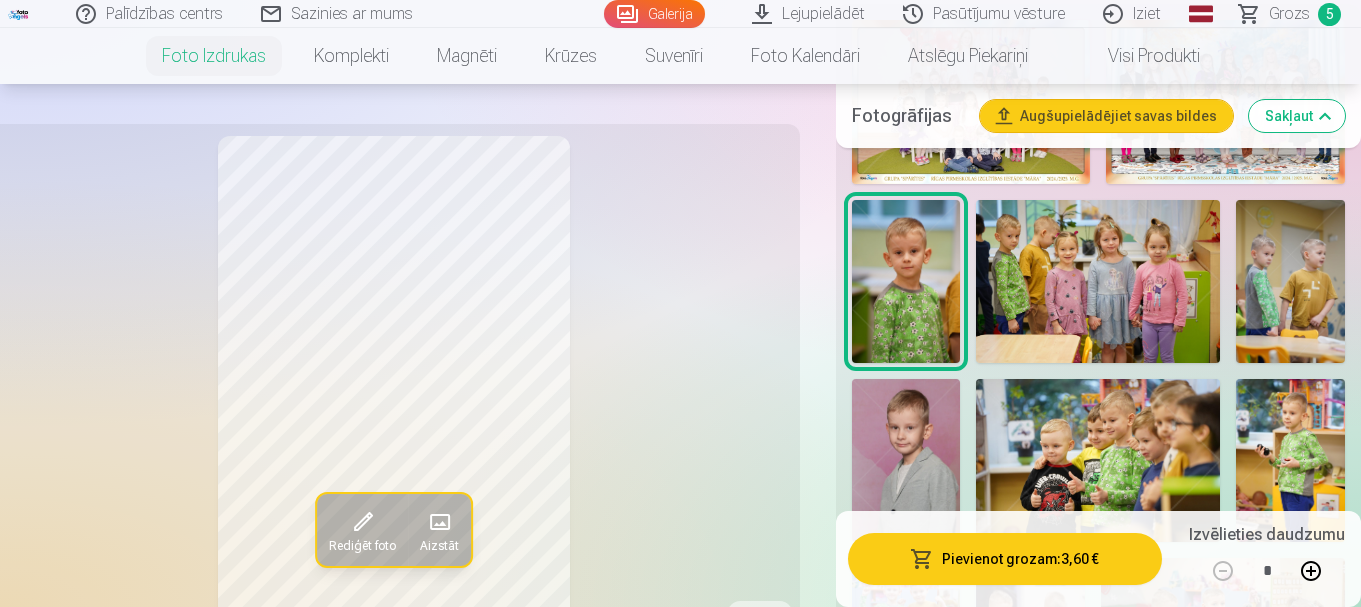 click on "Pievienot grozam :  3,60 €" at bounding box center [1005, 559] 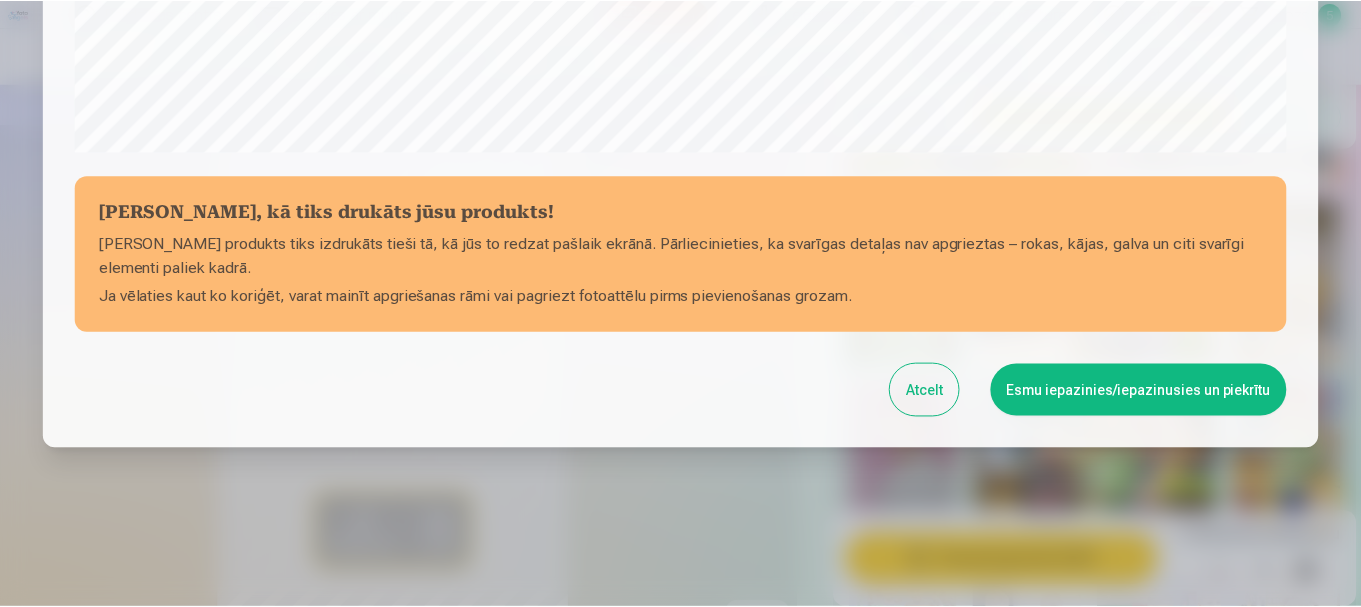 scroll, scrollTop: 833, scrollLeft: 0, axis: vertical 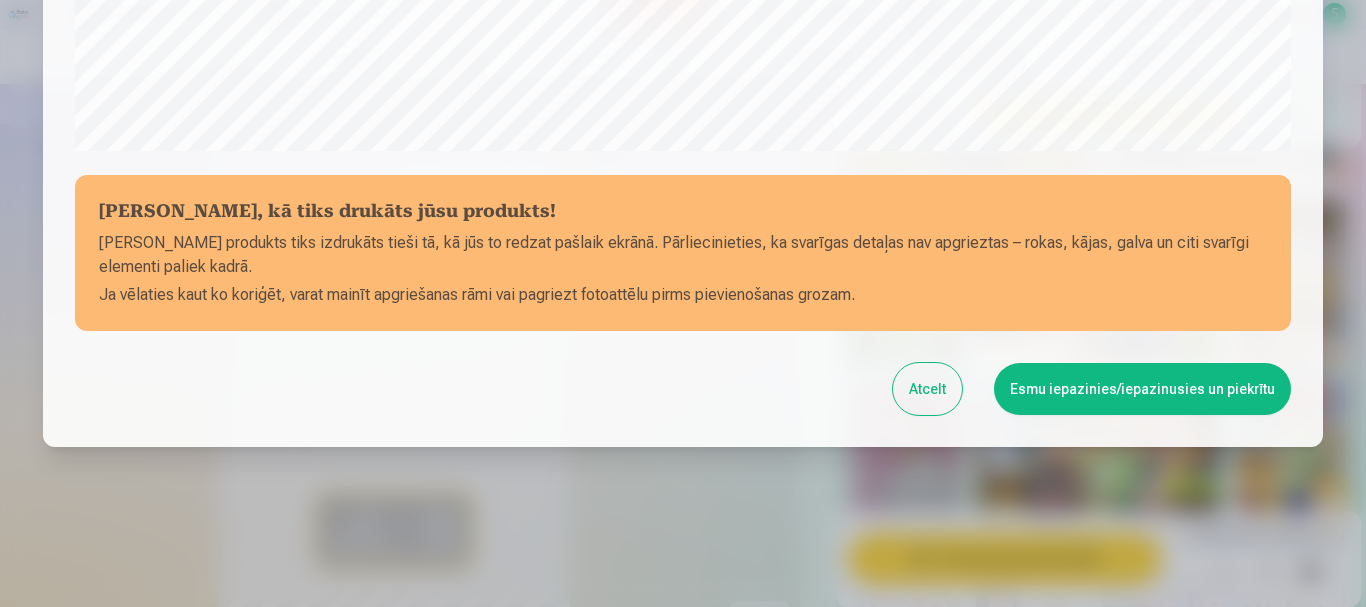 click on "Esmu iepazinies/iepazinusies un piekrītu" at bounding box center [1142, 389] 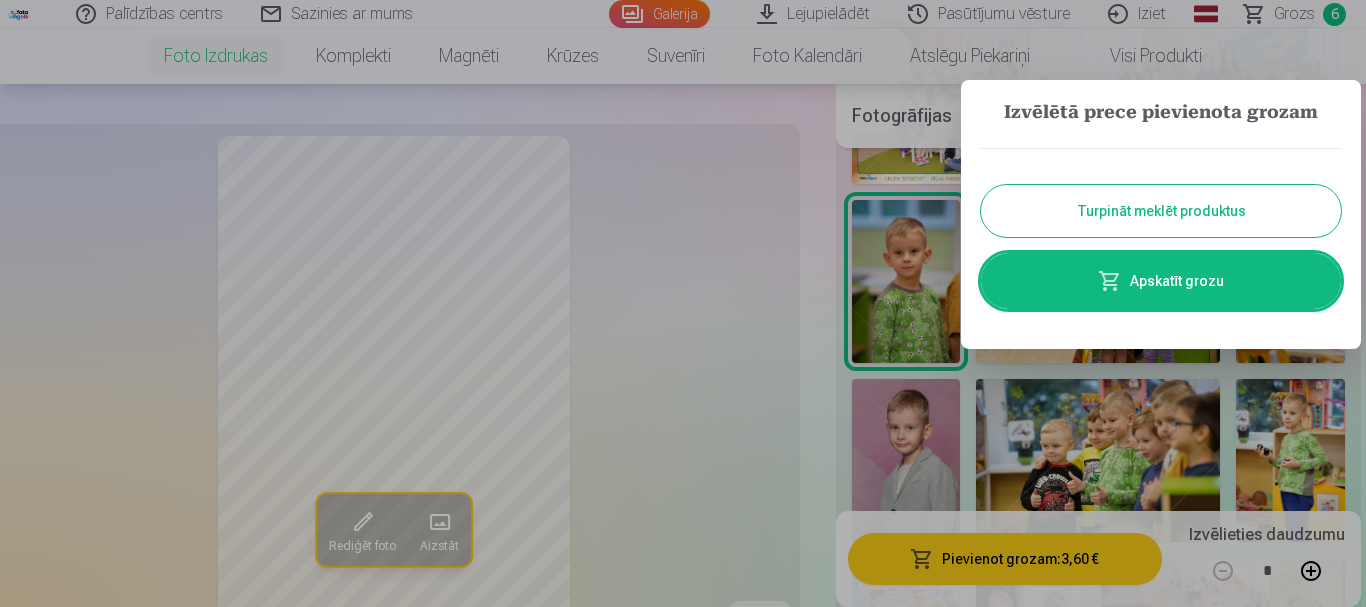 click on "Apskatīt grozu" at bounding box center [1161, 281] 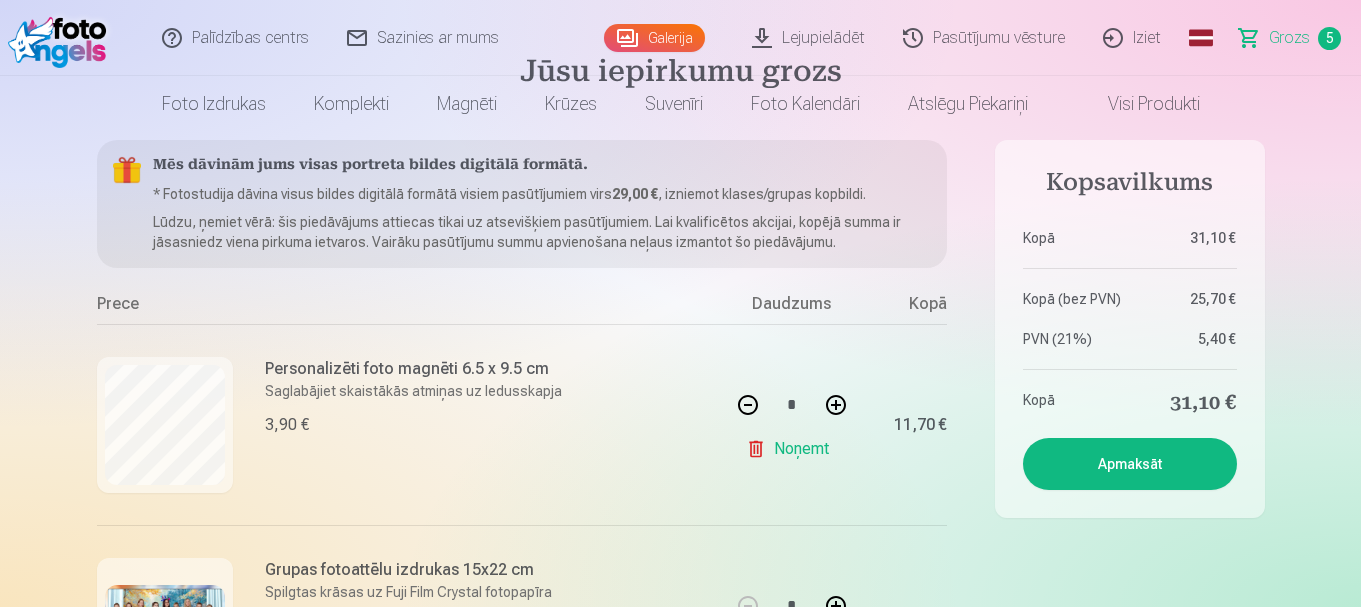 scroll, scrollTop: 0, scrollLeft: 0, axis: both 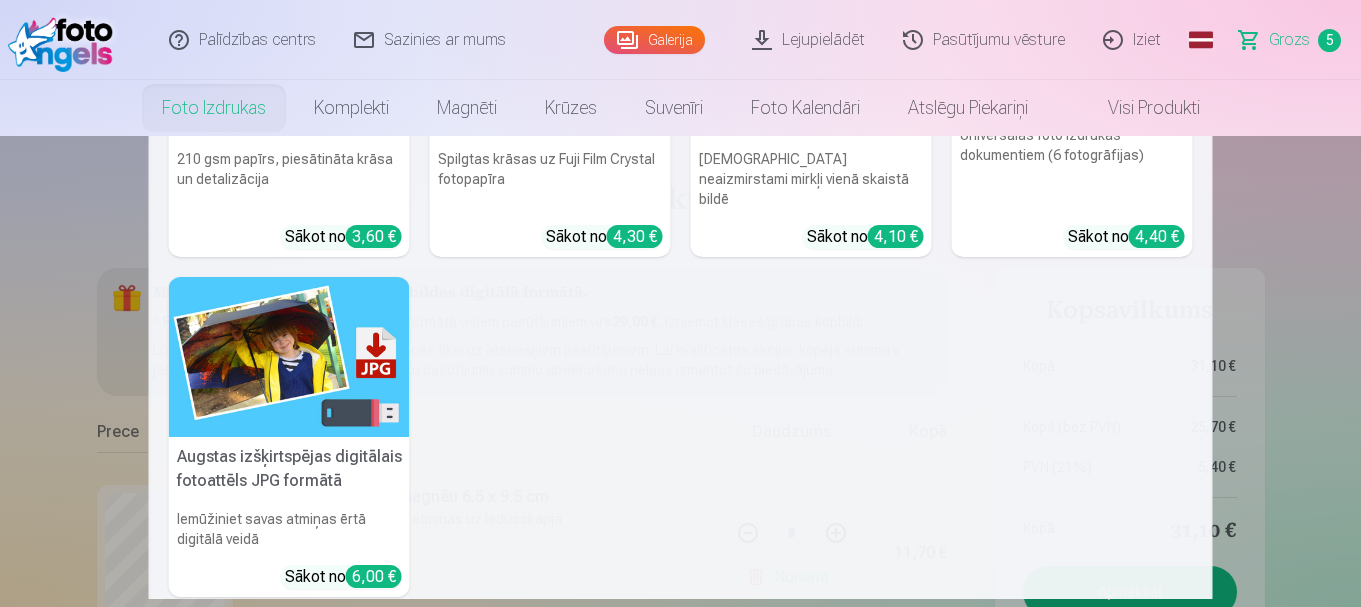 click on "210 gsm papīrs, piesātināta krāsa un detalizācija" at bounding box center [289, 179] 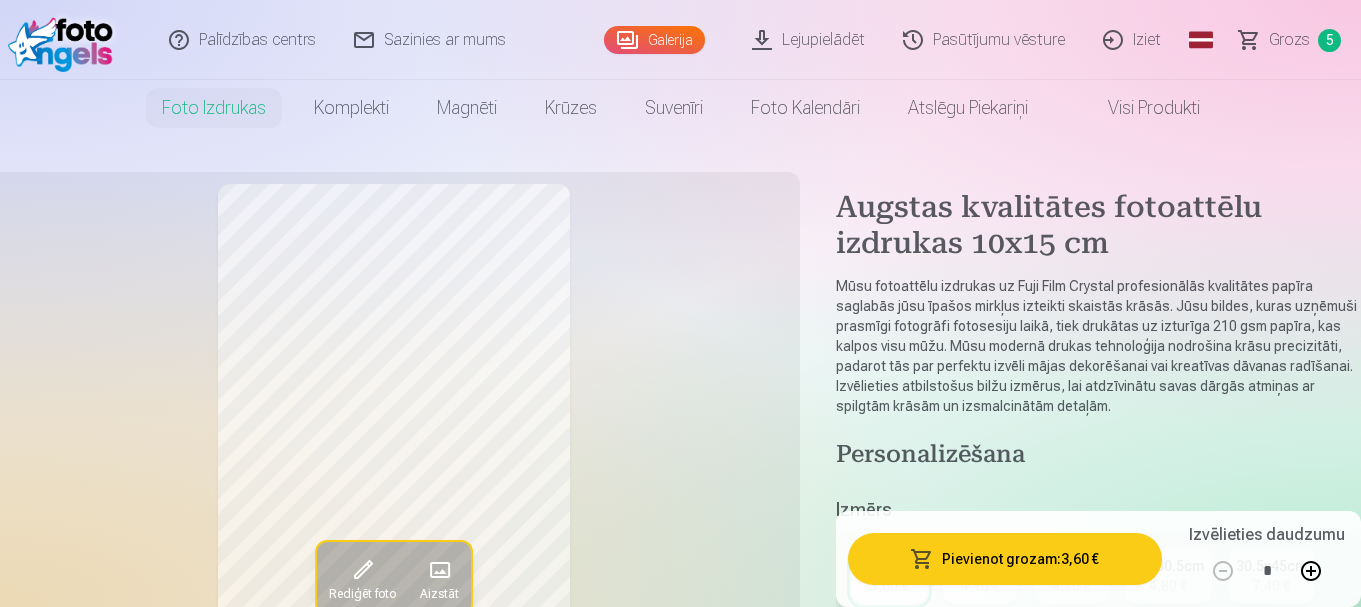 scroll, scrollTop: 280, scrollLeft: 0, axis: vertical 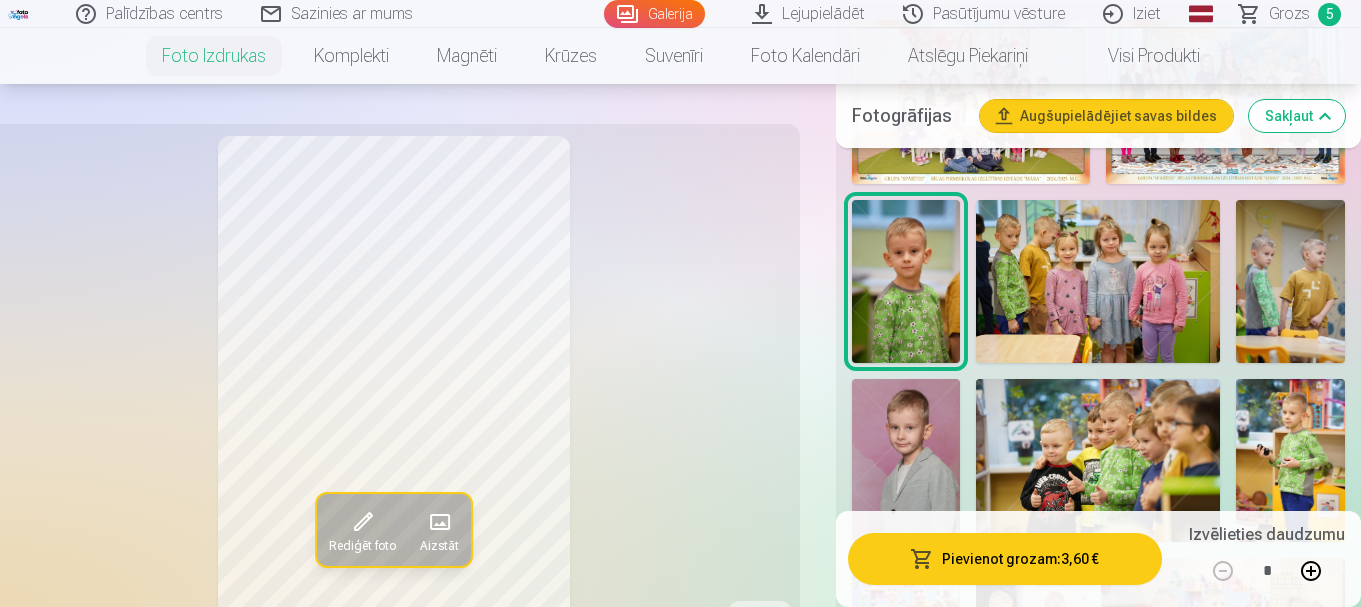 click at bounding box center [1098, 281] 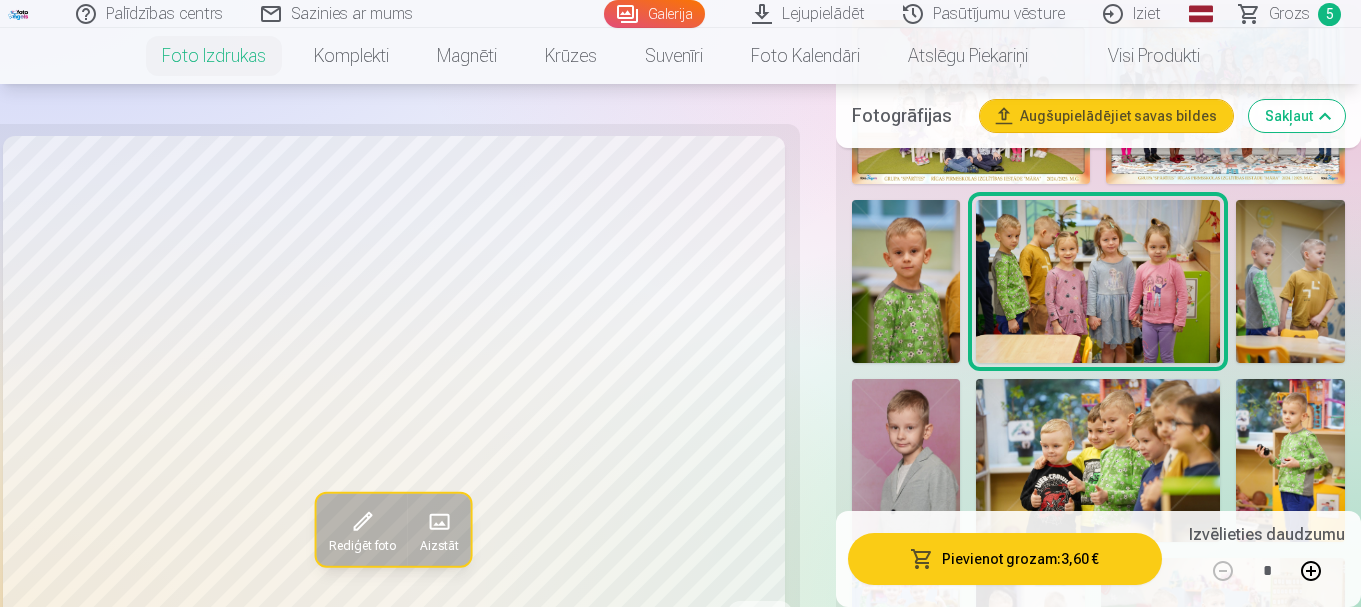 click at bounding box center [1290, 281] 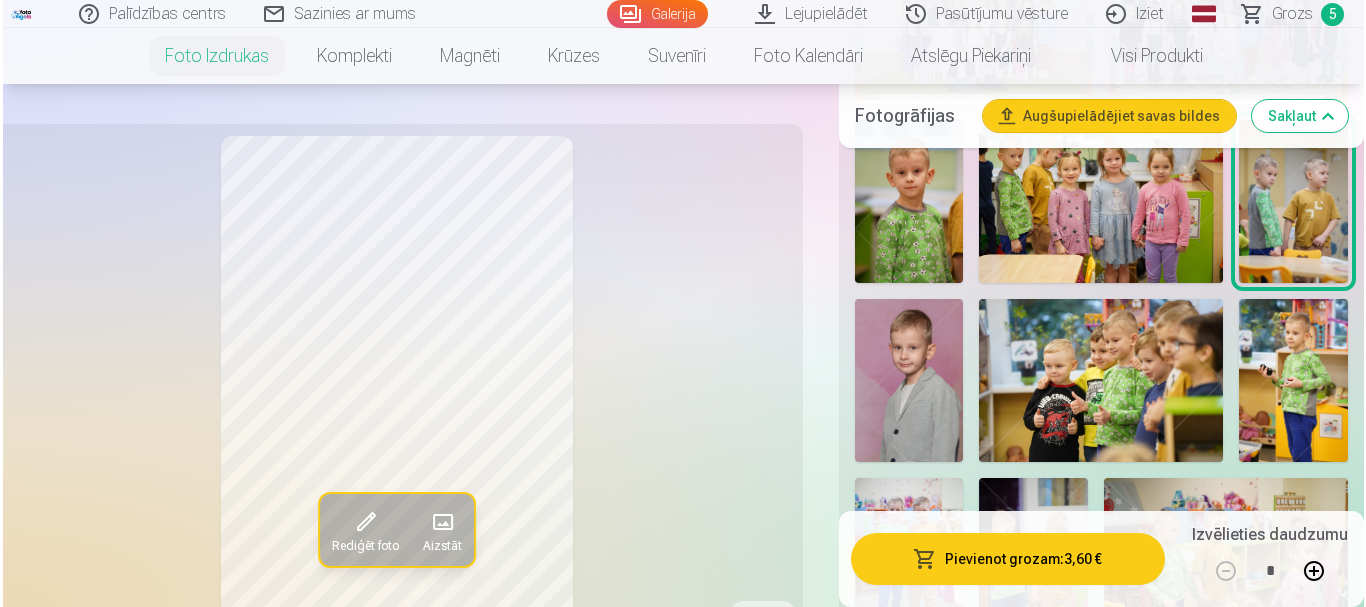 scroll, scrollTop: 920, scrollLeft: 0, axis: vertical 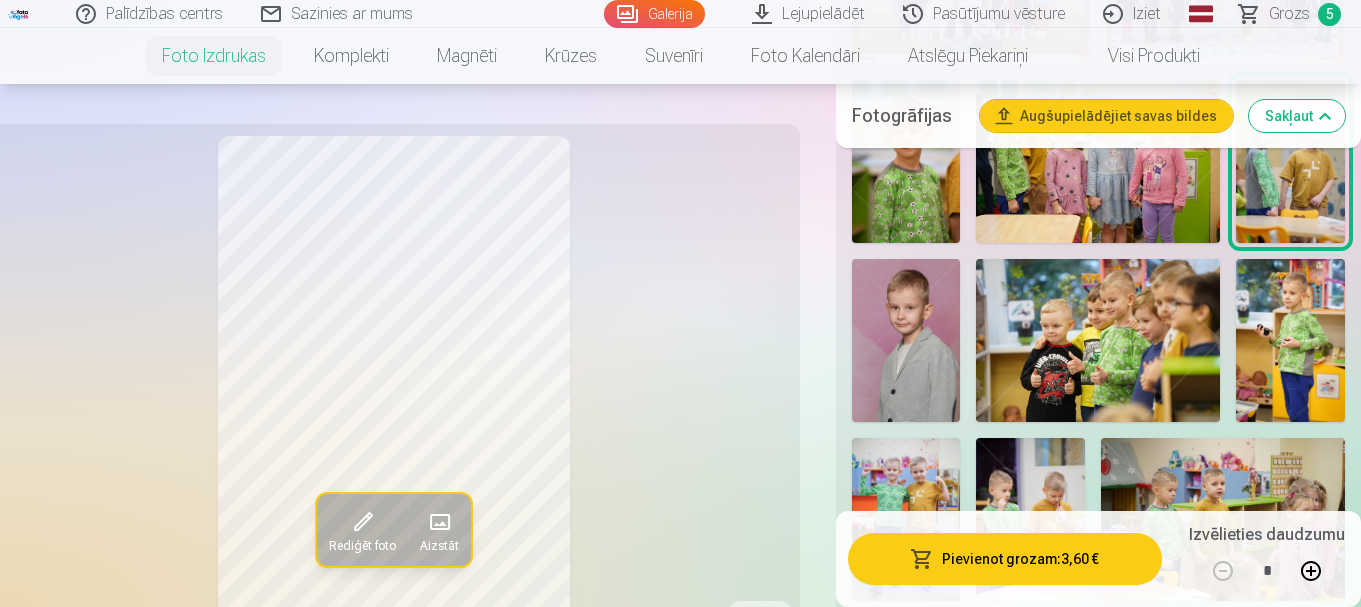 click at bounding box center [1290, 340] 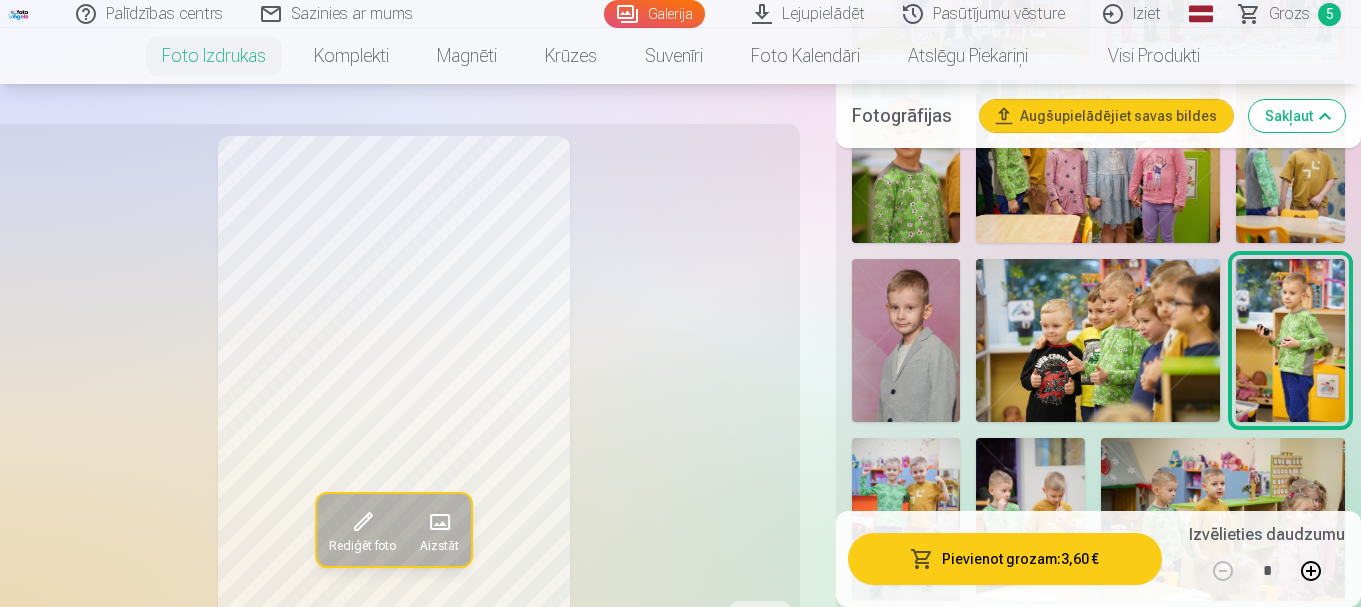 click at bounding box center [1098, 340] 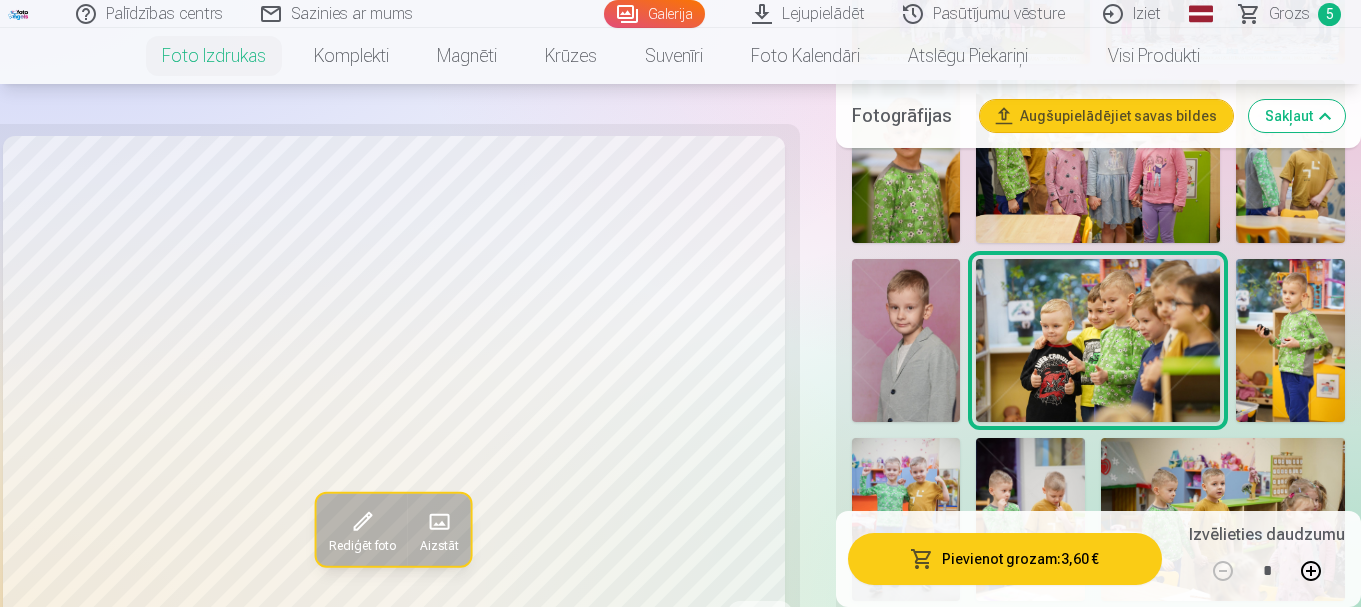 click on "Pievienot grozam :  3,60 €" at bounding box center [1005, 559] 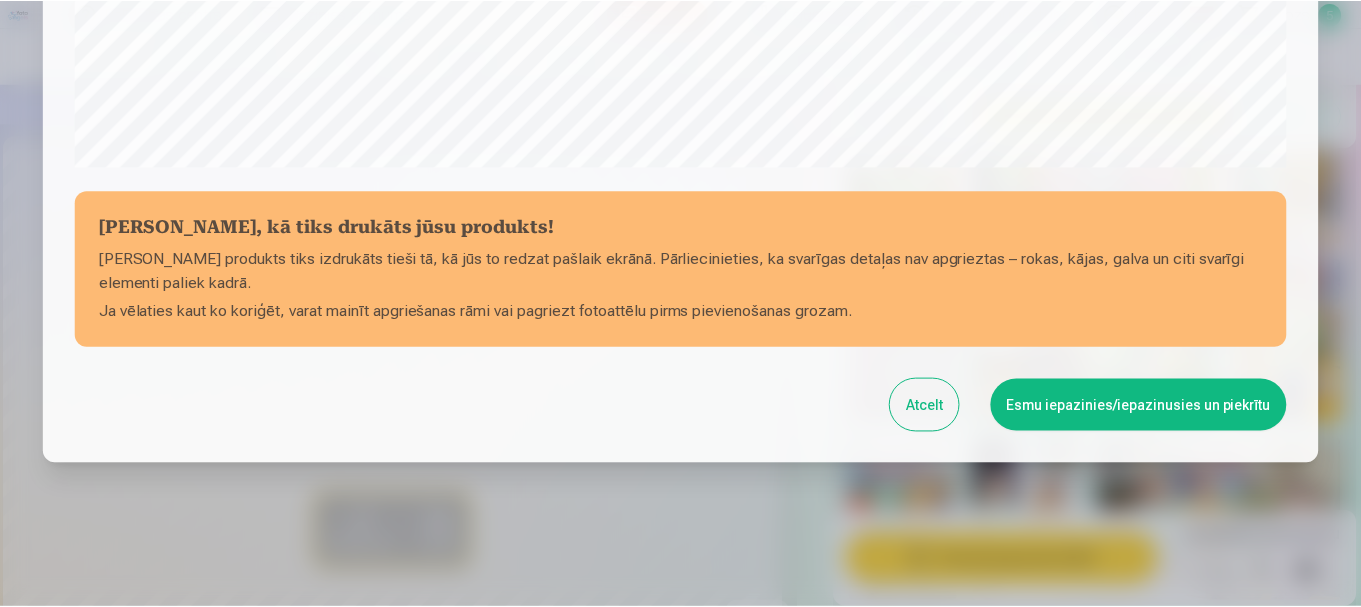 scroll, scrollTop: 833, scrollLeft: 0, axis: vertical 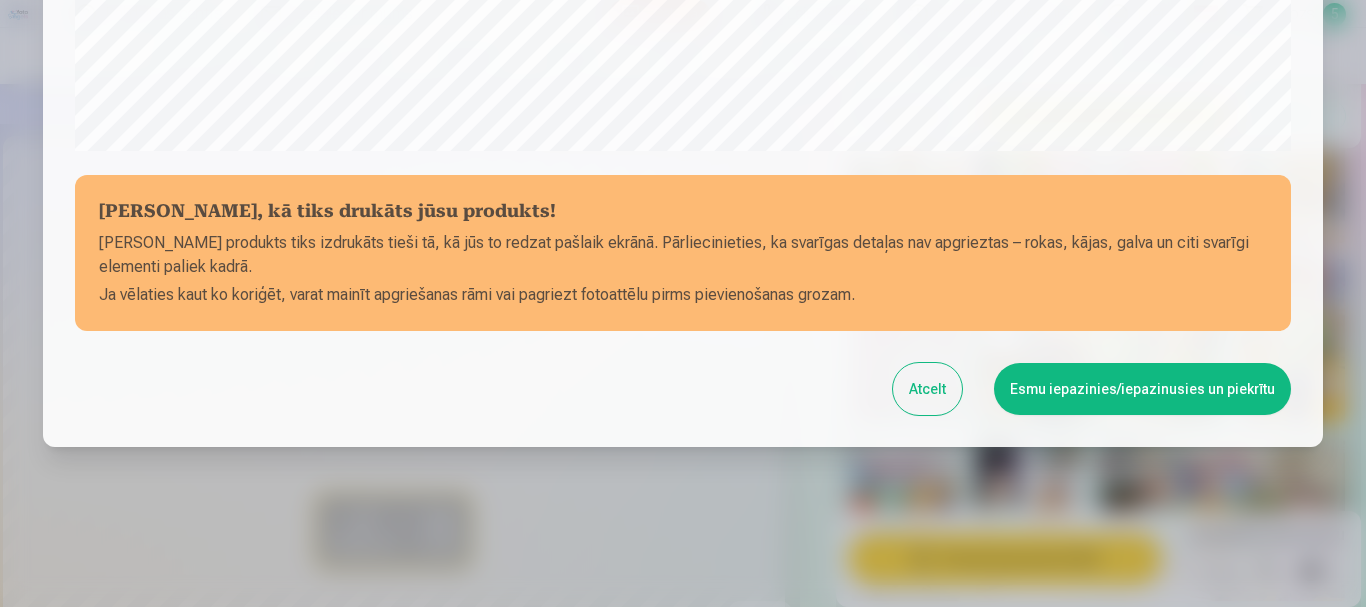 click on "Esmu iepazinies/iepazinusies un piekrītu" at bounding box center (1142, 389) 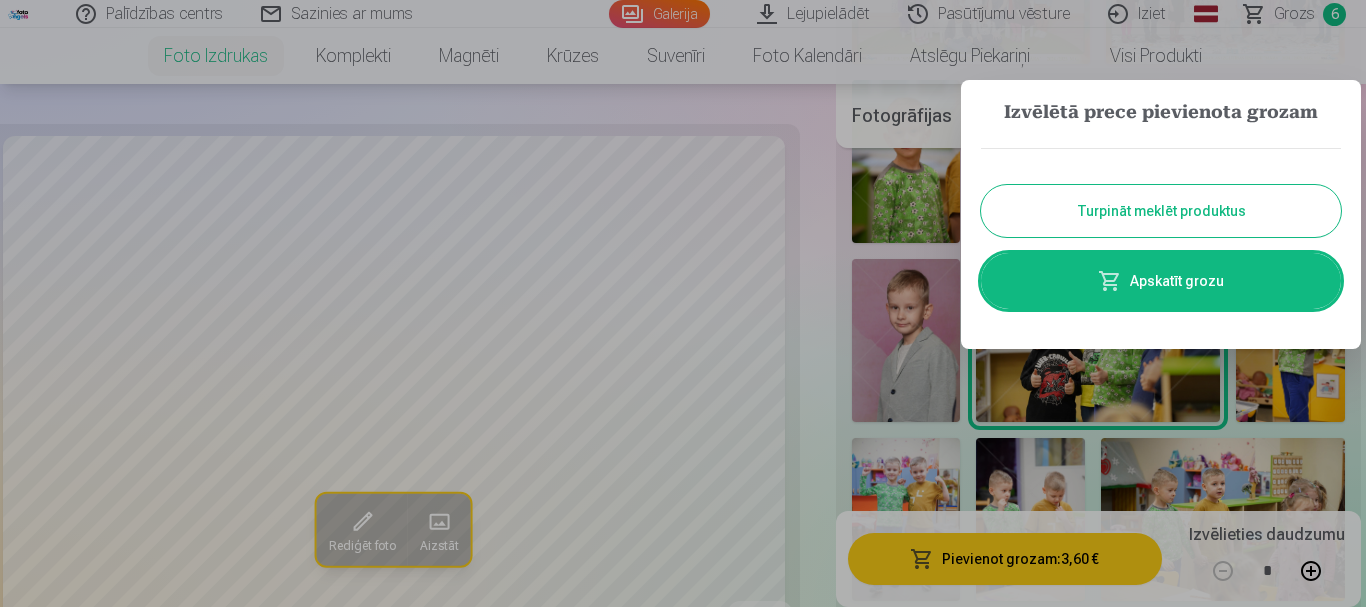 click on "Turpināt meklēt produktus" at bounding box center (1161, 211) 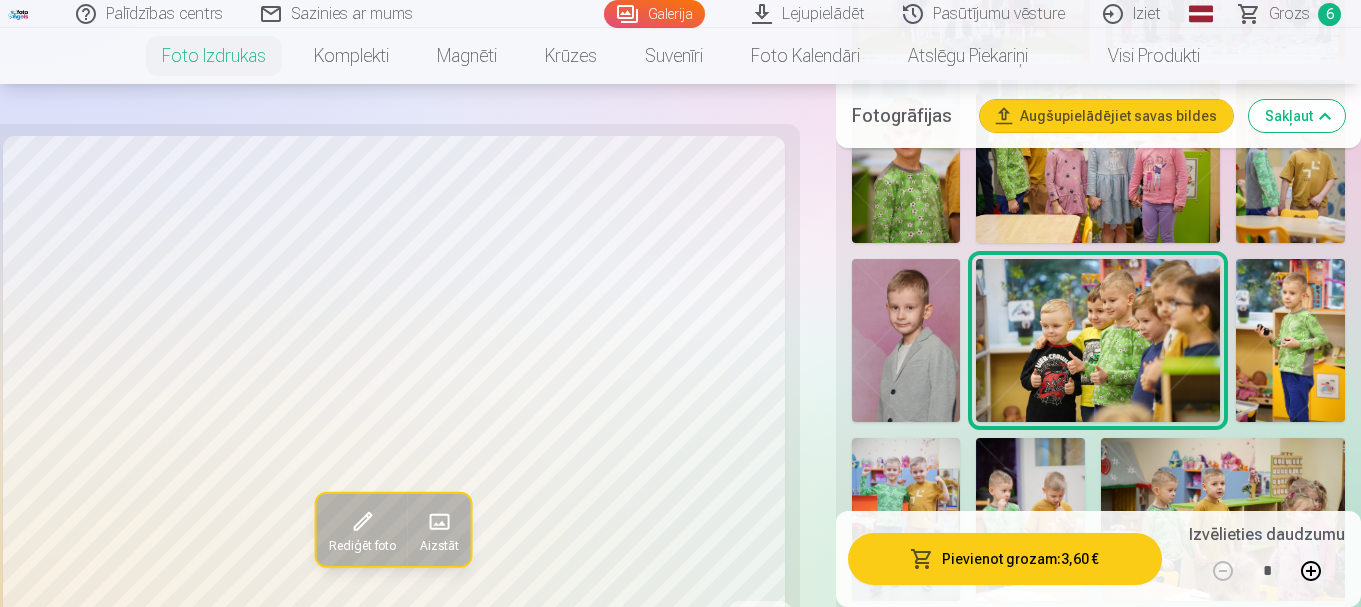 type 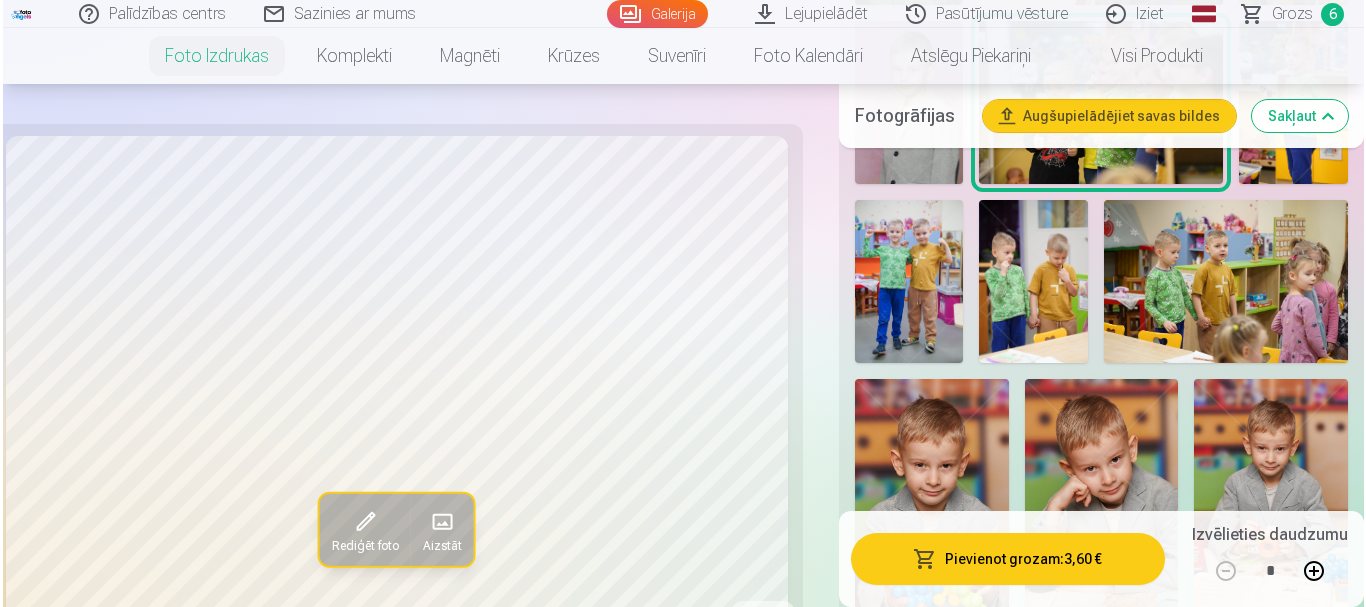 scroll, scrollTop: 1160, scrollLeft: 0, axis: vertical 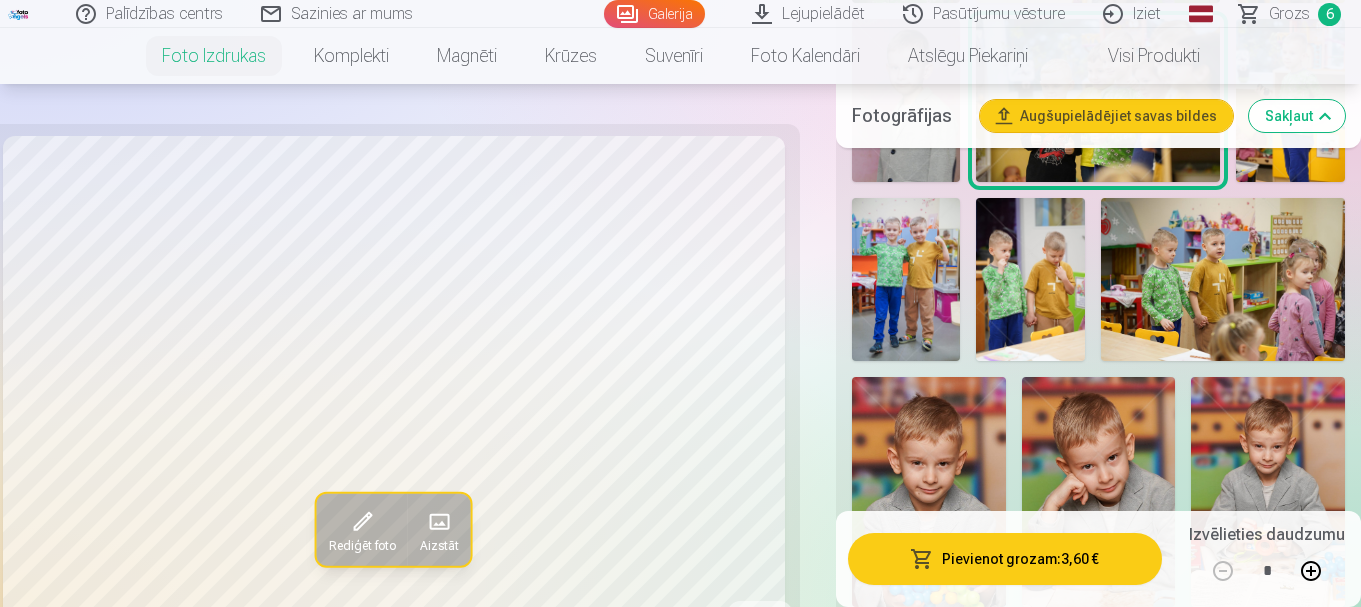 click at bounding box center (1223, 279) 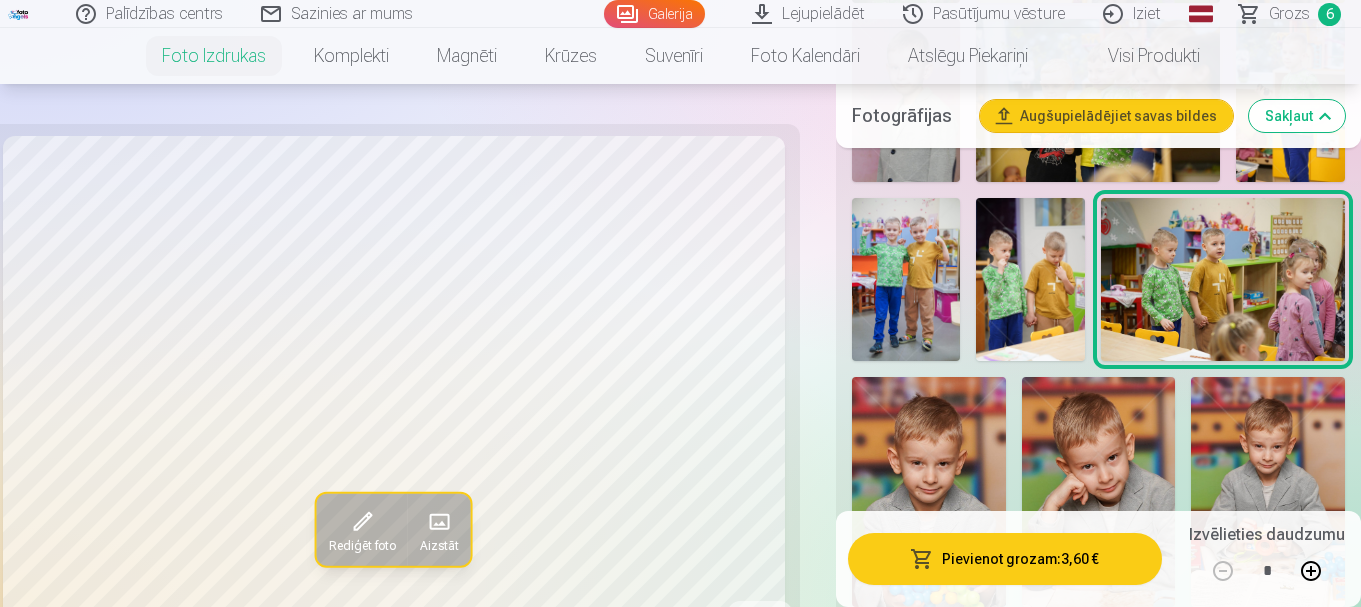 click at bounding box center (906, 279) 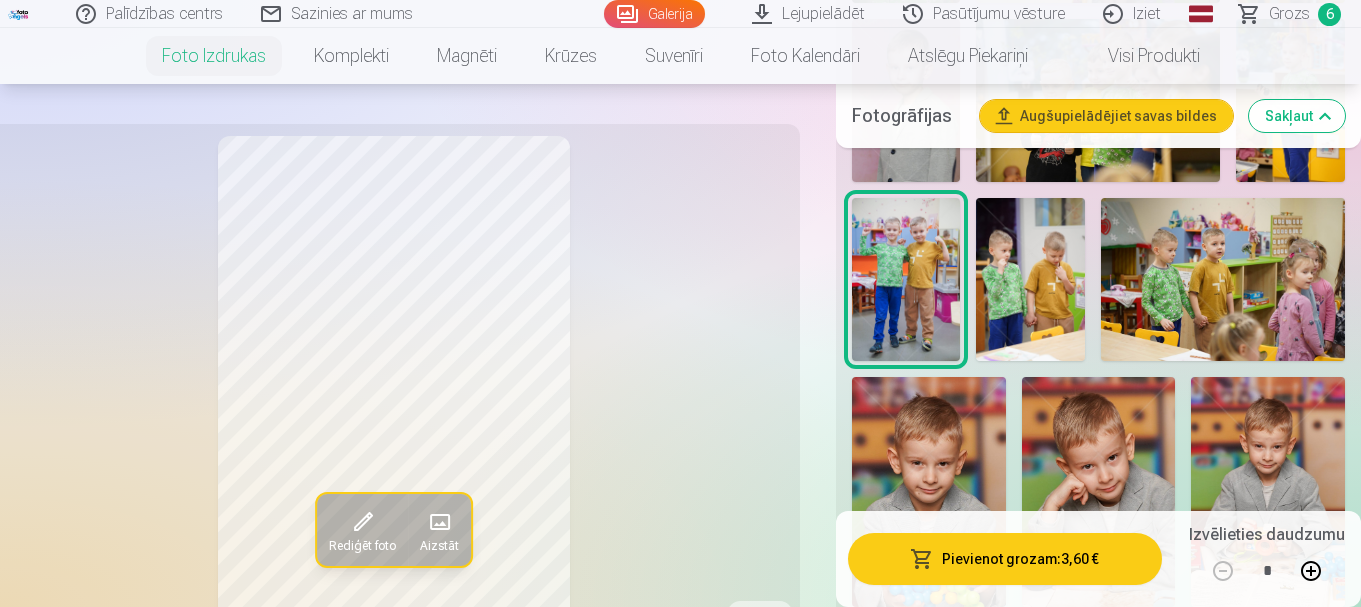 click on "Pievienot grozam :  3,60 €" at bounding box center [1005, 559] 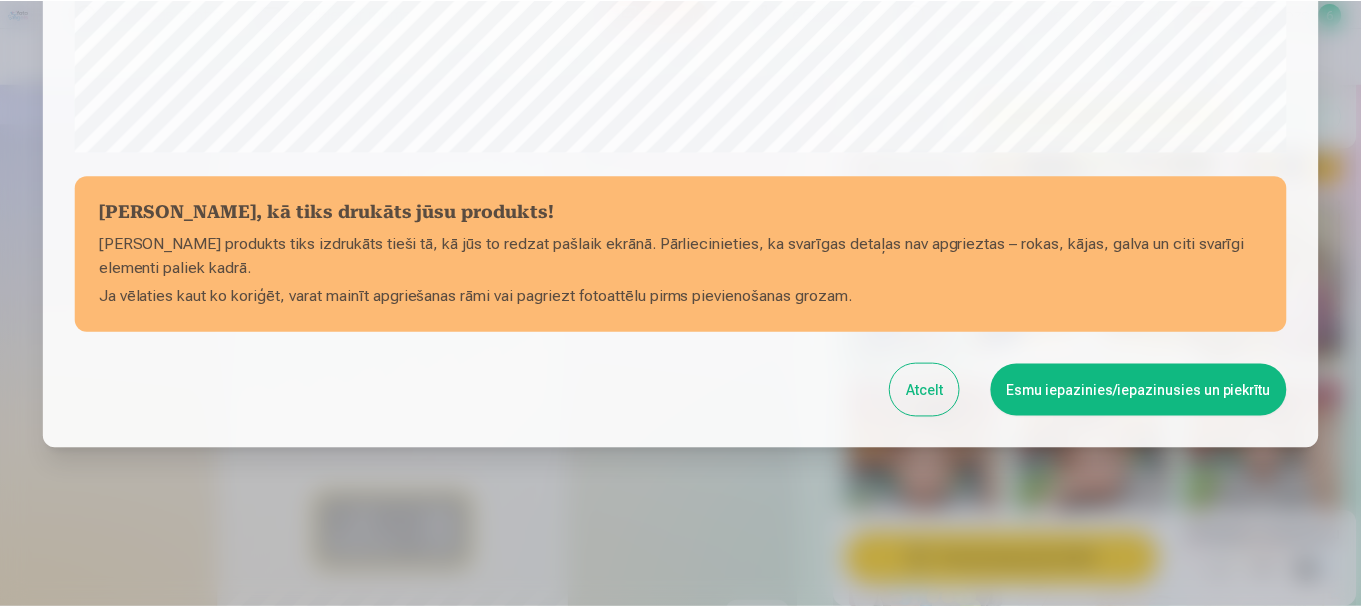 scroll, scrollTop: 833, scrollLeft: 0, axis: vertical 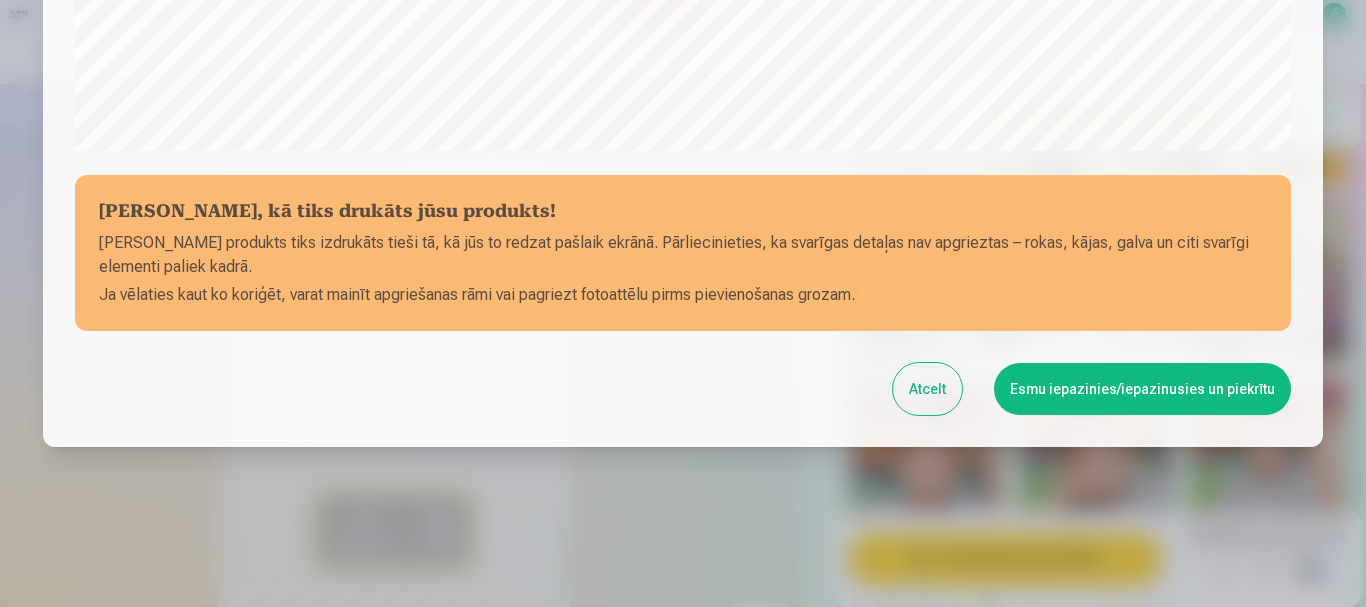 click on "Esmu iepazinies/iepazinusies un piekrītu" at bounding box center [1142, 389] 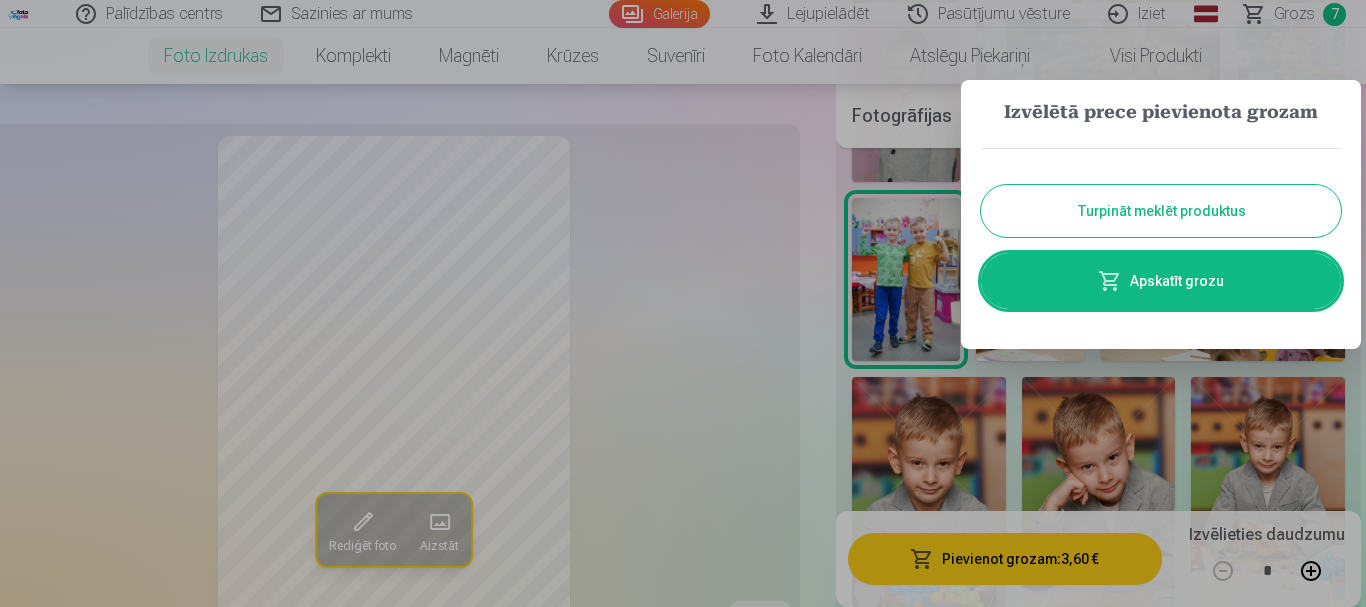 click on "Turpināt meklēt produktus" at bounding box center (1161, 211) 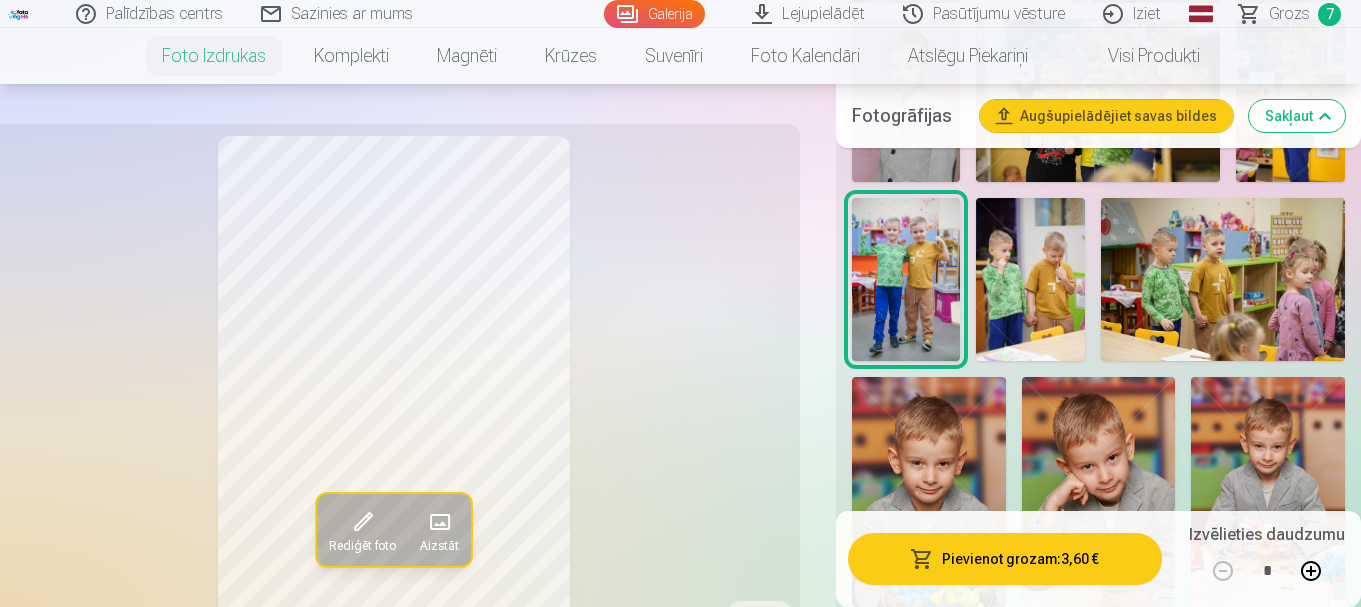 click at bounding box center [1030, 279] 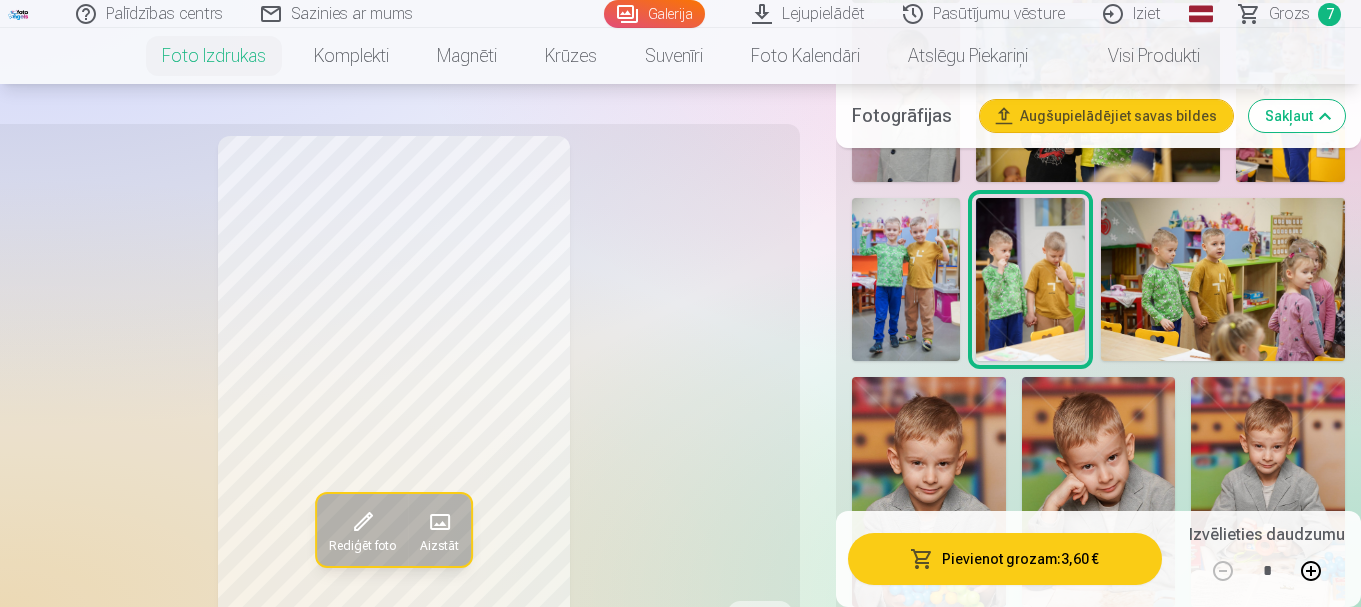 click at bounding box center [1223, 279] 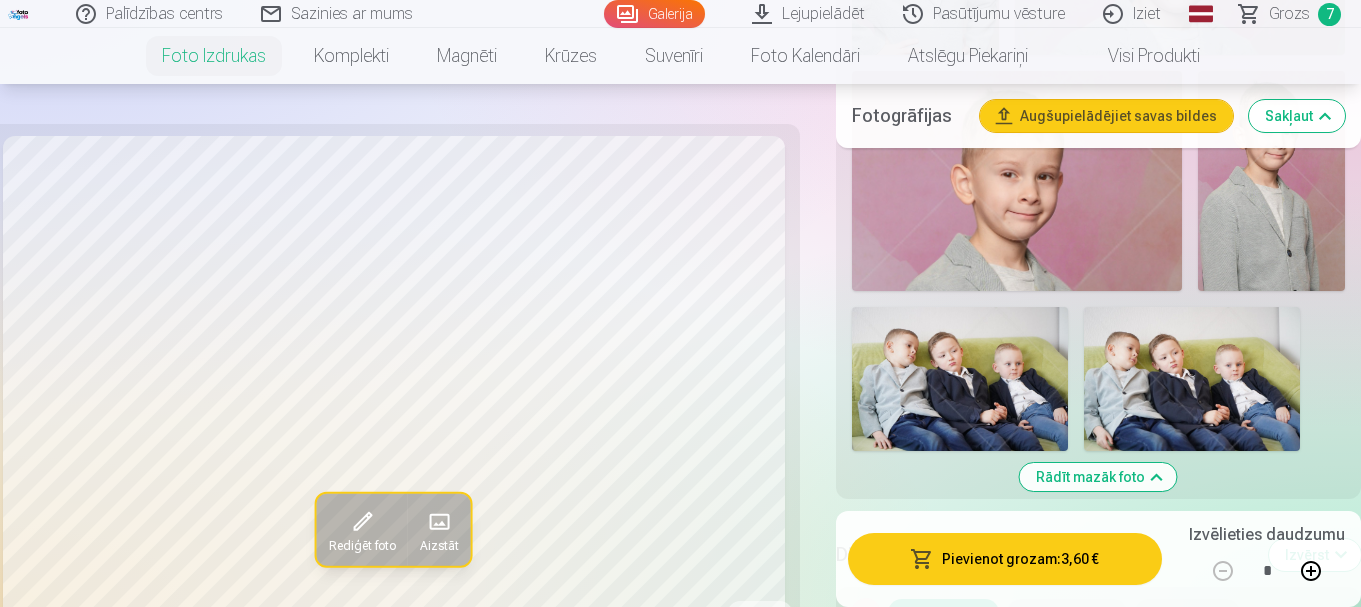 scroll, scrollTop: 3120, scrollLeft: 0, axis: vertical 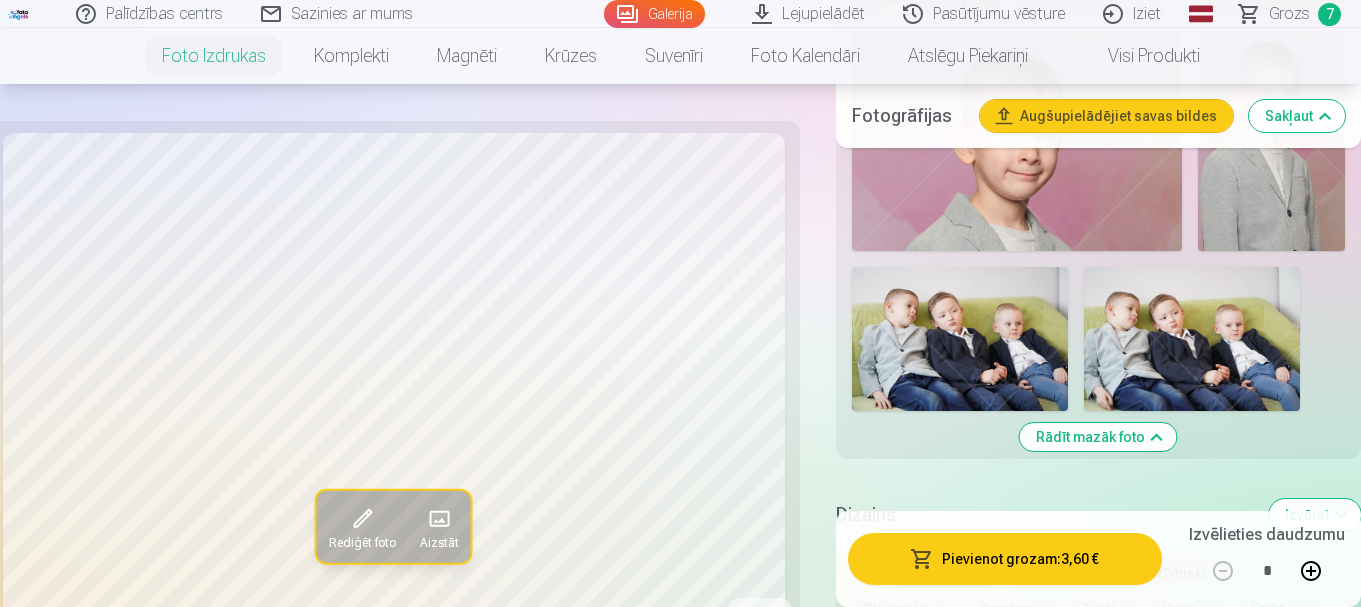 click at bounding box center (1192, 339) 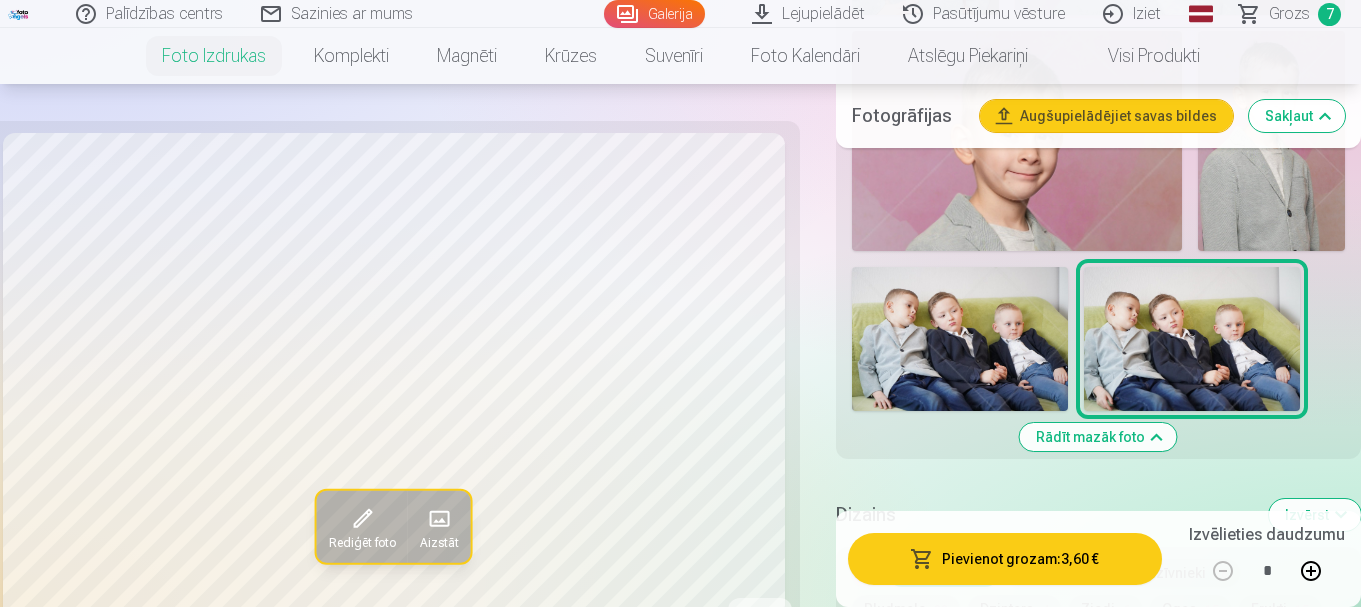 click on "Grozs 7" at bounding box center [1291, 14] 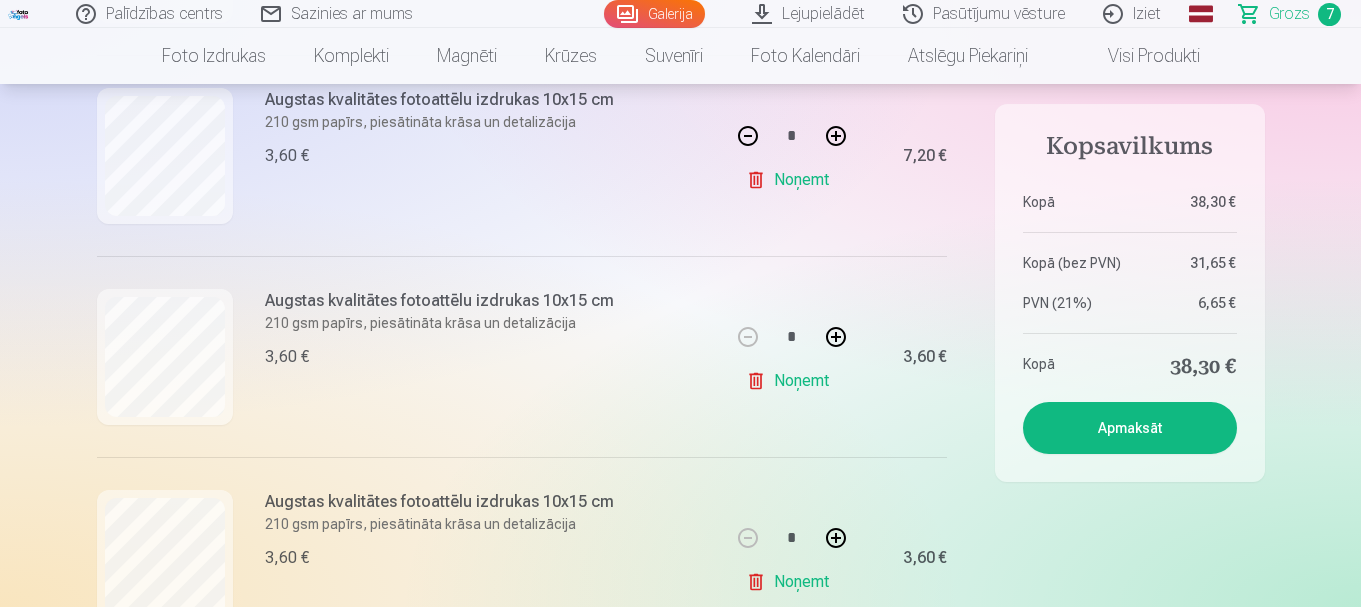 scroll, scrollTop: 960, scrollLeft: 0, axis: vertical 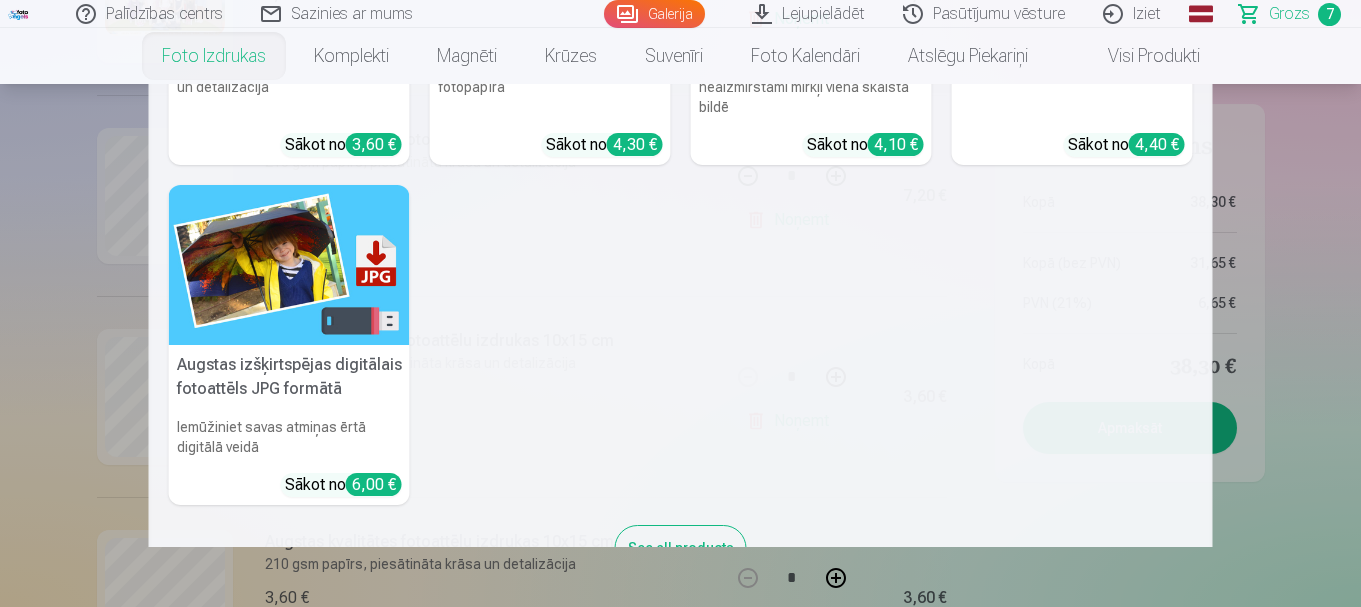 click on "Augstas izšķirtspējas digitālais fotoattēls JPG formātā" at bounding box center (289, 377) 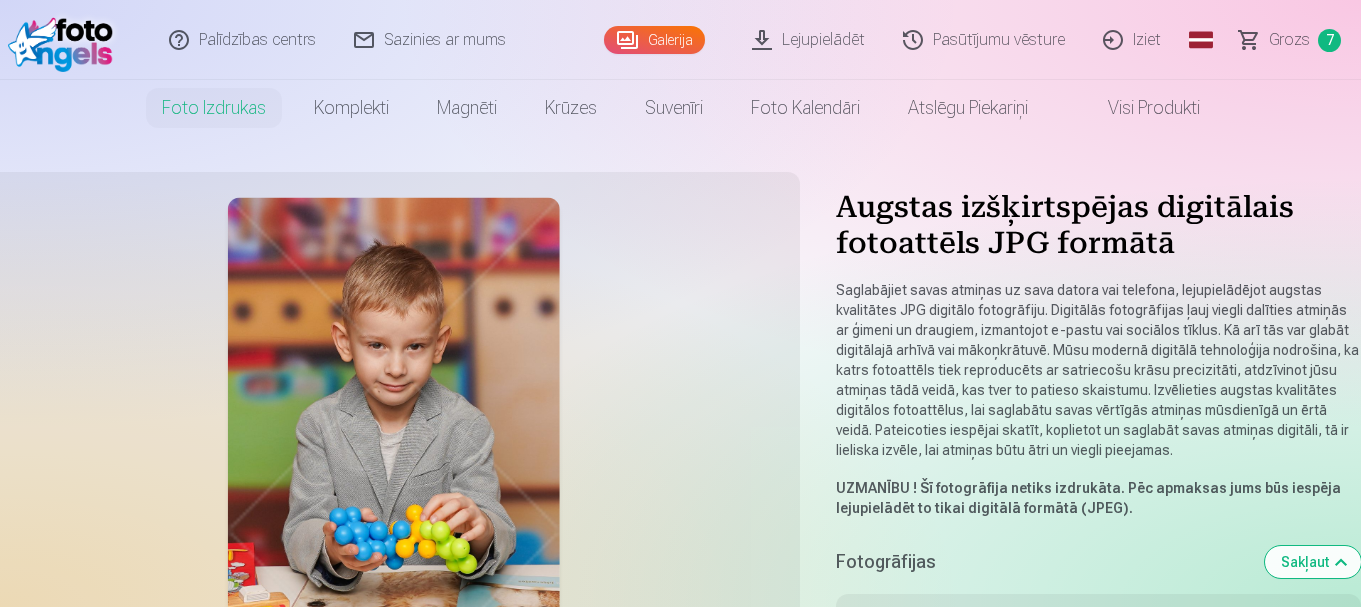 scroll, scrollTop: 324, scrollLeft: 0, axis: vertical 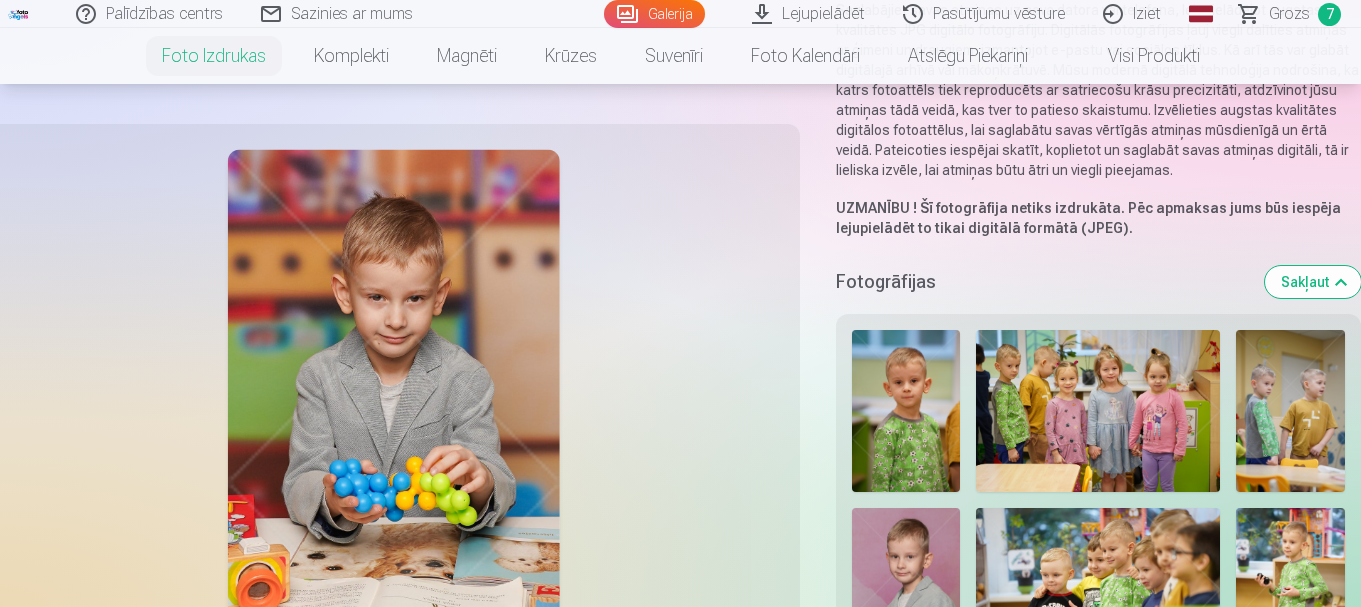 click on "Grozs" at bounding box center (1289, 14) 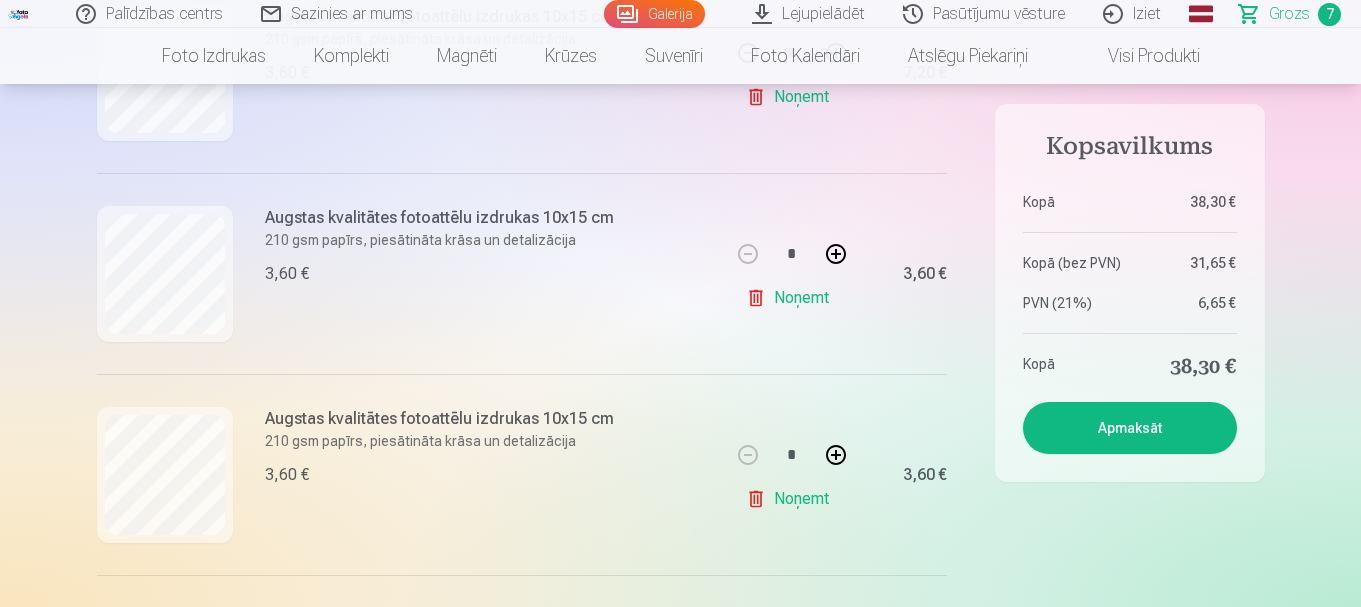 scroll, scrollTop: 1080, scrollLeft: 0, axis: vertical 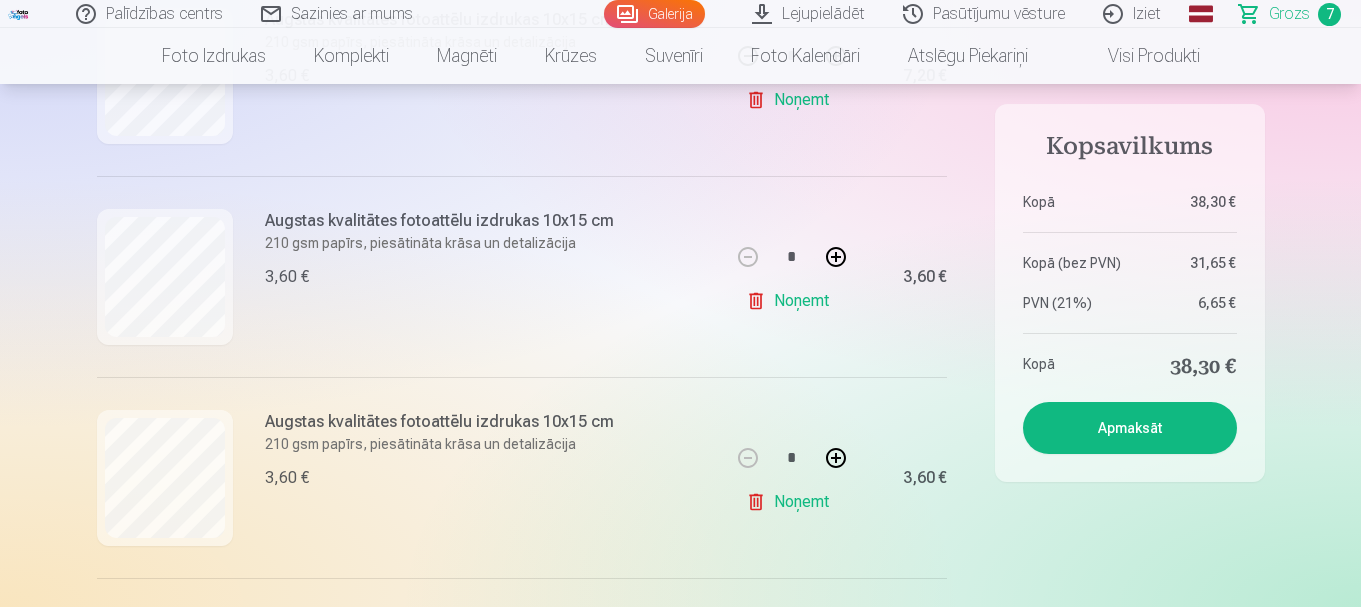 click on "Noņemt" at bounding box center (791, 301) 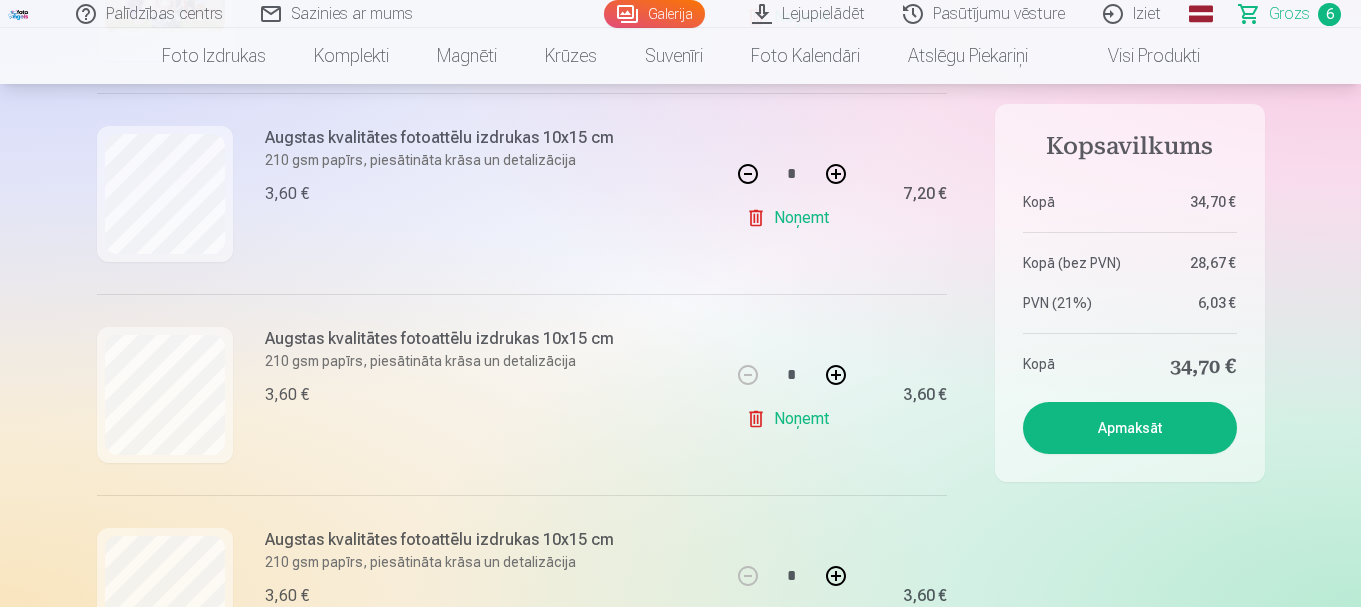 scroll, scrollTop: 960, scrollLeft: 0, axis: vertical 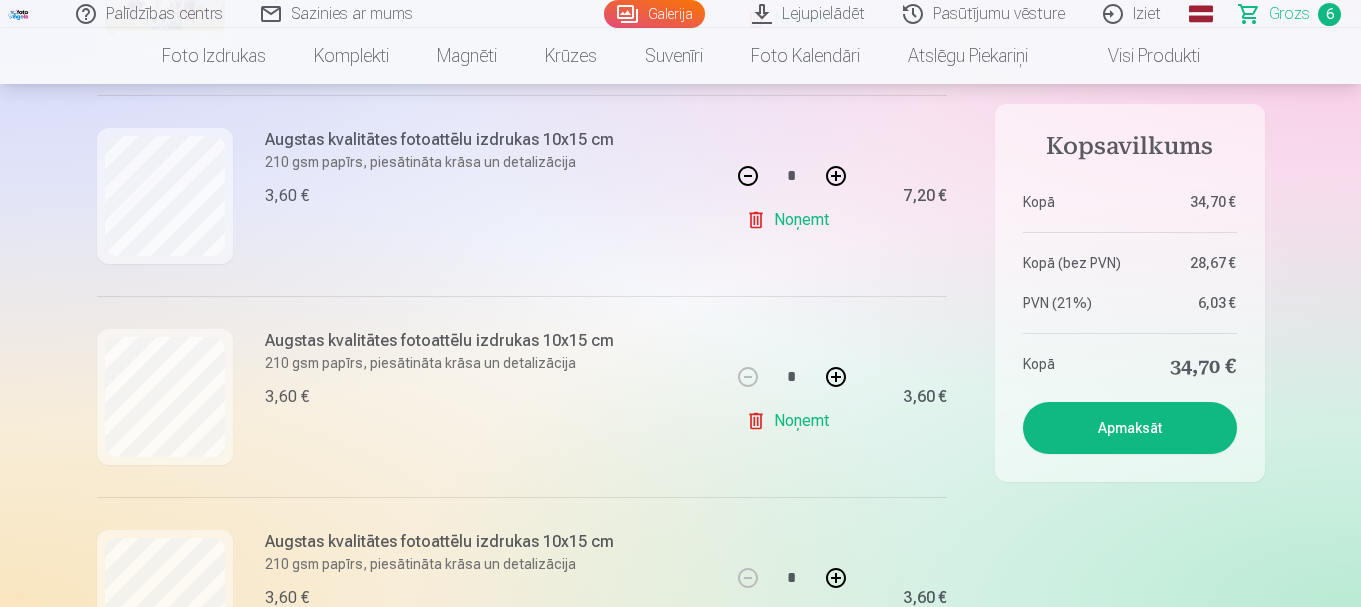 click at bounding box center (748, 176) 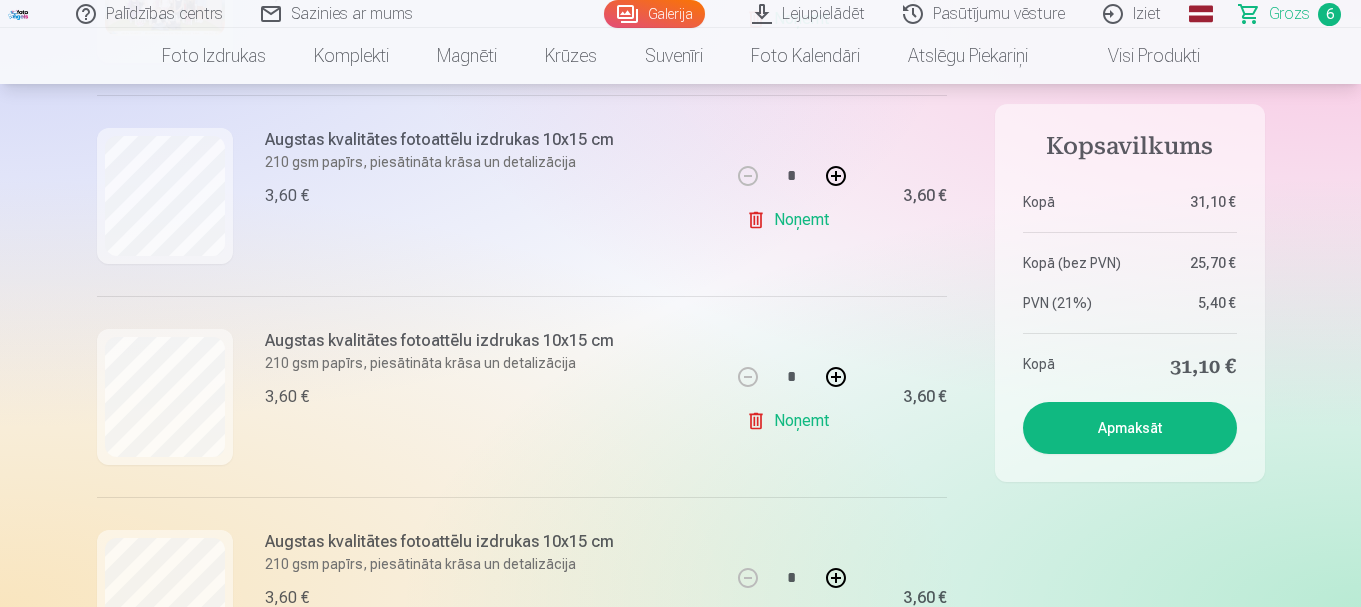 click on "Apmaksāt" at bounding box center [1130, 428] 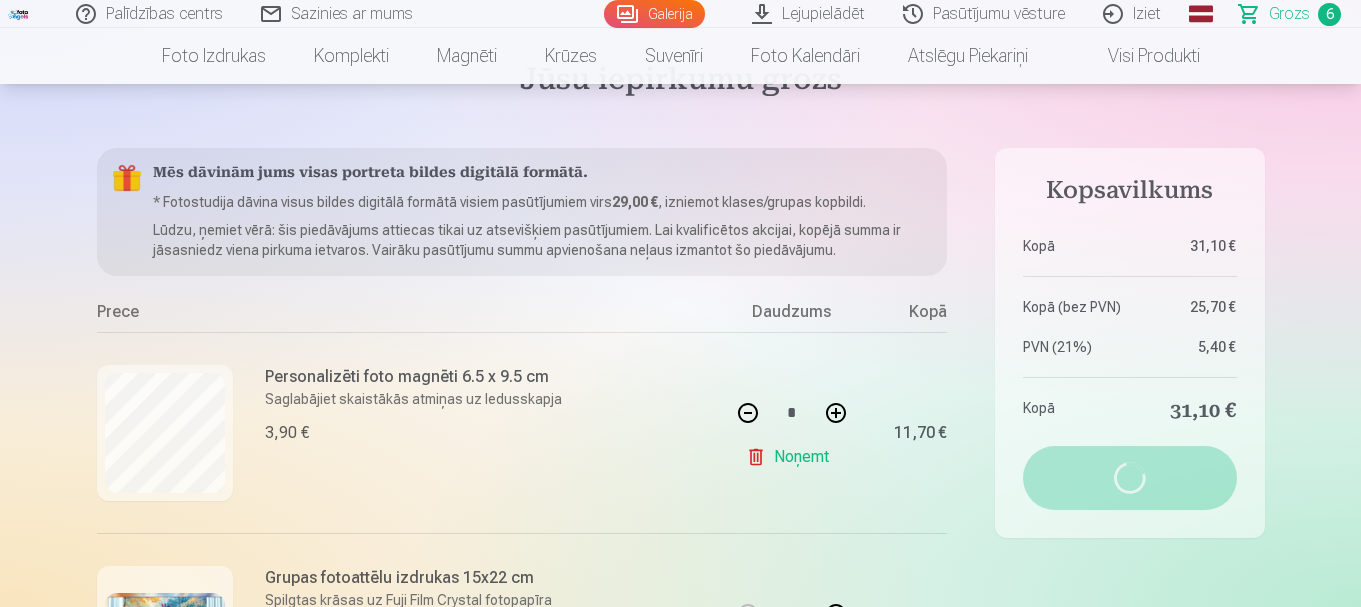scroll, scrollTop: 80, scrollLeft: 0, axis: vertical 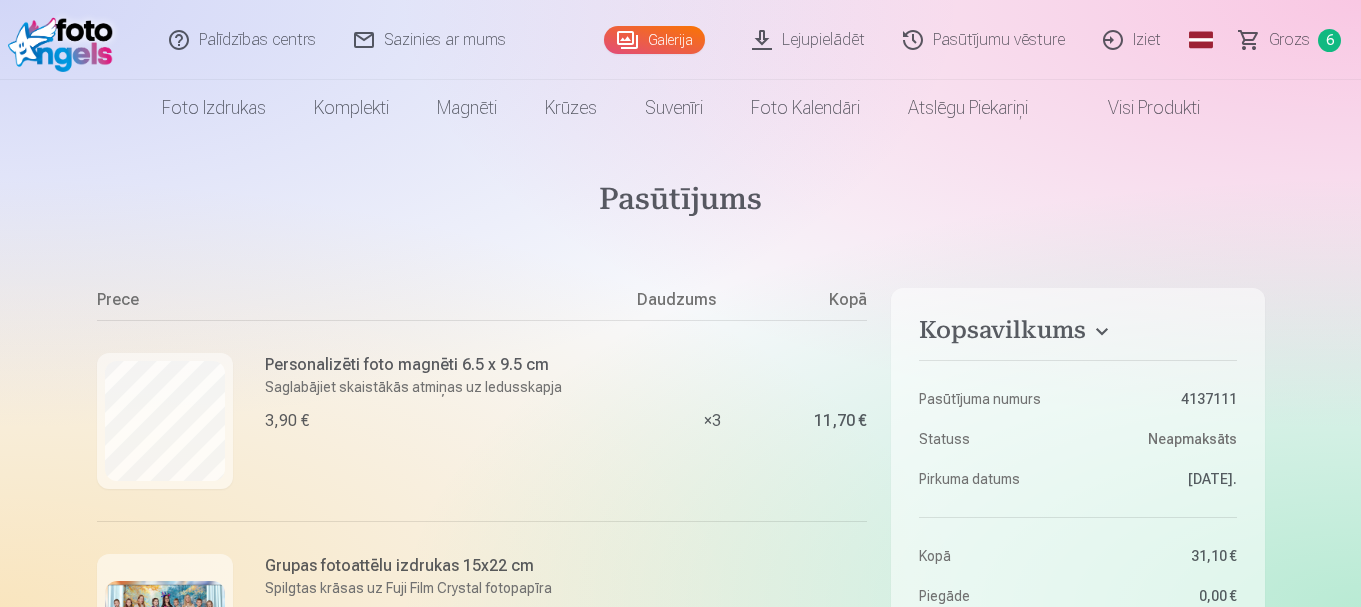 click on "Grozs 6" at bounding box center (1291, 40) 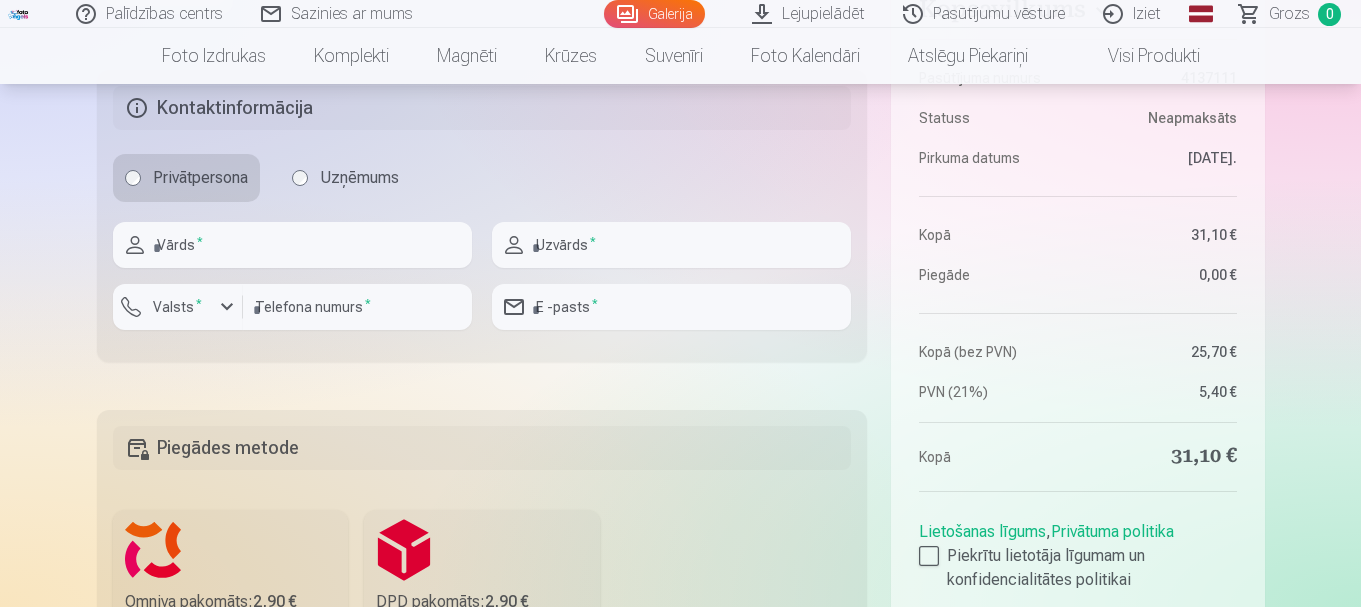 scroll, scrollTop: 1520, scrollLeft: 0, axis: vertical 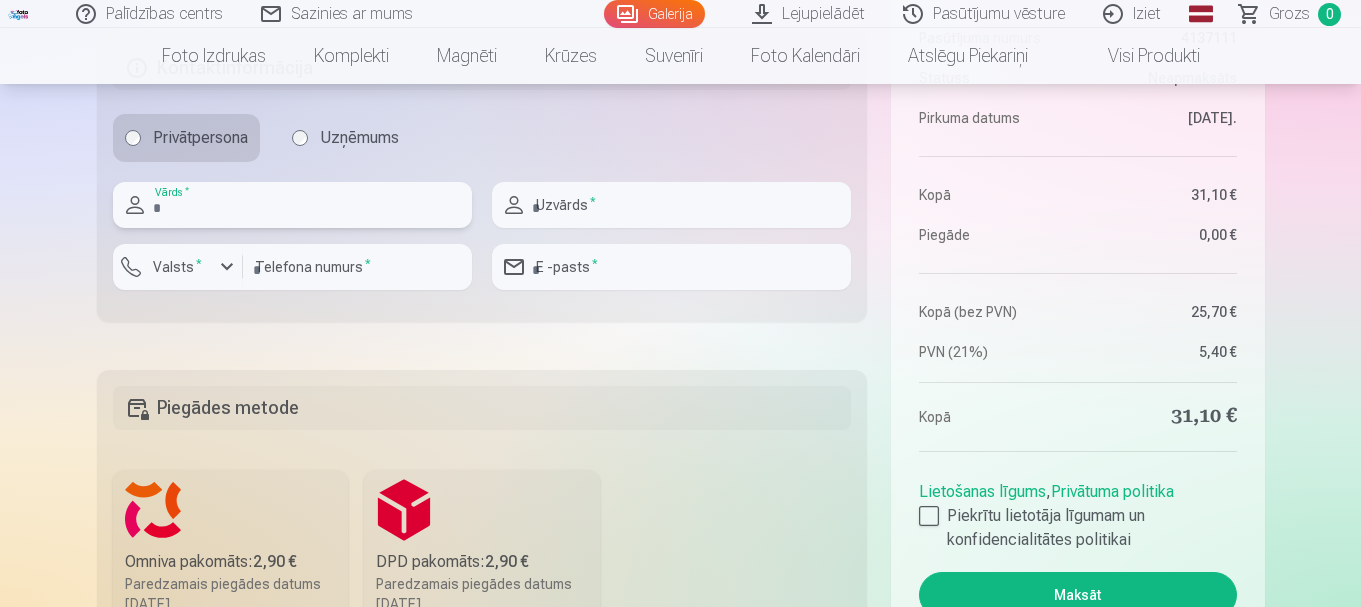 click at bounding box center (292, 205) 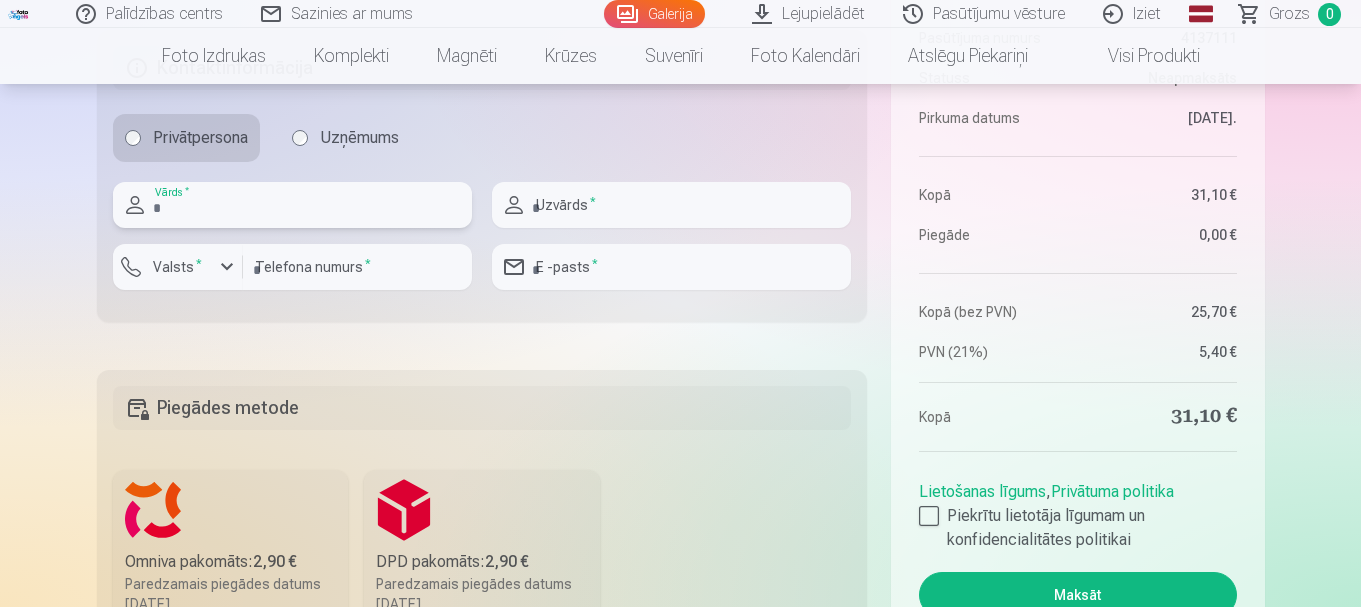 type on "*******" 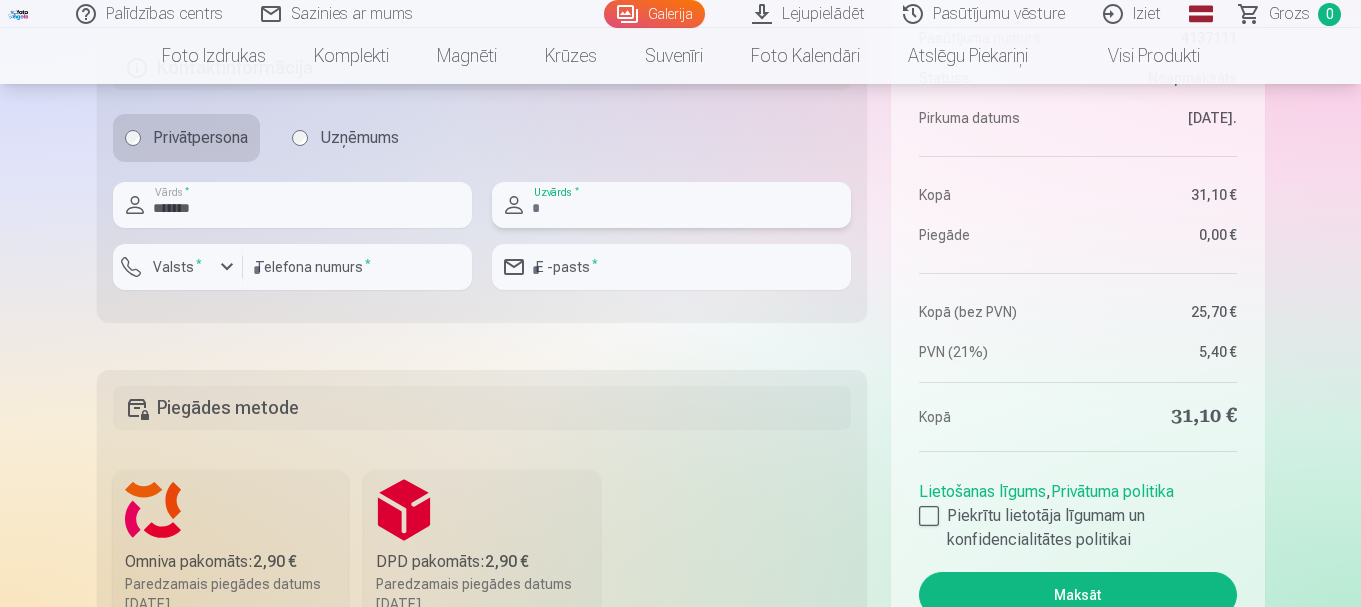 click at bounding box center [671, 205] 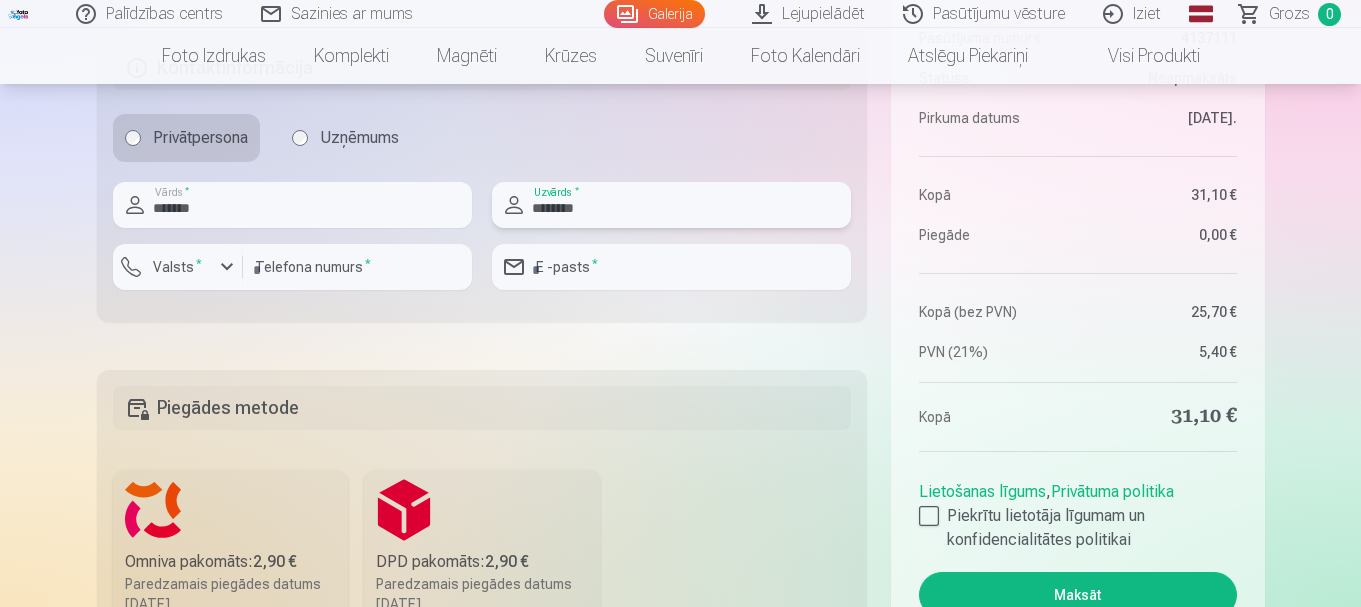 type on "********" 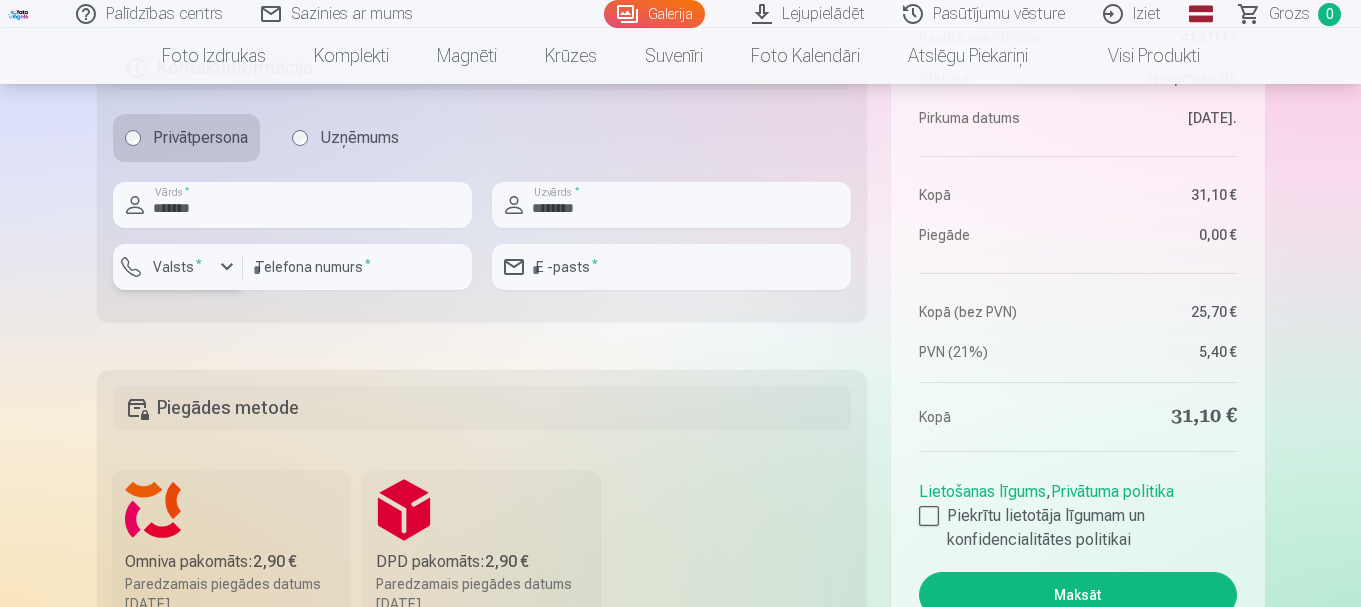 click on "*" at bounding box center (199, 263) 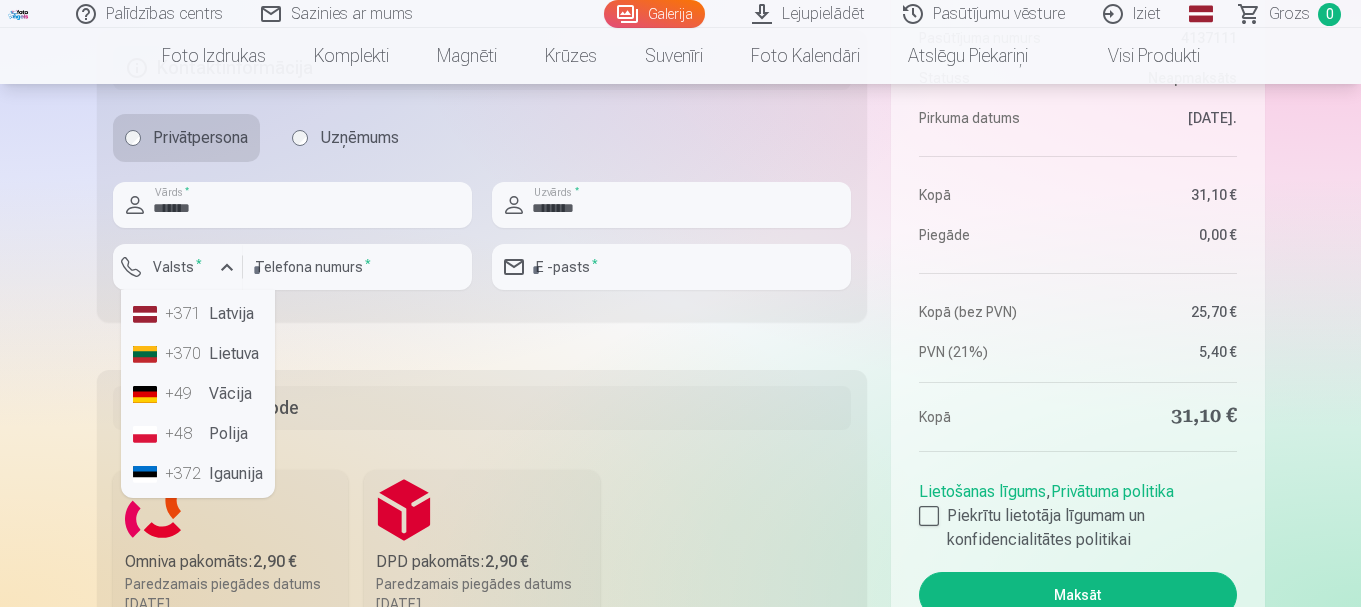 click on "+371 Latvija" at bounding box center [198, 314] 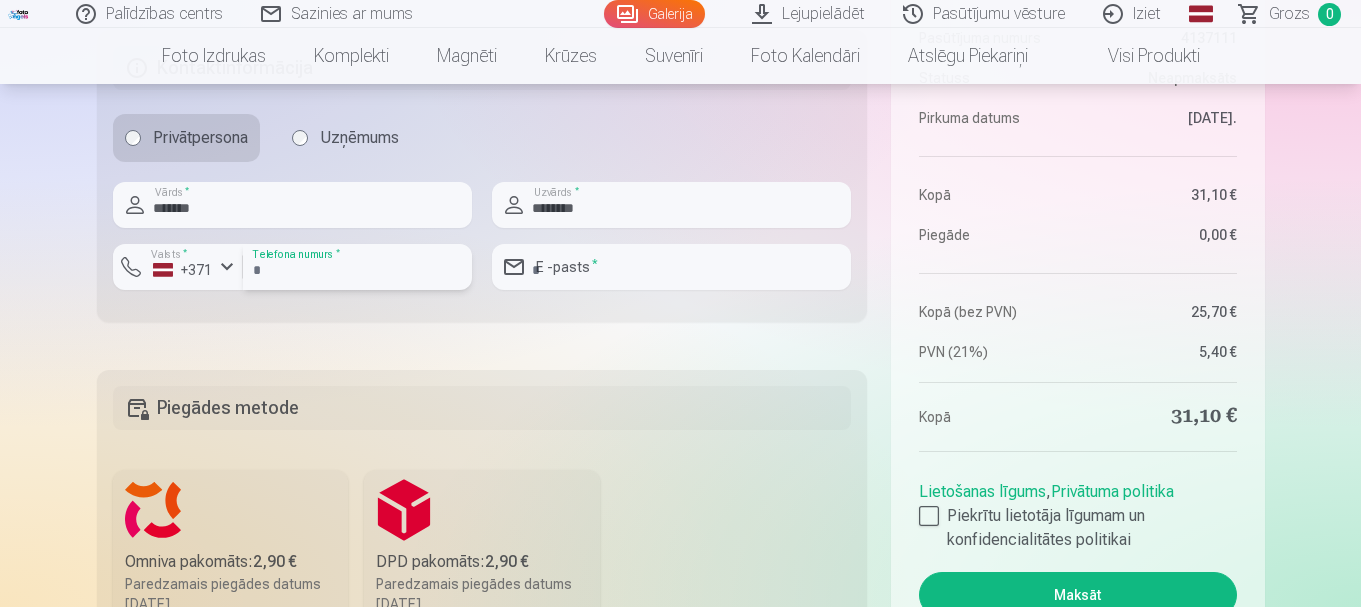 click at bounding box center (357, 267) 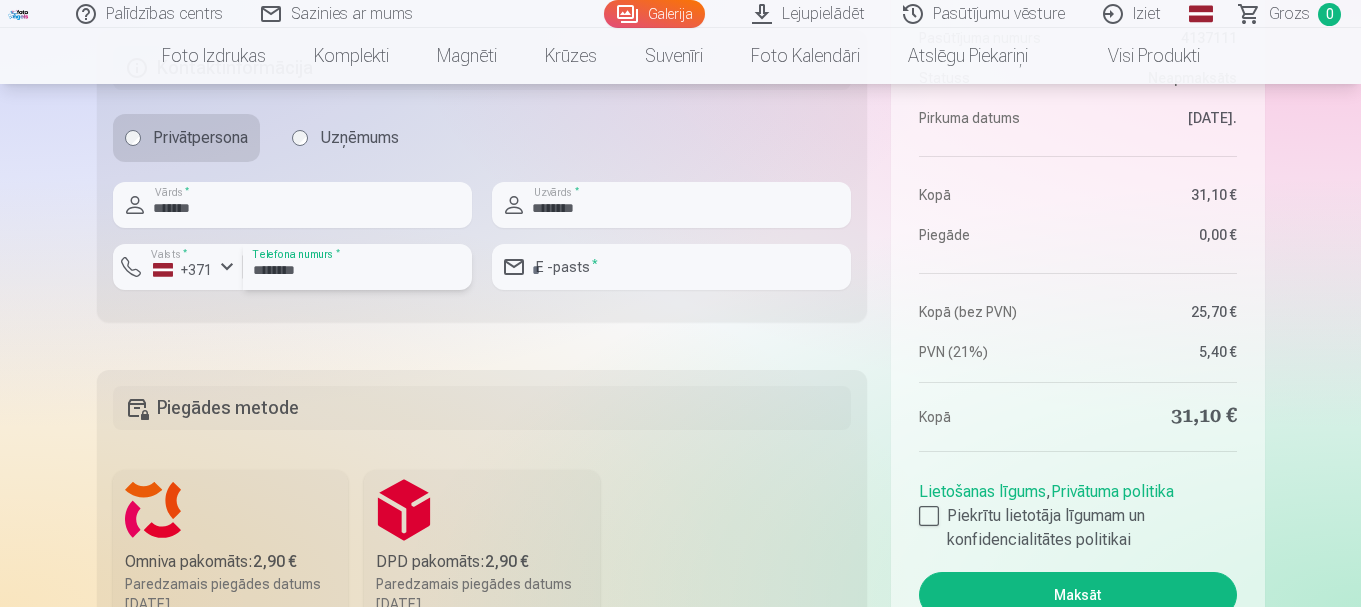 type on "********" 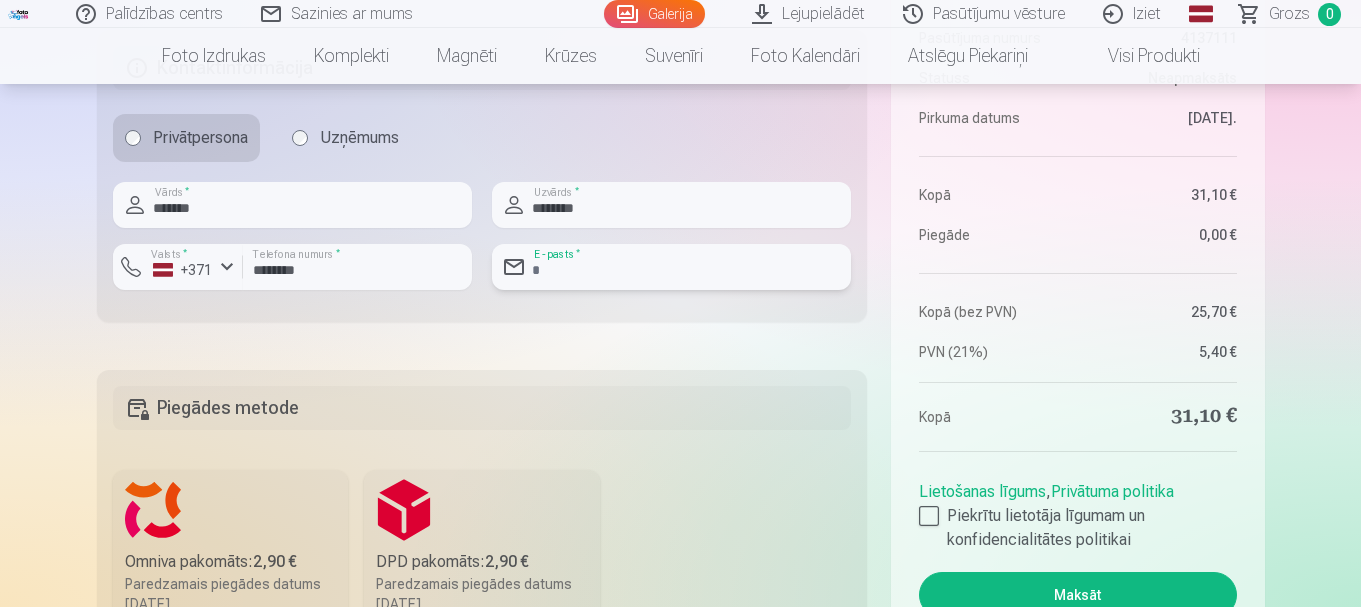 click at bounding box center (671, 267) 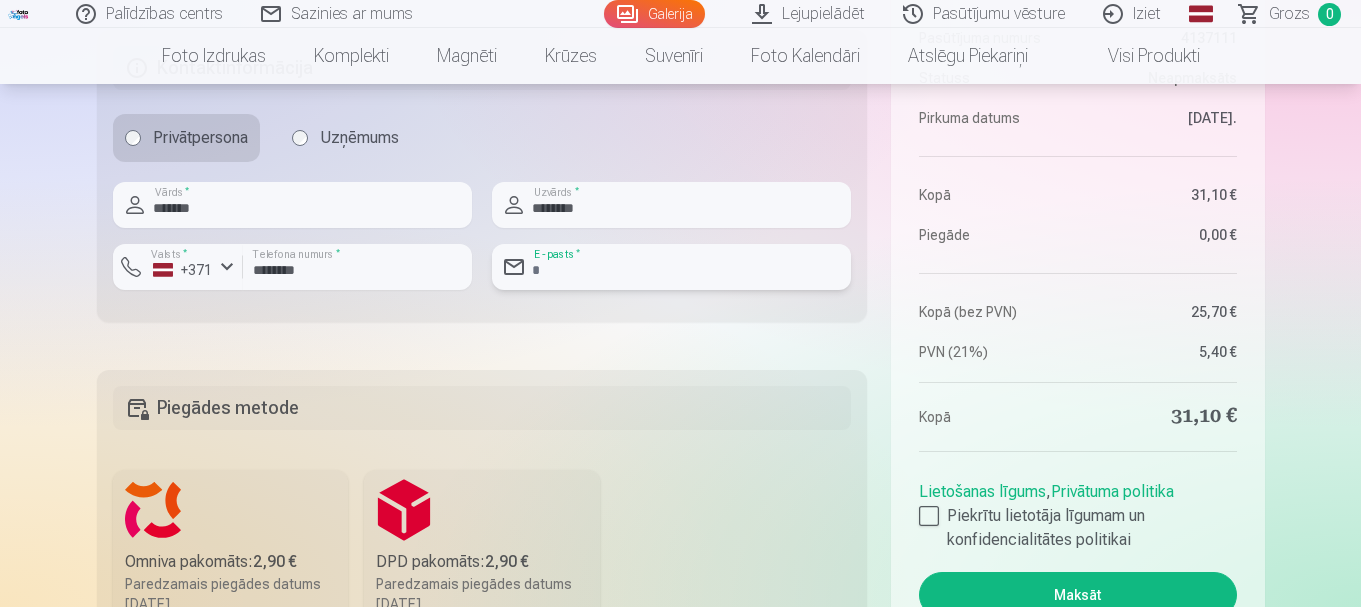 type on "**********" 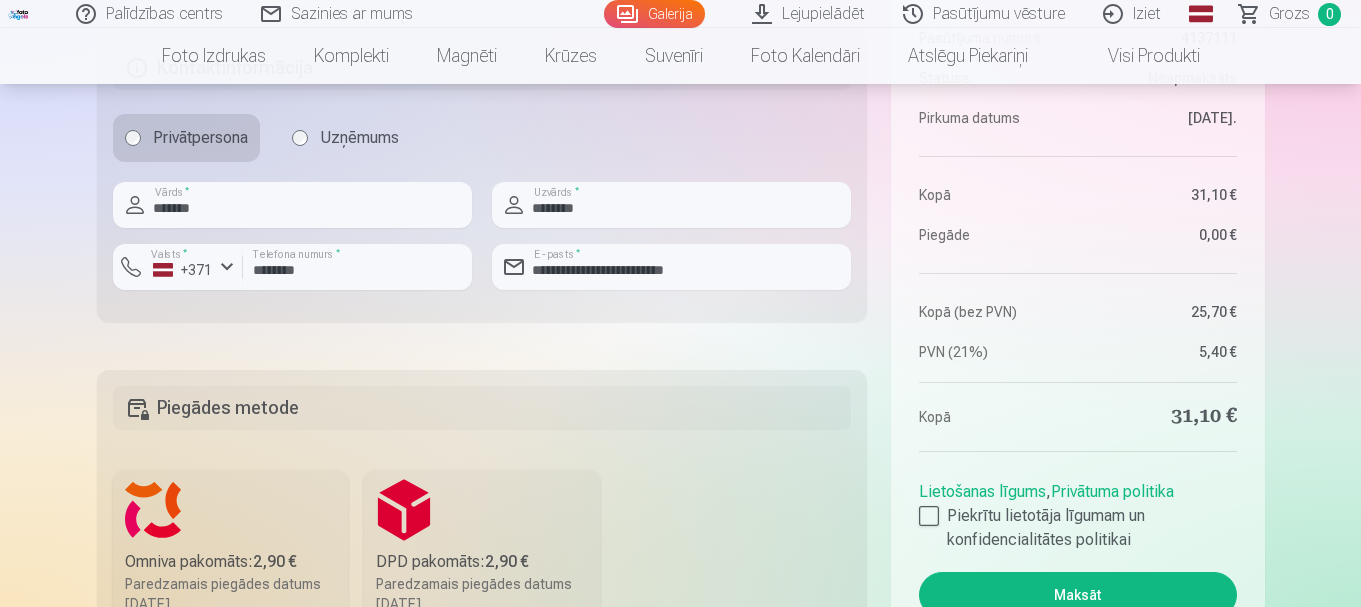 click on "Kopsavilkums Pasūtījuma numurs 4137111 Statuss Neapmaksāts Pirkuma datums 9.07.2025. Kopā 31,10 € Piegāde 0,00 € Kopā (bez PVN) 25,70 € PVN (21%) 5,40 € Kopā 31,10 € Lietošanas līgums ,  Privātuma politika Piekrītu lietotāja līgumam un konfidencialitātes politikai Maksāt Tirdzniecības vieta Rīga, Dārzciema iela 60, 308. birojs, LV-1073, Latvija Prece Daudzums Kopā Personalizēti foto magnēti 6.5 x 9.5 cm Saglabājiet skaistākās atmiņas uz ledusskapja 3,90 € × 3 11,70 € Grupas fotoattēlu izdrukas 15x22 cm Spilgtas krāsas uz Fuji Film Crystal fotopapīra 4,30 € × 1 4,30 € Grupas fotoattēlu izdrukas 15x22 cm Spilgtas krāsas uz Fuji Film Crystal fotopapīra 4,30 € × 1 4,30 € Augstas kvalitātes fotoattēlu izdrukas 10x15 cm 210 gsm papīrs, piesātināta krāsa un detalizācija 3,60 € × 1 3,60 € Augstas kvalitātes fotoattēlu izdrukas 10x15 cm 210 gsm papīrs, piesātināta krāsa un detalizācija 3,60 € × 1 3,60 € 3,60 € × 1 *" at bounding box center (681, -279) 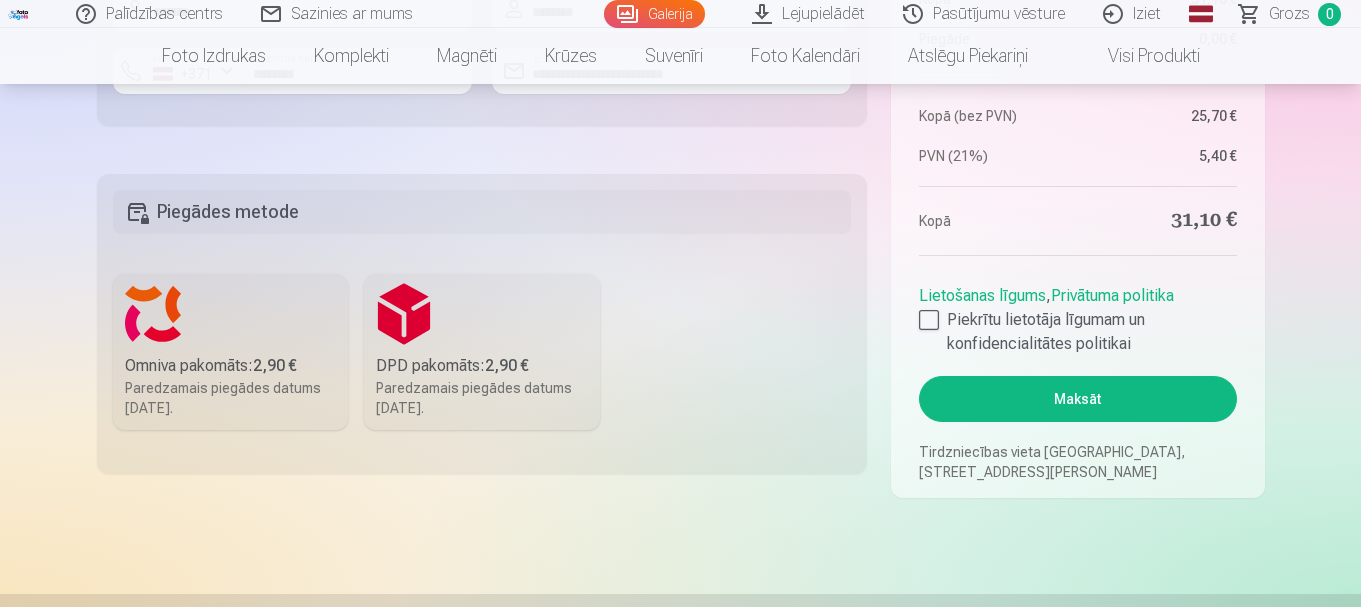 scroll, scrollTop: 1720, scrollLeft: 0, axis: vertical 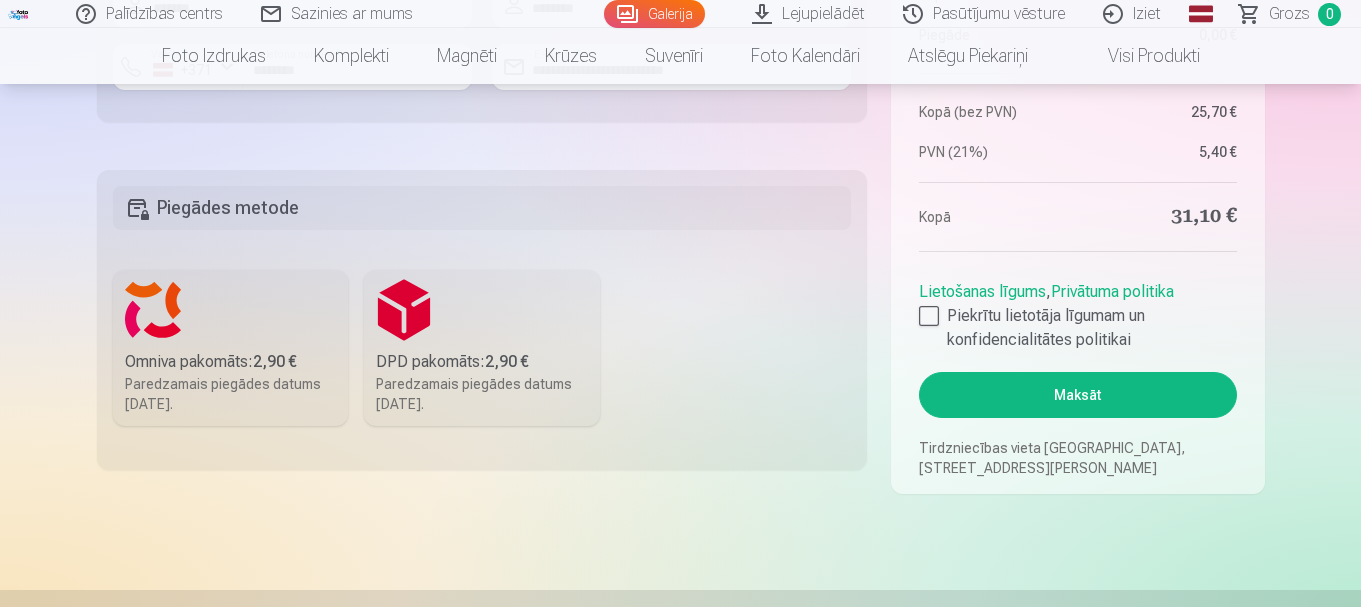 click on "Paredzamais piegādes datums 26.07.2025." at bounding box center (231, 394) 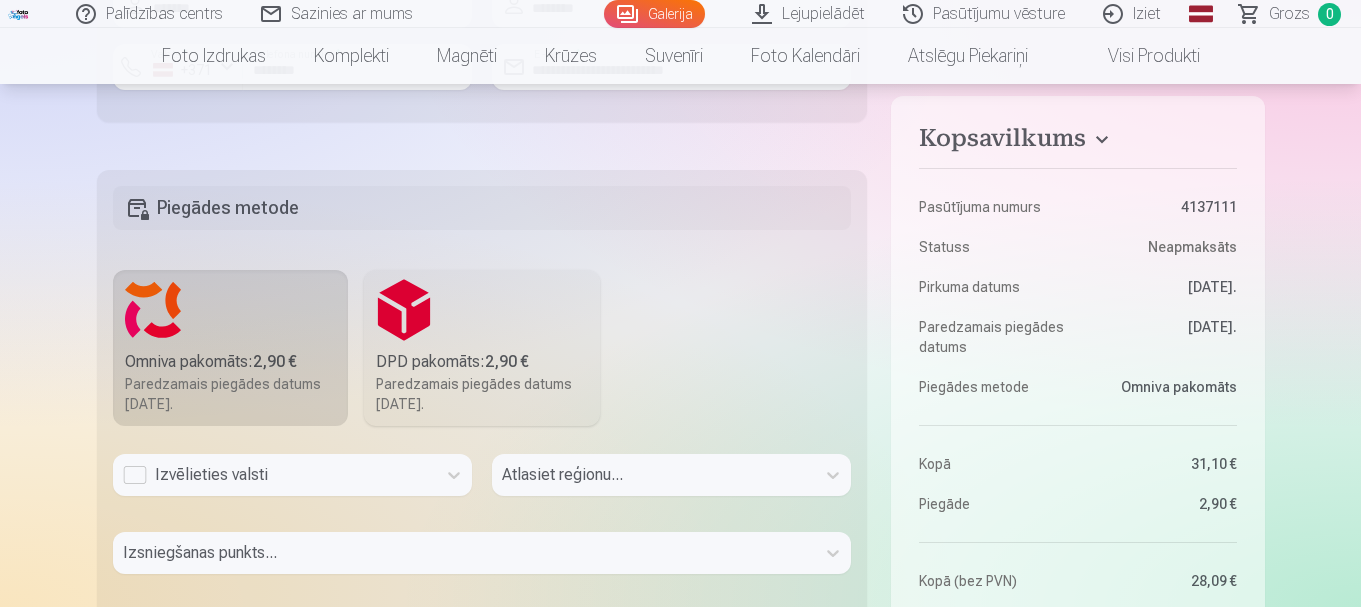scroll, scrollTop: 1755, scrollLeft: 0, axis: vertical 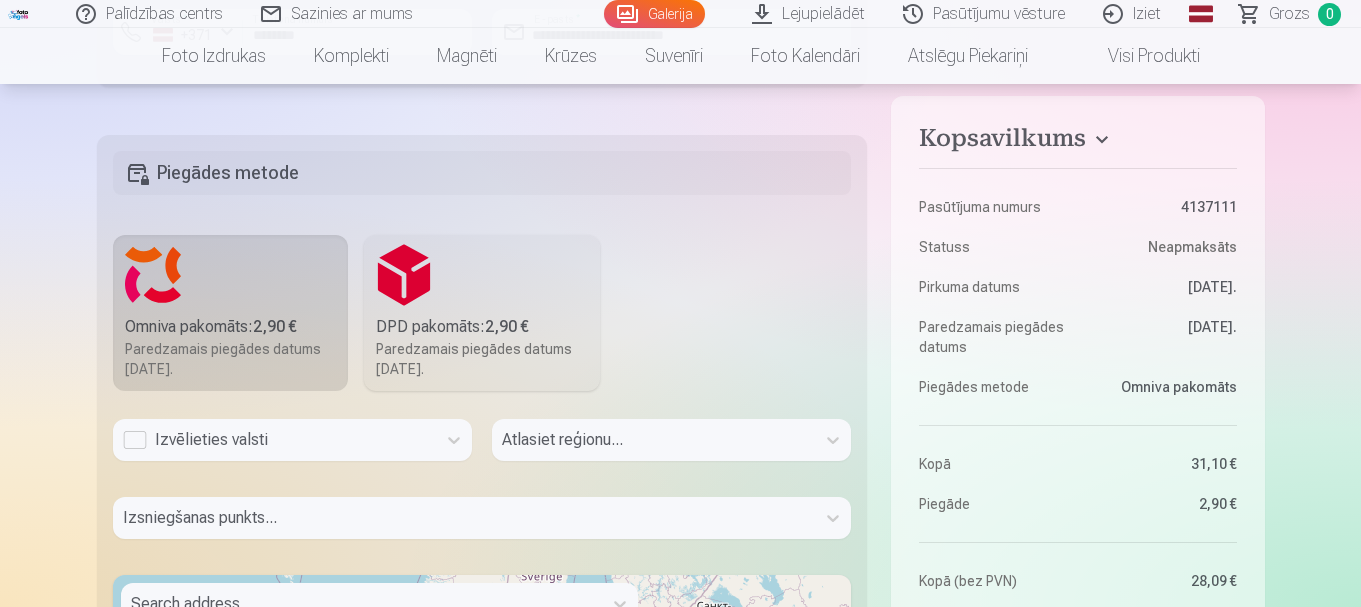 click on "Izvēlieties valsti" at bounding box center [292, 440] 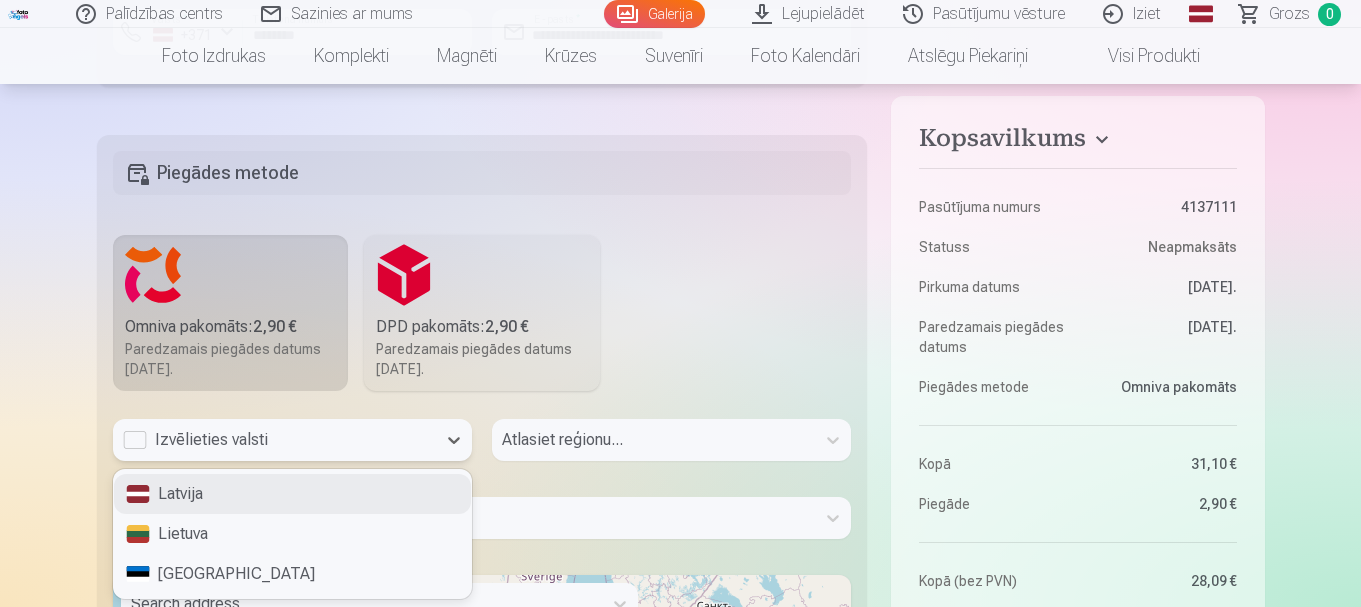 click on "Latvija" at bounding box center [292, 494] 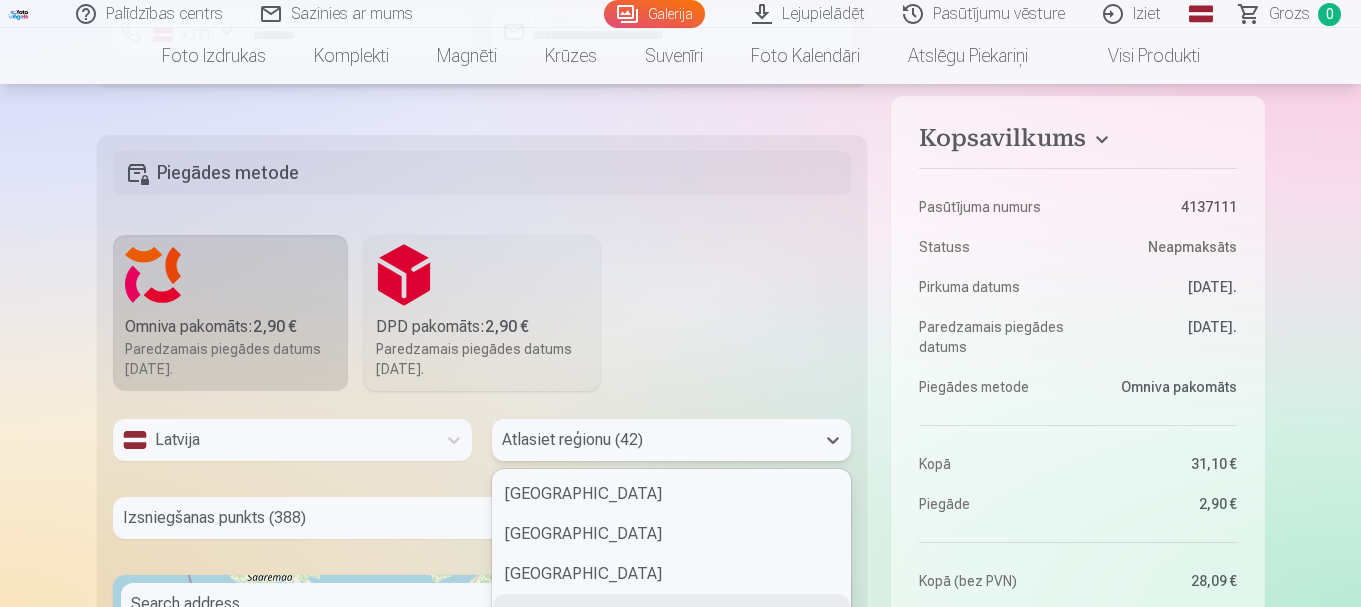 scroll, scrollTop: 1927, scrollLeft: 0, axis: vertical 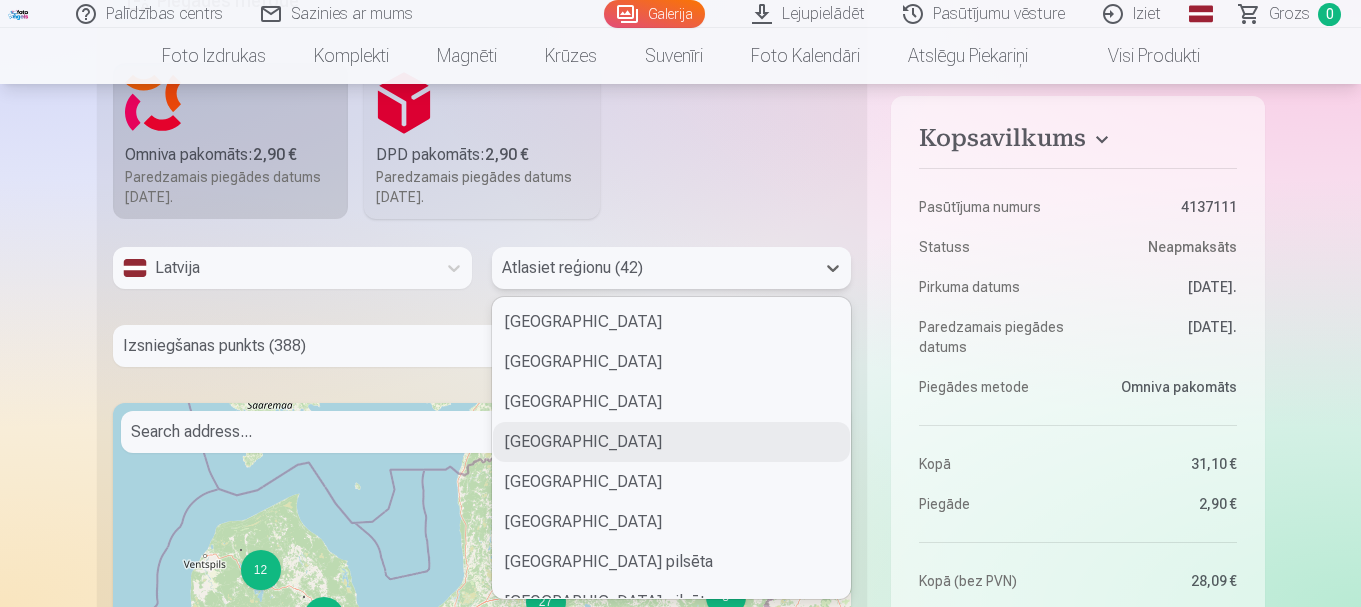 click on "42 results available. Use Up and Down to choose options, press Enter to select the currently focused option, press Escape to exit the menu, press Tab to select the option and exit the menu. Atlasiet reģionu (42) Alūksnes novads Līvānu novads Gulbenes novads Ventspils novads Valkas novads Salaspils novads Jelgavas pilsēta Rēzeknes pilsēta Jūrmalas pilsēta Ventspils pilsēta Rīgas pilsēta Liepājas pilsēta Dienvidkurzemes novads Kuldīgas novads Saldus novads Talsu novads Tukuma novads Dobeles novads Jelgavas novads Mārupes novads Bauskas novads Ogres novads Aizkraukles novads Jēkabpils novads Ludzas novads Rēzeknes novads Balvu novads Madonas novads Smiltenes novads Cēsu novads Valmieras novads Ādažu novads Ropažu novads Siguldas novads Preiļu novads Krāslavas novads Ķekavas novads Olaines novads Saulkrastu novads Limbažu novads Augšdaugavas novads Varakļānu novads" at bounding box center [671, 268] 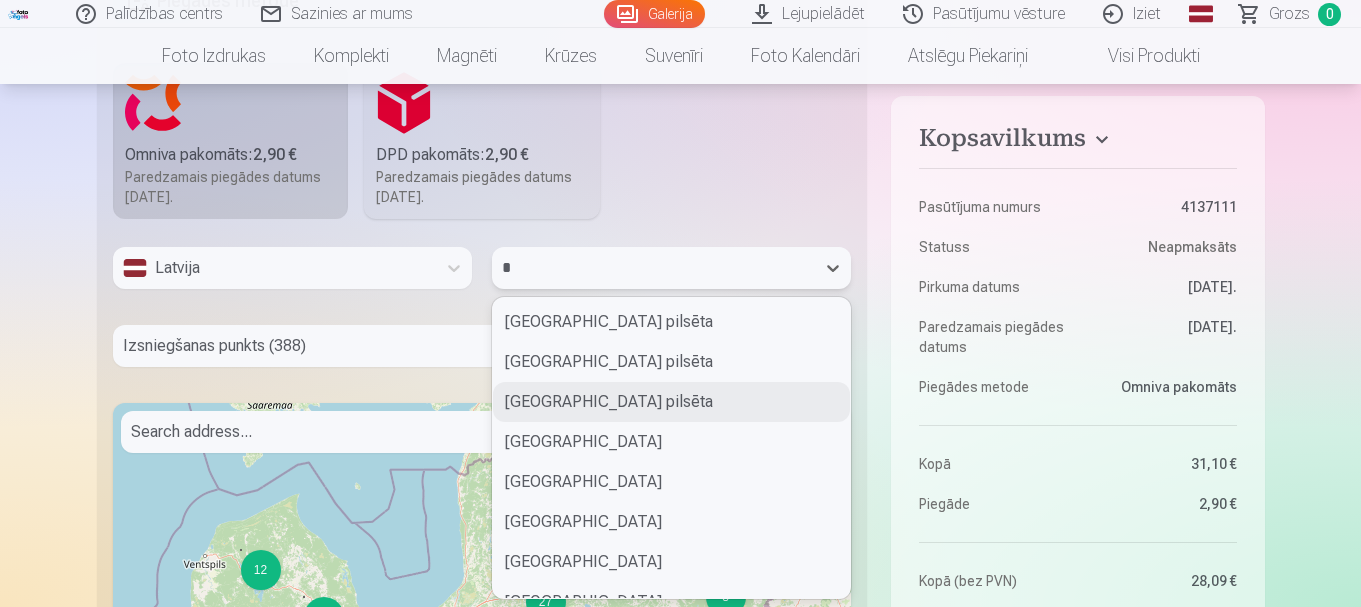 click on "Rīgas pilsēta" at bounding box center (671, 402) 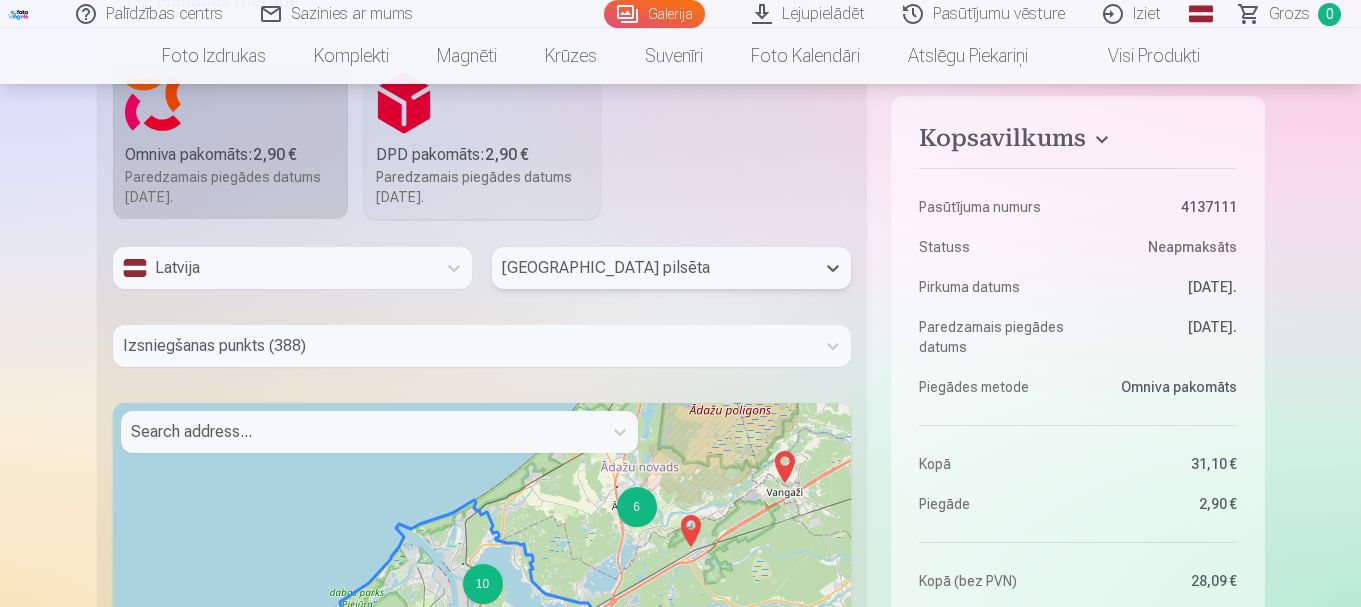 click on "Izsniegšanas punkts (388)" at bounding box center [482, 346] 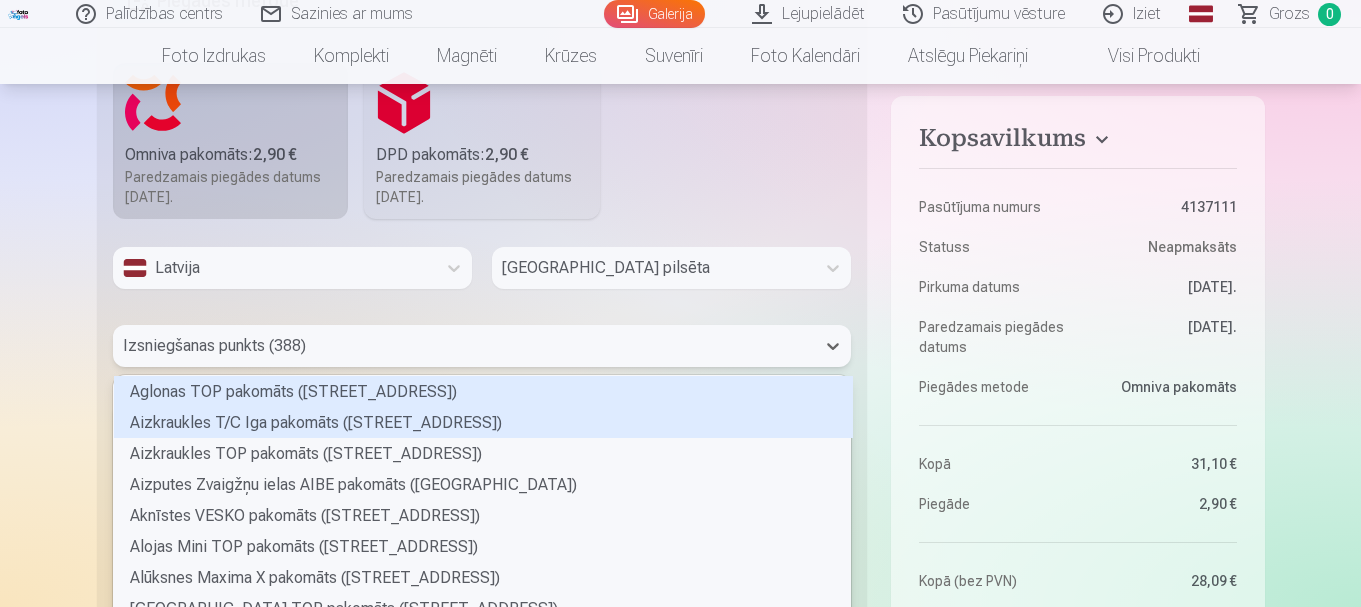scroll, scrollTop: 2005, scrollLeft: 0, axis: vertical 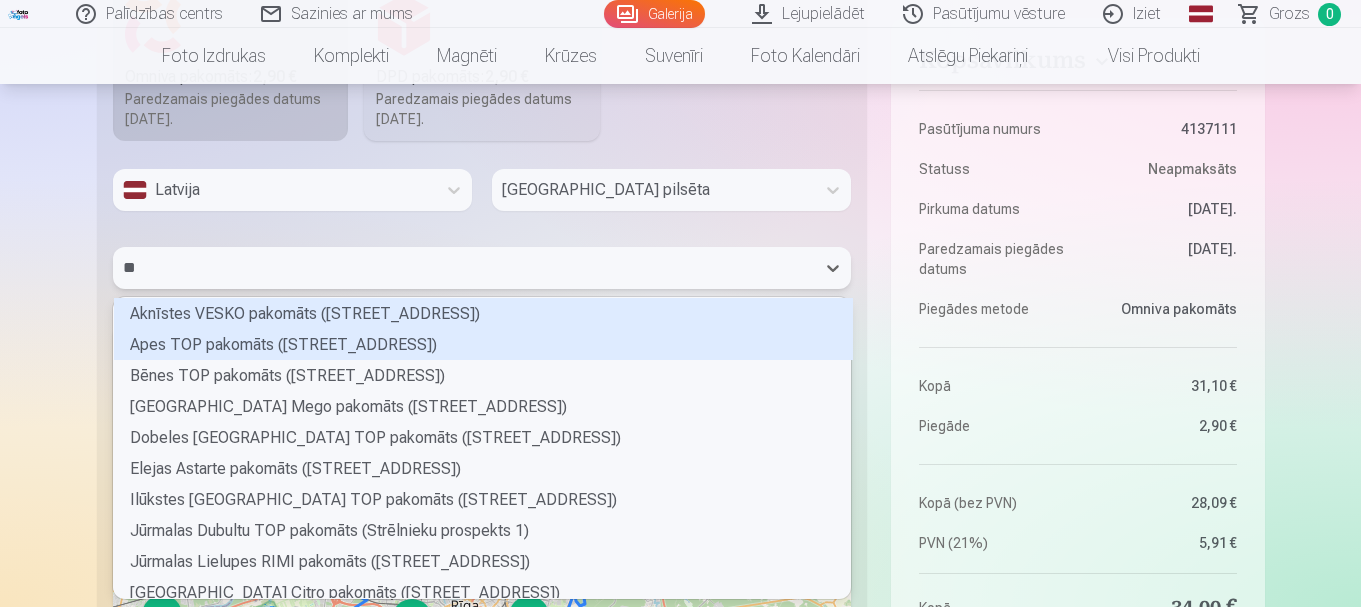 type on "***" 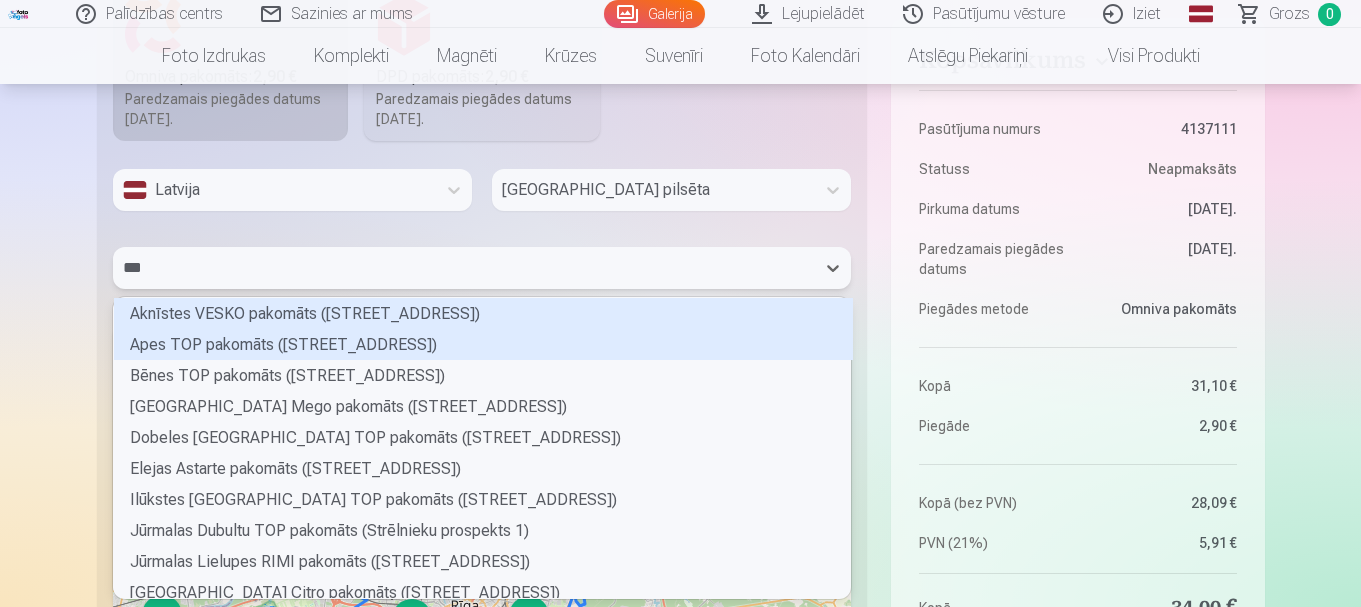 scroll, scrollTop: 57, scrollLeft: 731, axis: both 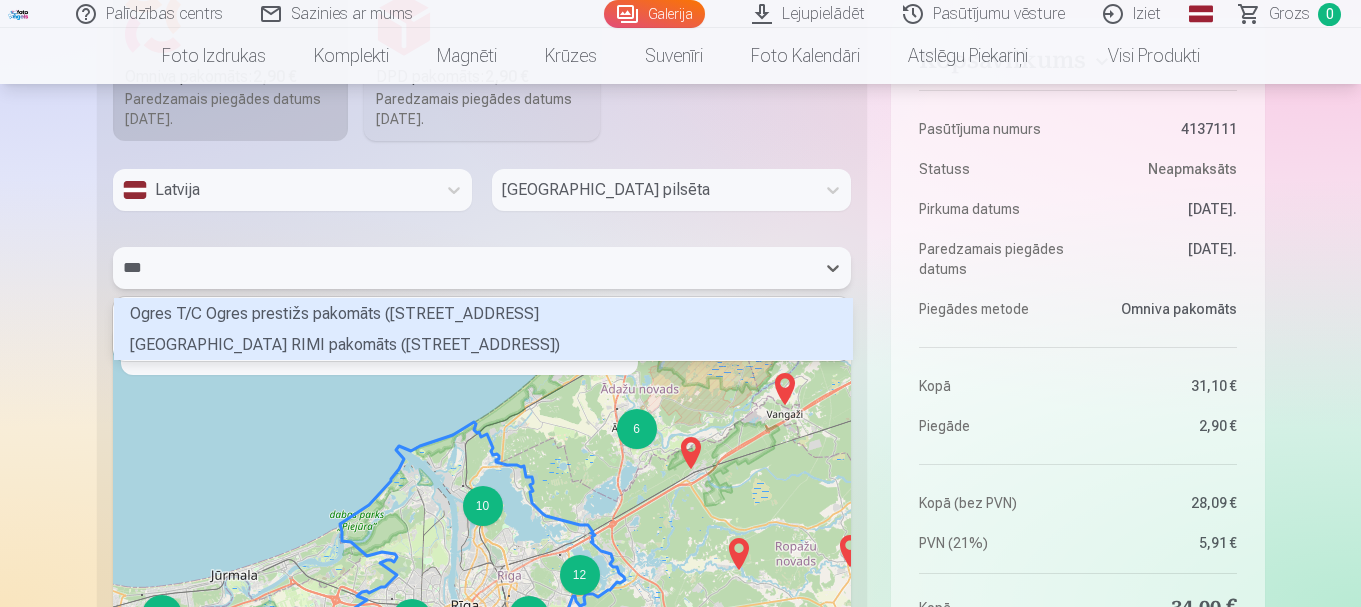 click on "Rīgas Stirnu ielas RIMI pakomāts (Stirnu iela 26)" at bounding box center (483, 344) 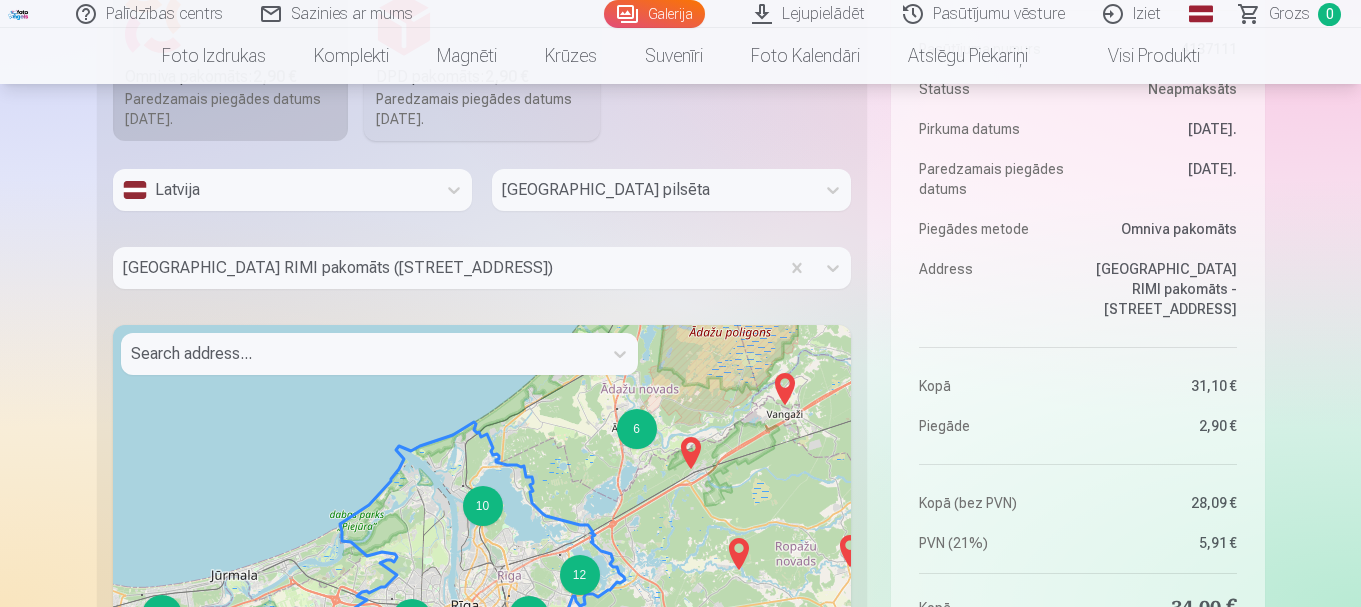 click on "Palīdzības centrs Sazinies ar mums Galerija Lejupielādēt Pasūtījumu vēsture Iziet Global English (en) Latvian (lv) Russian (ru) Lithuanian (lt) Estonian (et) Grozs 0 Foto izdrukas Augstas kvalitātes fotoattēlu izdrukas 210 gsm papīrs, piesātināta krāsa un detalizācija Sākot no  3,60 € Augstas kvalitātes grupu fotoattēlu izdrukas Spilgtas krāsas uz Fuji Film Crystal fotopapīra Sākot no  4,30 € Foto kolāža no divām fotogrāfijām Divi neaizmirstami mirkļi vienā skaistā bildē Sākot no  4,10 € Foto izdrukas dokumentiem Universālas foto izdrukas dokumentiem (6 fotogrāfijas) Sākot no  4,40 € Augstas izšķirtspējas digitālais fotoattēls JPG formātā Iemūžiniet savas atmiņas ērtā digitālā veidā Sākot no  6,00 € See all products Komplekti Pilns Atmiņu Komplekts – Drukātas (15×23cm, 40% ATLAIDE) un 🎁 Digitālas Fotogrāfijas   Klasiskais komplekts Sākot no  19,20 € Populārs komplekts Sākot no  24,00 € Premium komplekts + 🎁  Sākot no  ,  3" at bounding box center [680, -237] 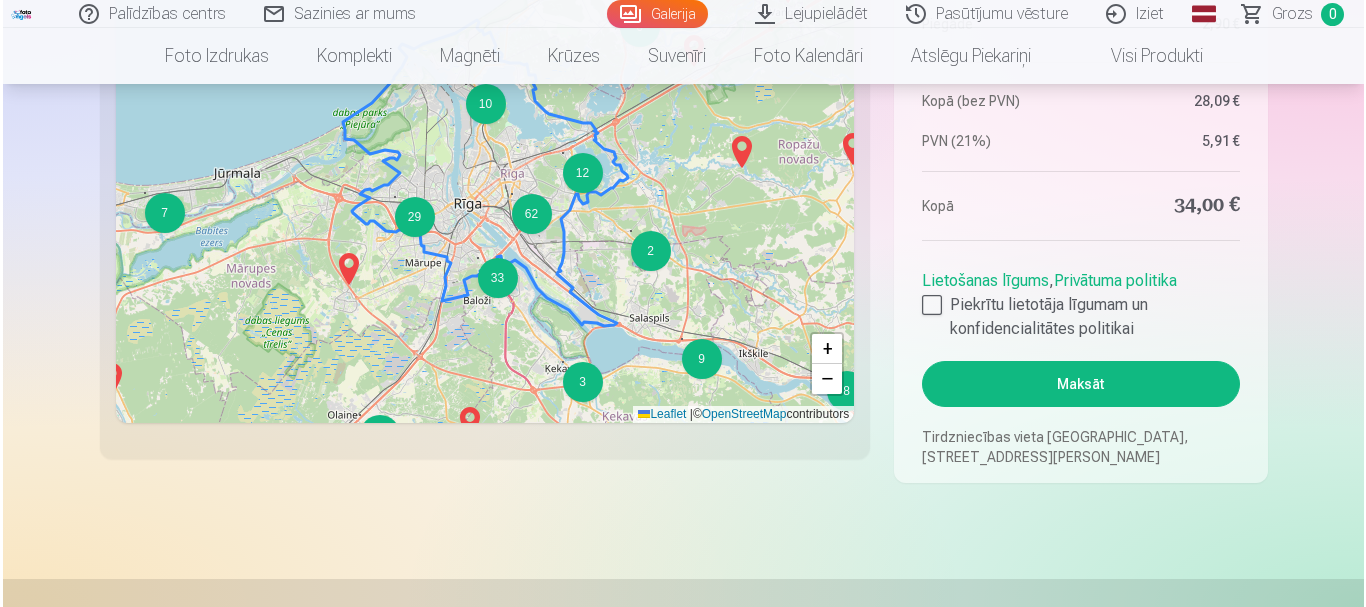 scroll, scrollTop: 2445, scrollLeft: 0, axis: vertical 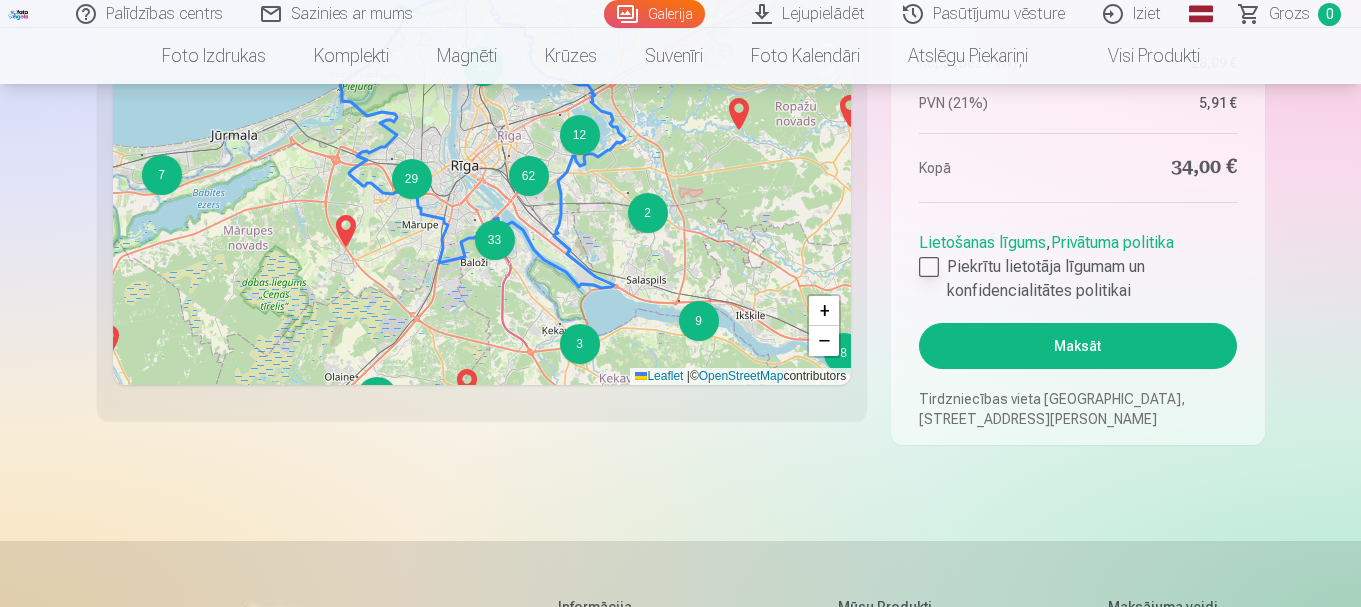 click at bounding box center (929, 267) 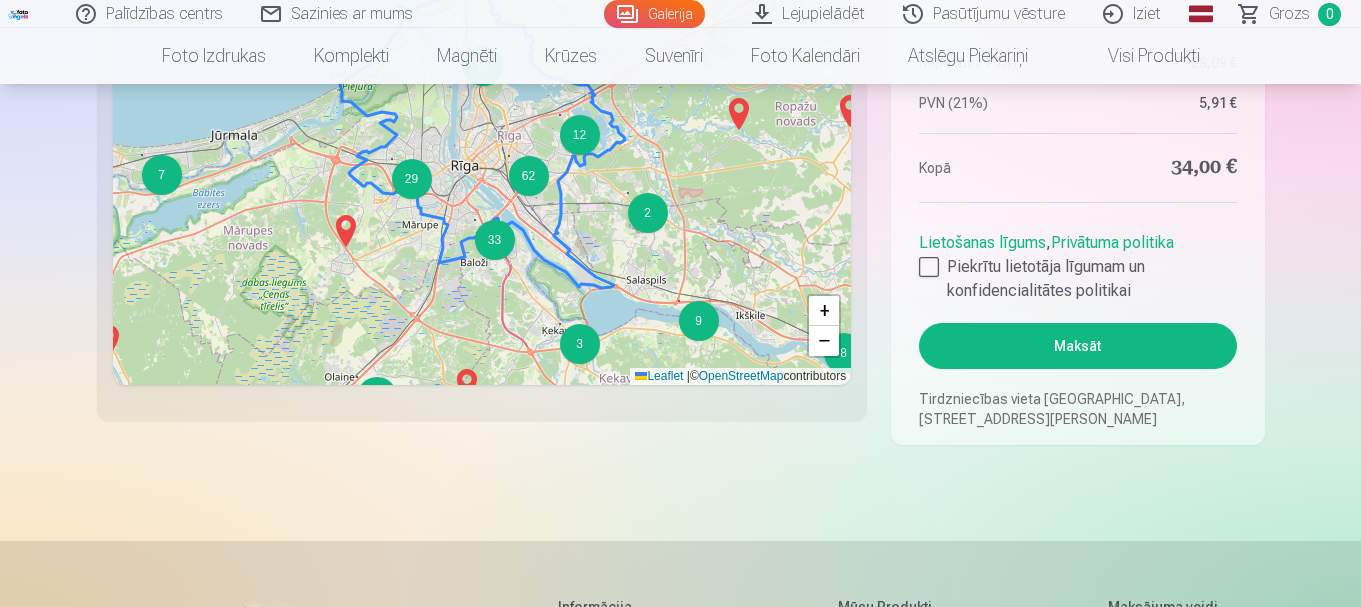 click on "Maksāt" at bounding box center (1077, 346) 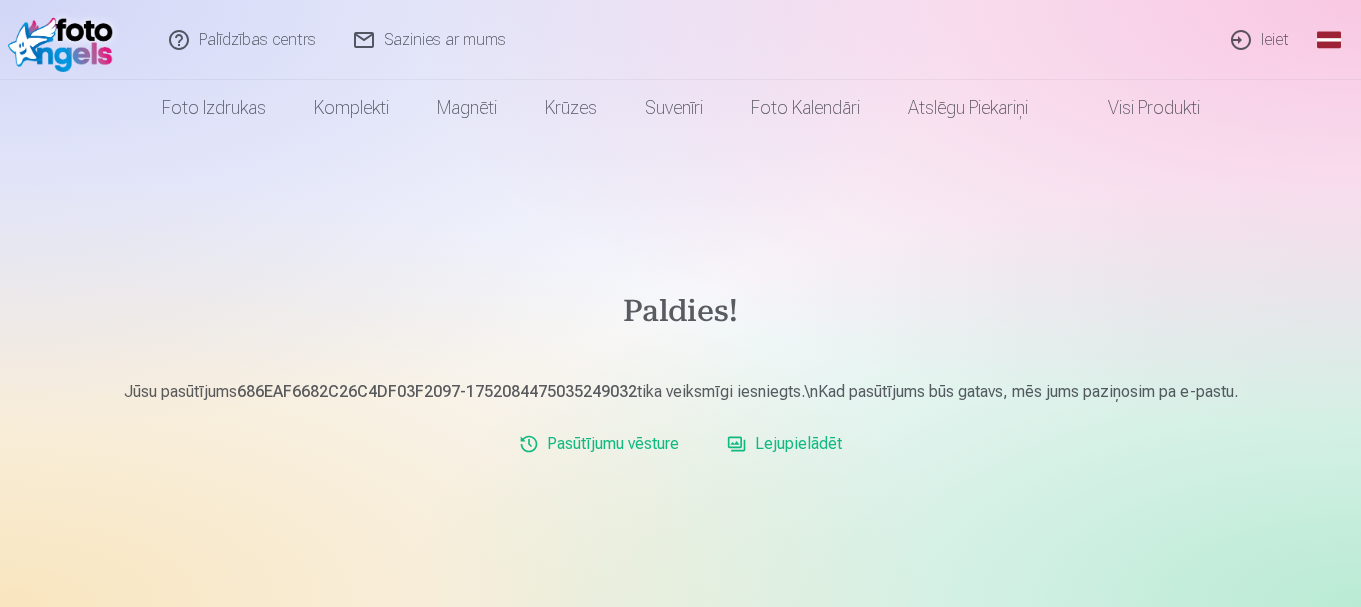 scroll, scrollTop: 0, scrollLeft: 0, axis: both 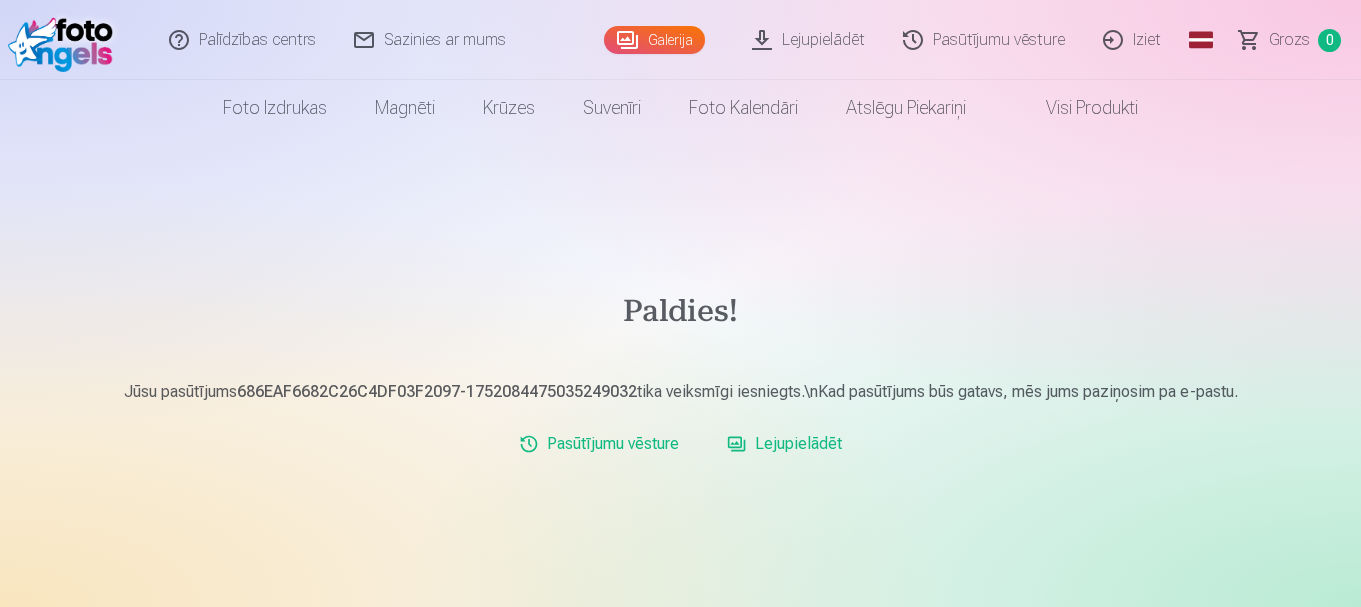 click on "Paldies! Jūsu pasūtījums  686EAF6682C26C4DF03F2097-1752084475035249032  tika veiksmīgi iesniegts.\nKad pasūtījums būs gatavs, mēs jums paziņosim pa e-pastu. Pasūtījumu vēsture Lejupielādēt" at bounding box center [681, 390] 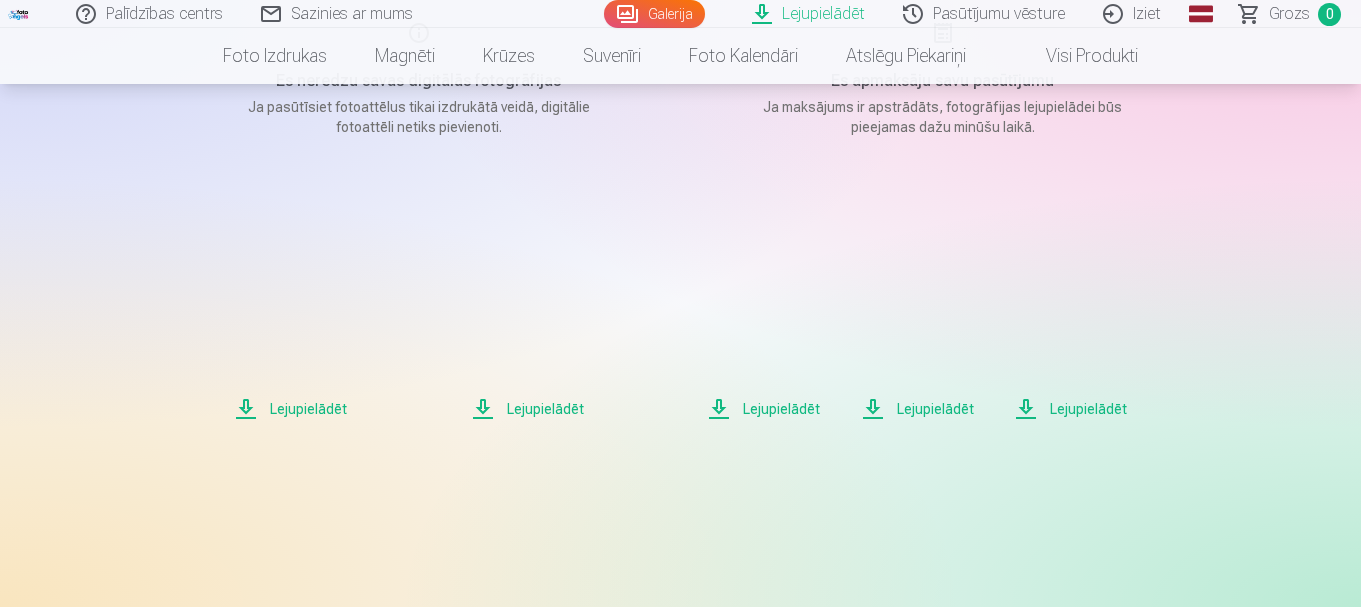 scroll, scrollTop: 320, scrollLeft: 0, axis: vertical 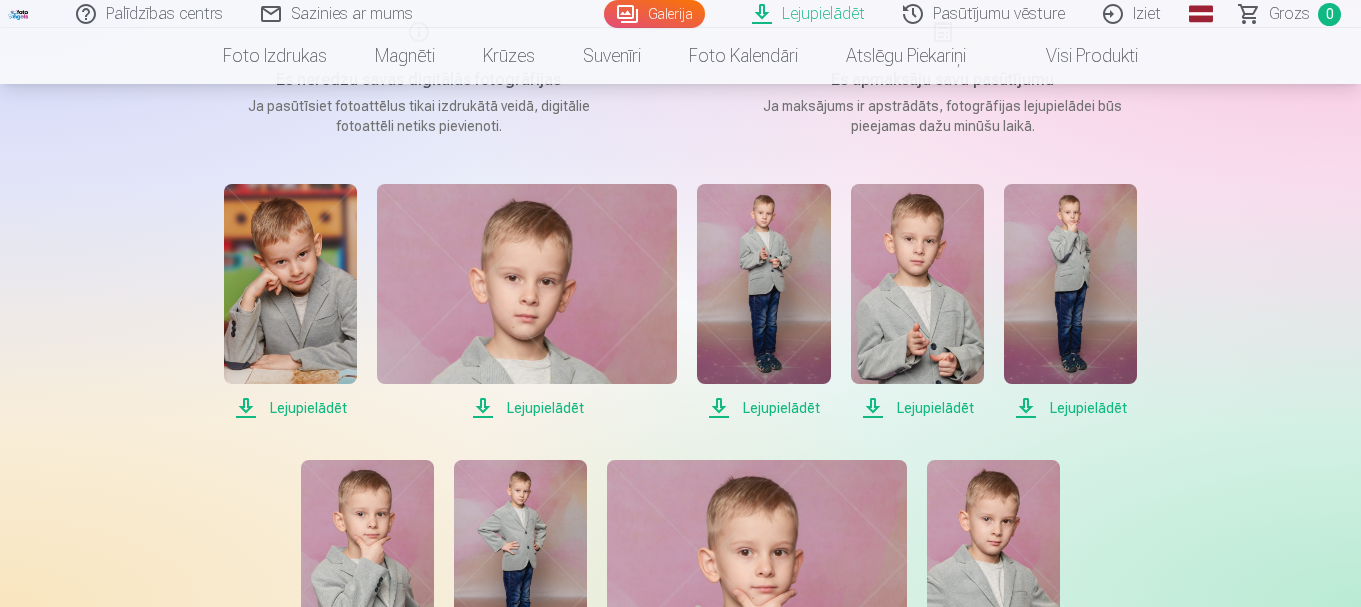 click on "Lejupielādēt" at bounding box center [290, 408] 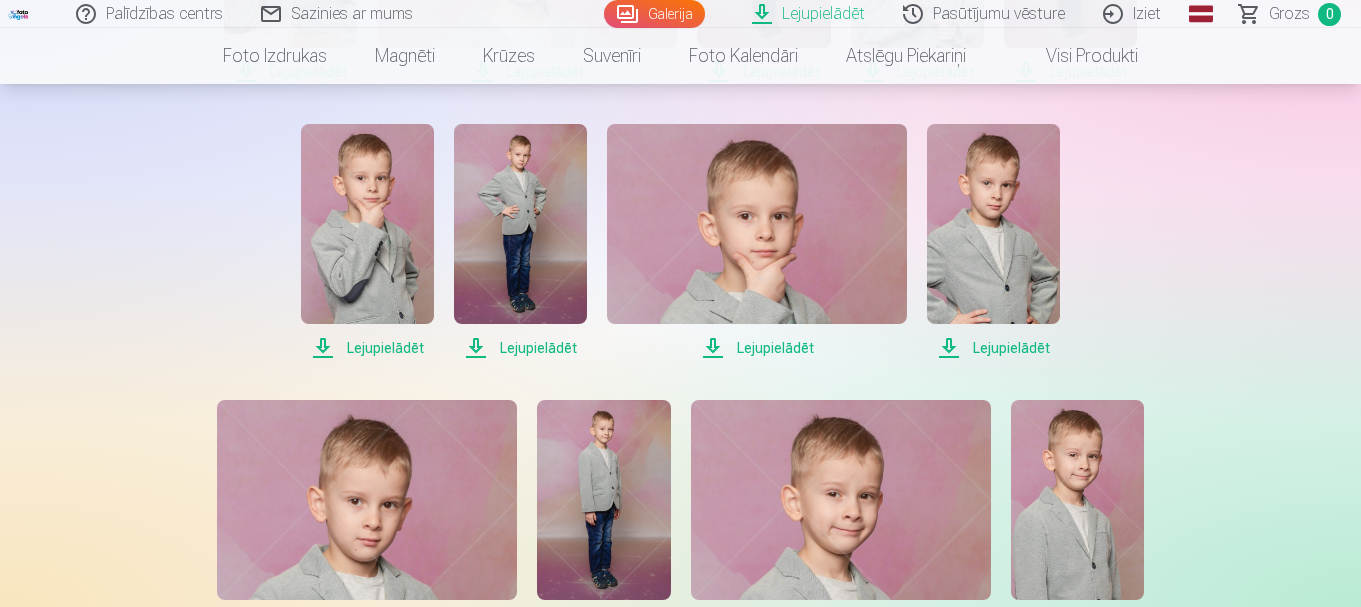 scroll, scrollTop: 680, scrollLeft: 0, axis: vertical 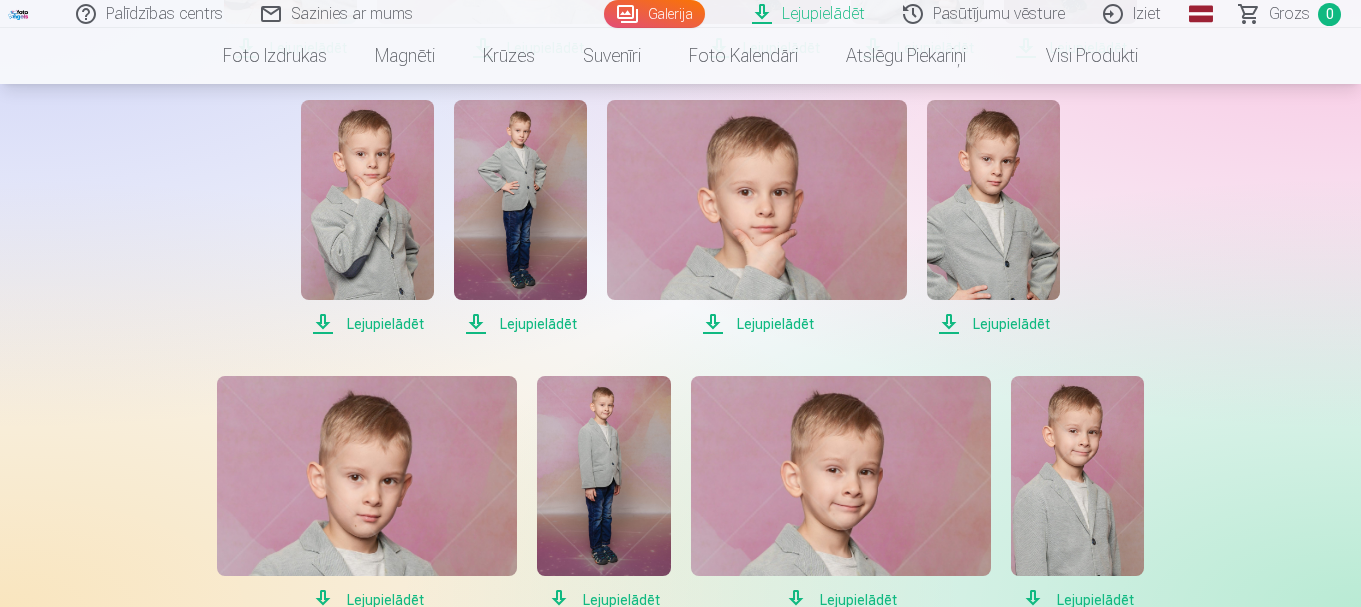 click on "Lejupielādēt" at bounding box center (367, 324) 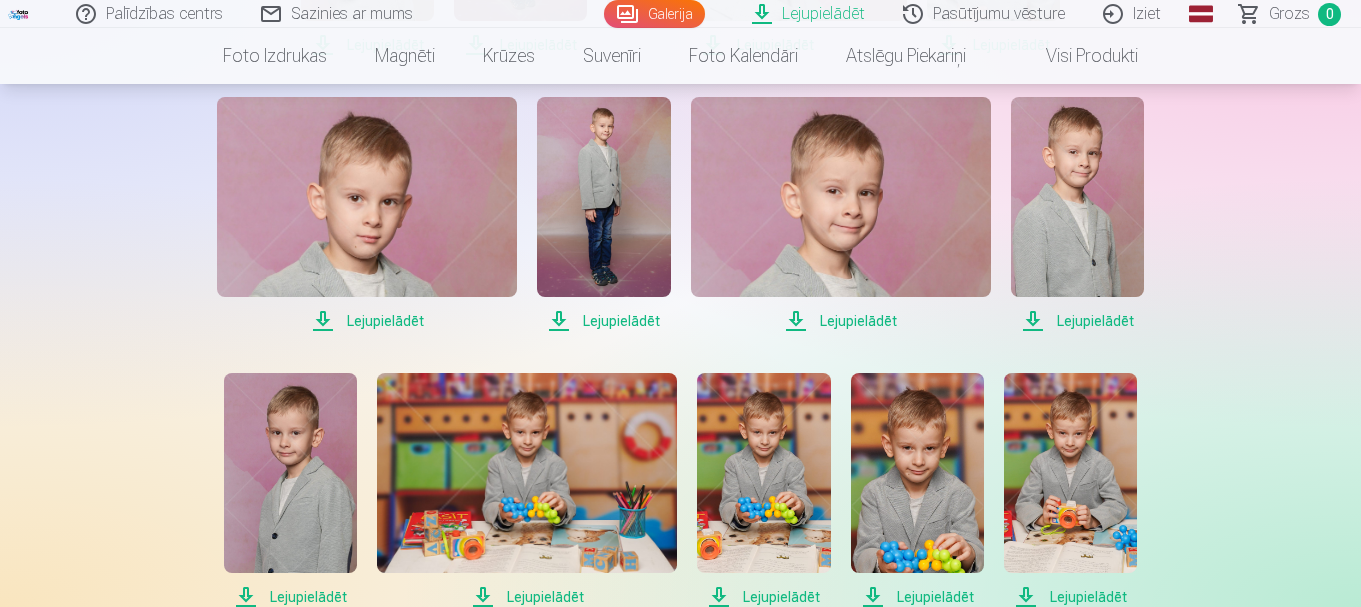 scroll, scrollTop: 960, scrollLeft: 0, axis: vertical 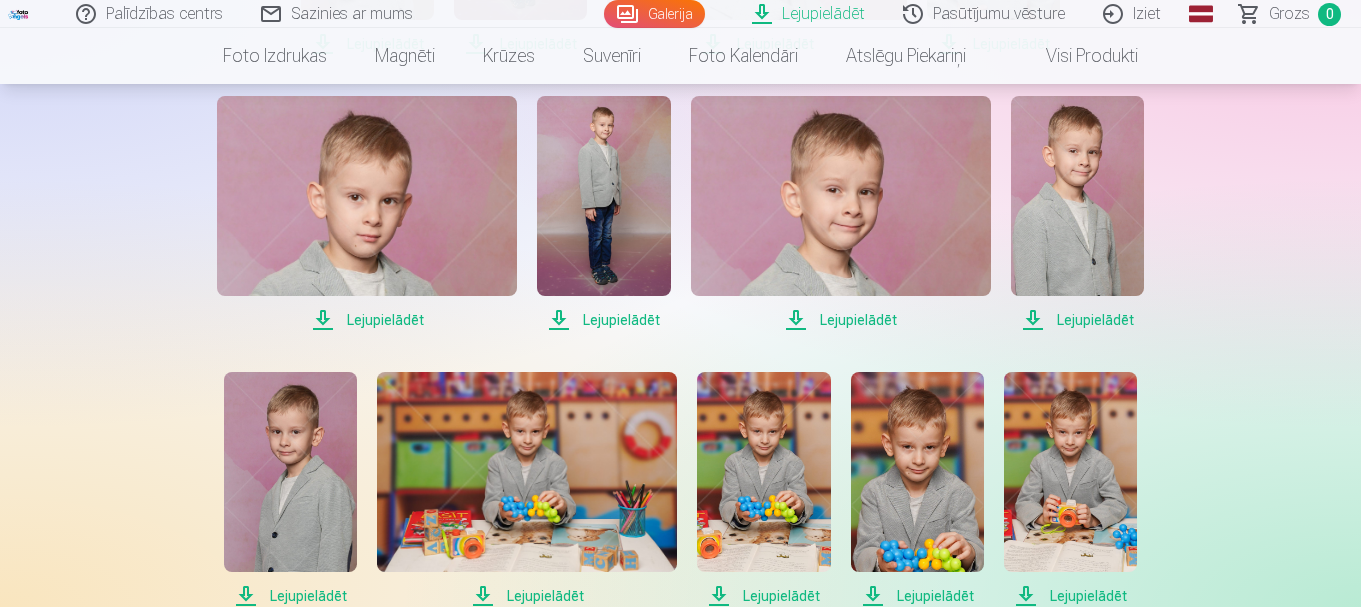 click on "Lejupielādēt" at bounding box center (367, 320) 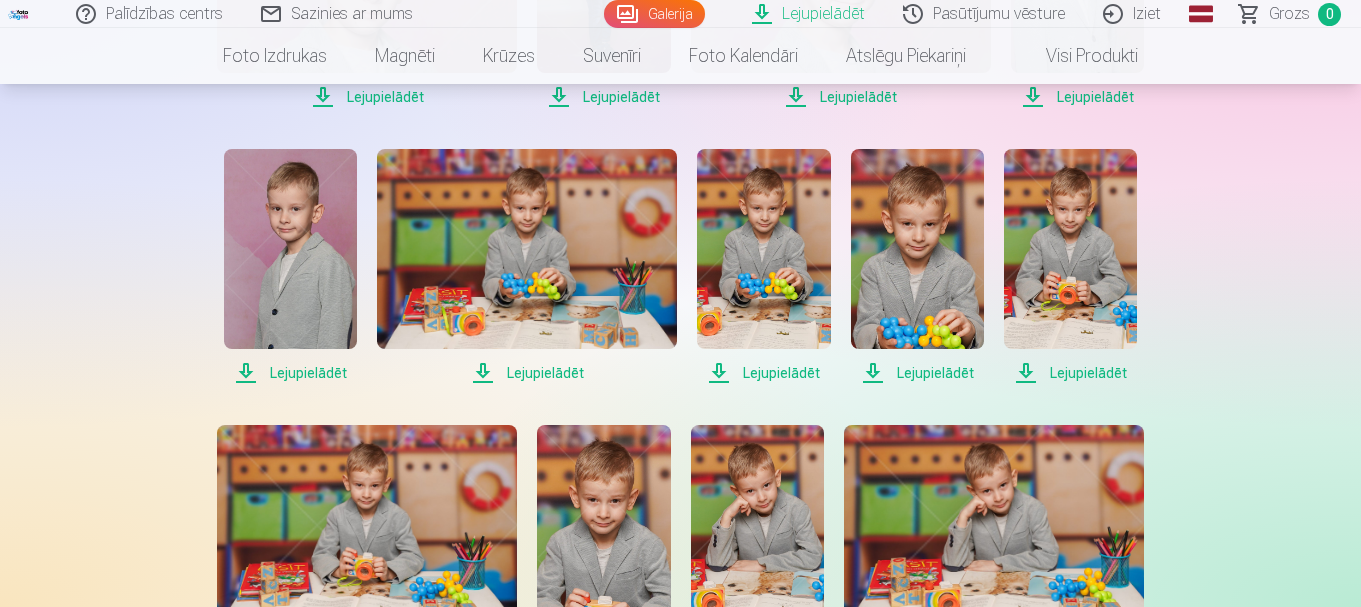 scroll, scrollTop: 1200, scrollLeft: 0, axis: vertical 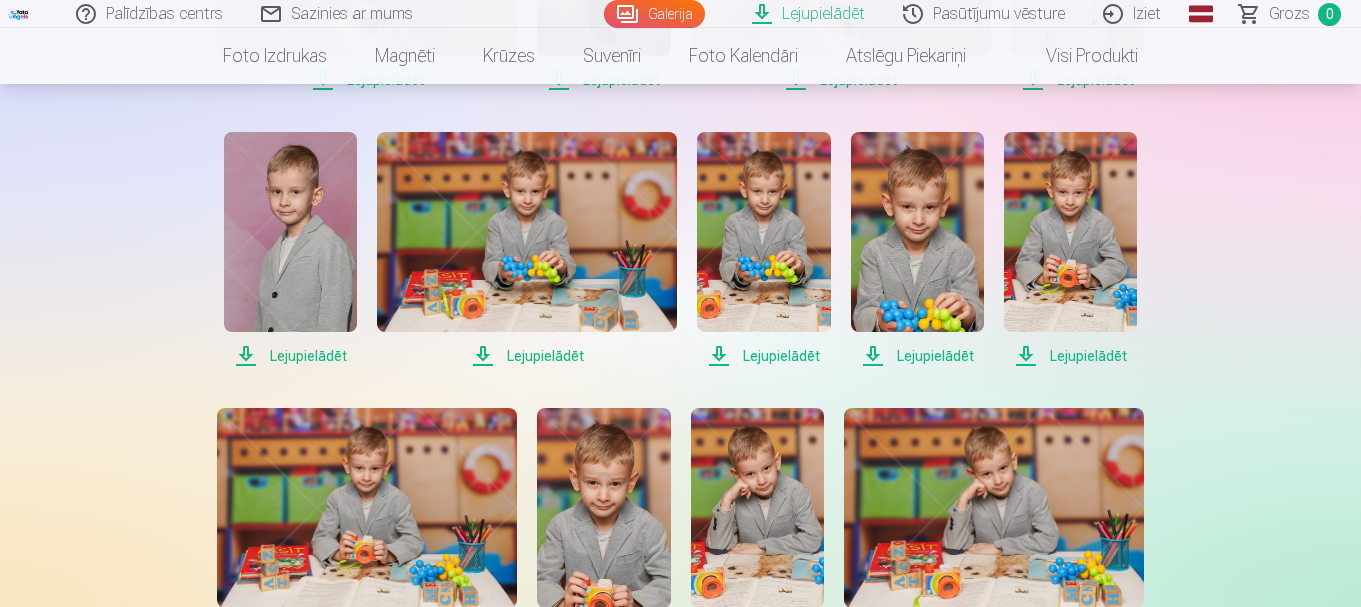 click on "Lejupielādēt" at bounding box center (290, 356) 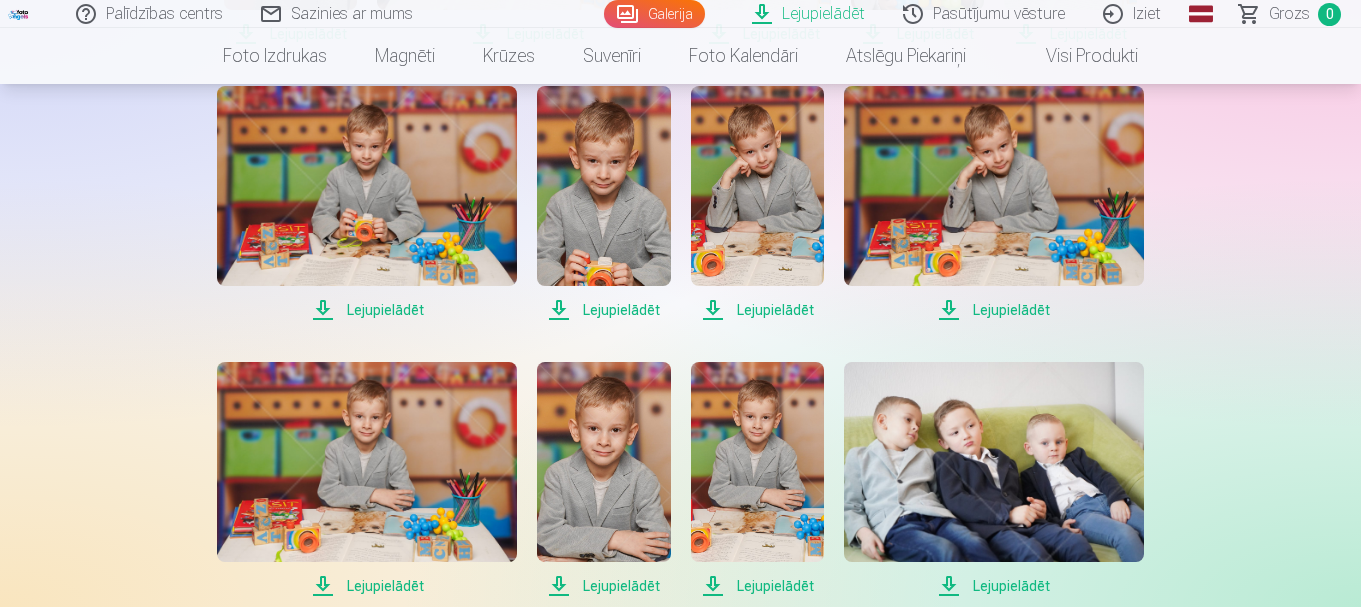 scroll, scrollTop: 1520, scrollLeft: 0, axis: vertical 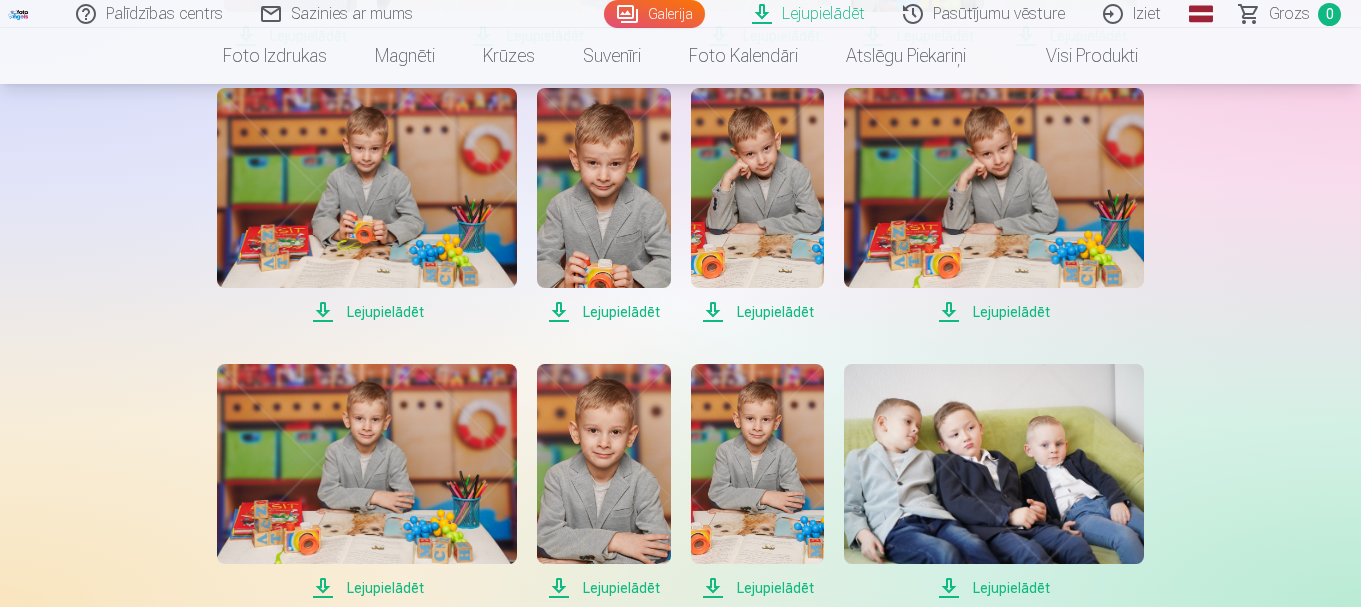 click on "Lejupielādēt" at bounding box center (367, 312) 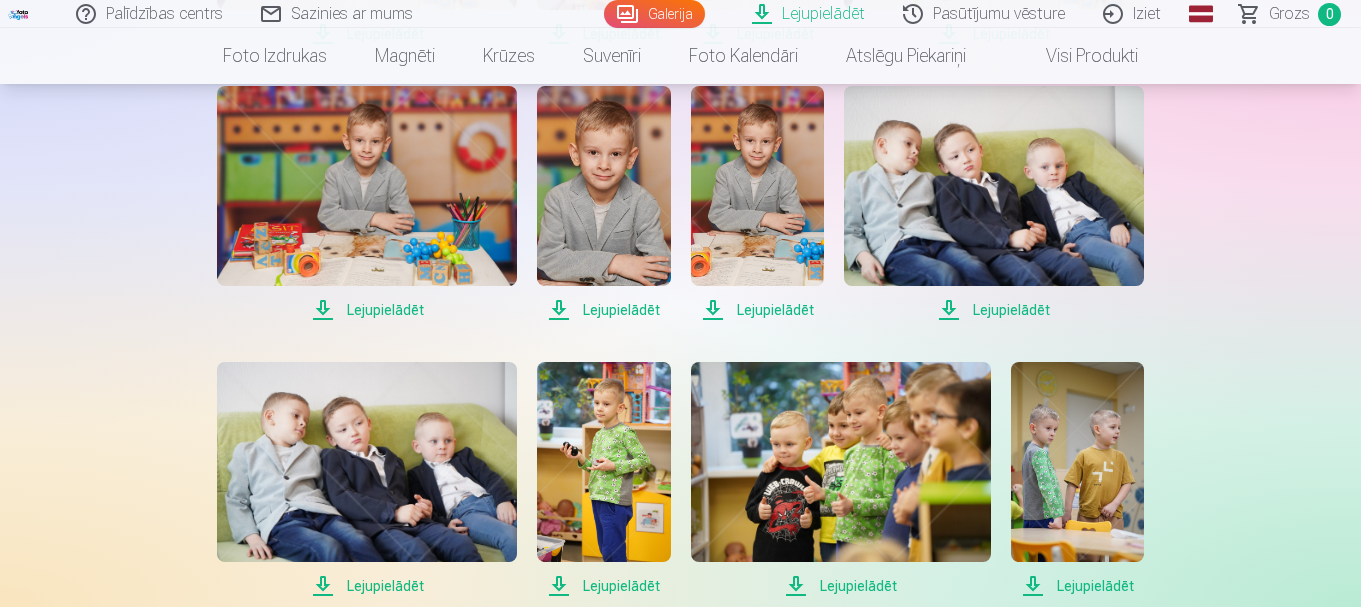 scroll, scrollTop: 1800, scrollLeft: 0, axis: vertical 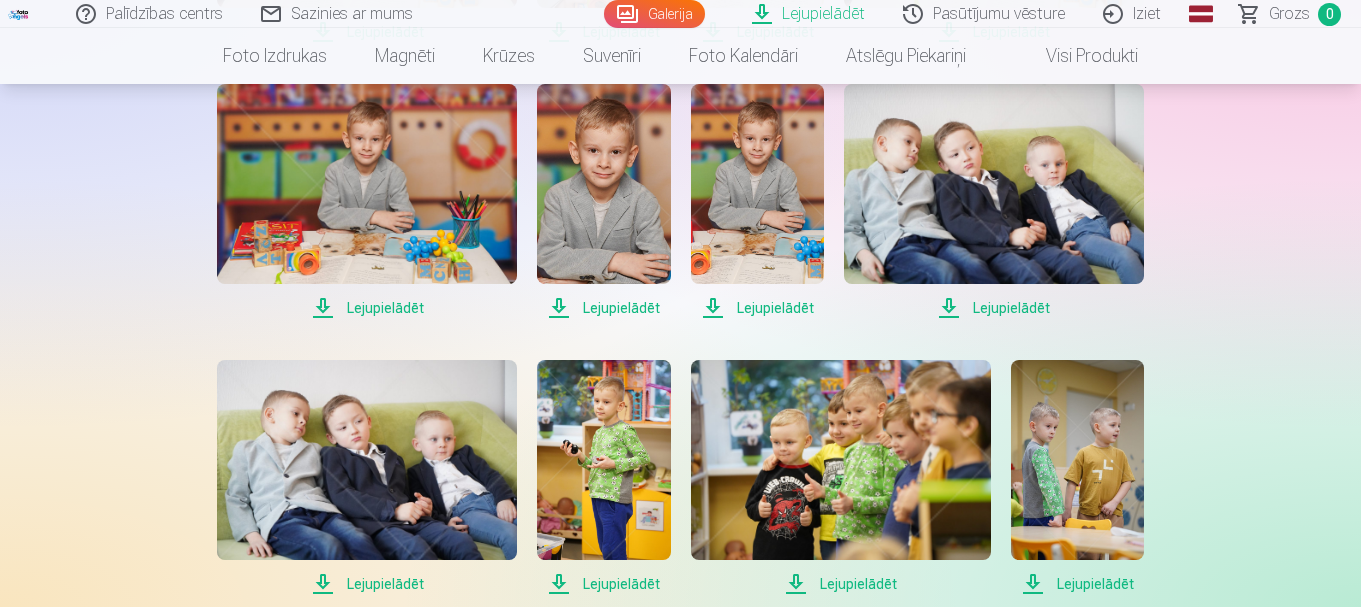 click on "Lejupielādēt" at bounding box center [367, 308] 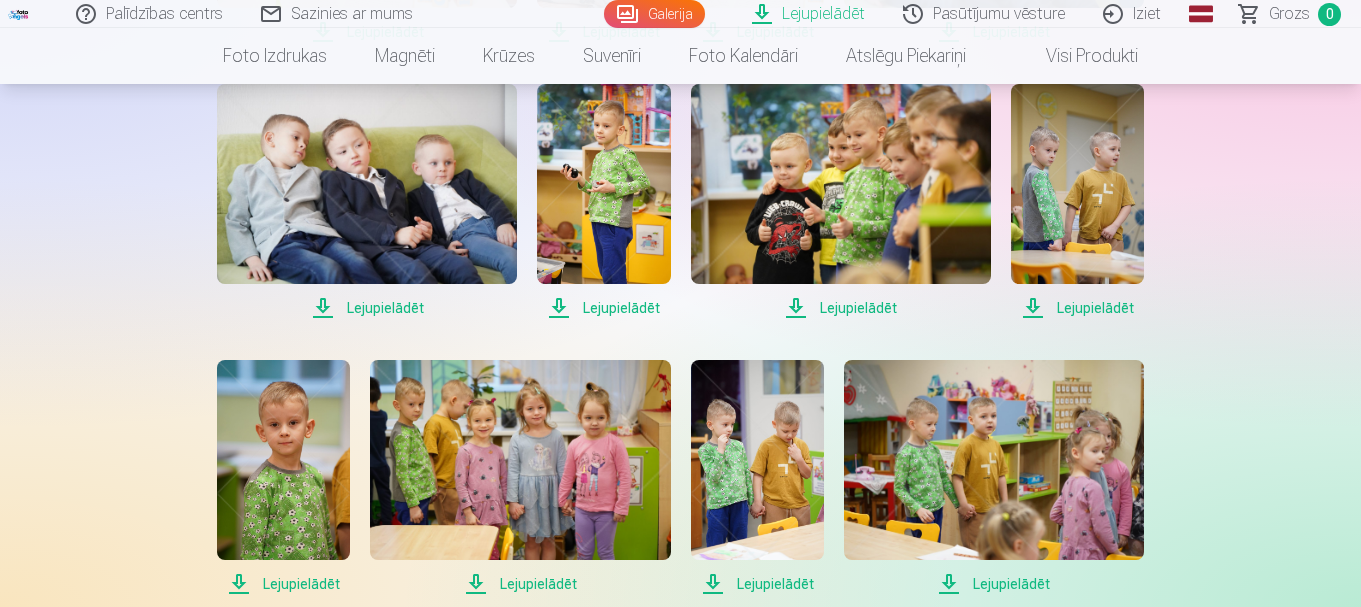 scroll, scrollTop: 2080, scrollLeft: 0, axis: vertical 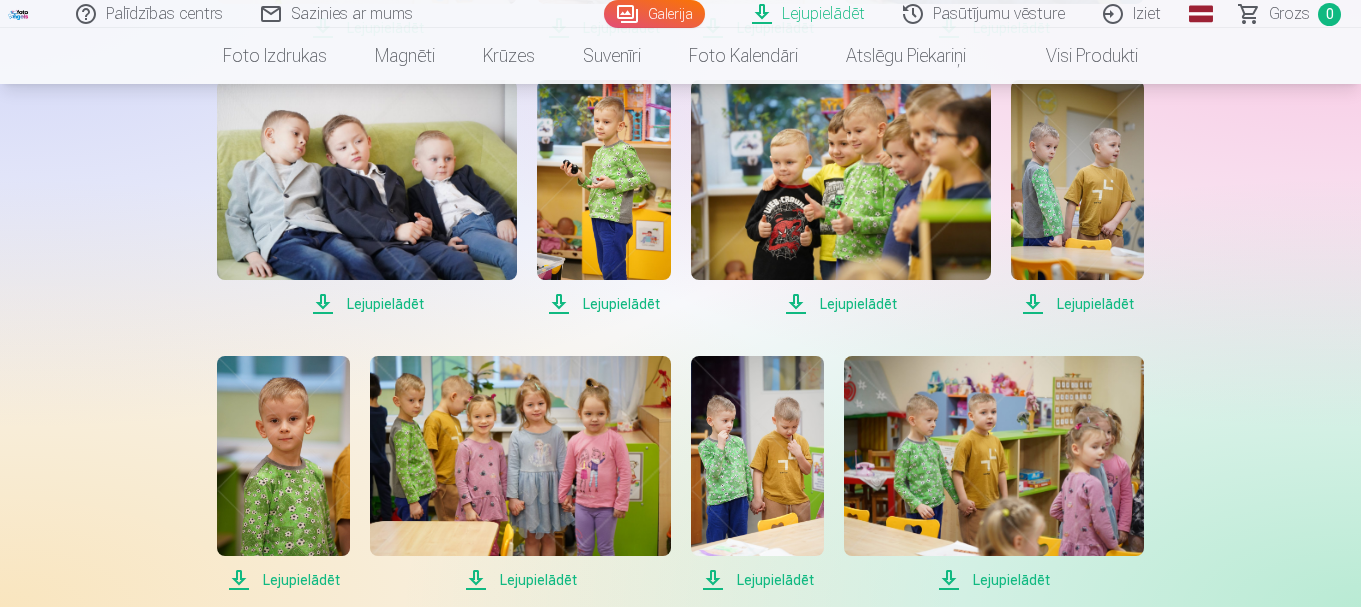 click on "Lejupielādēt" at bounding box center (367, 304) 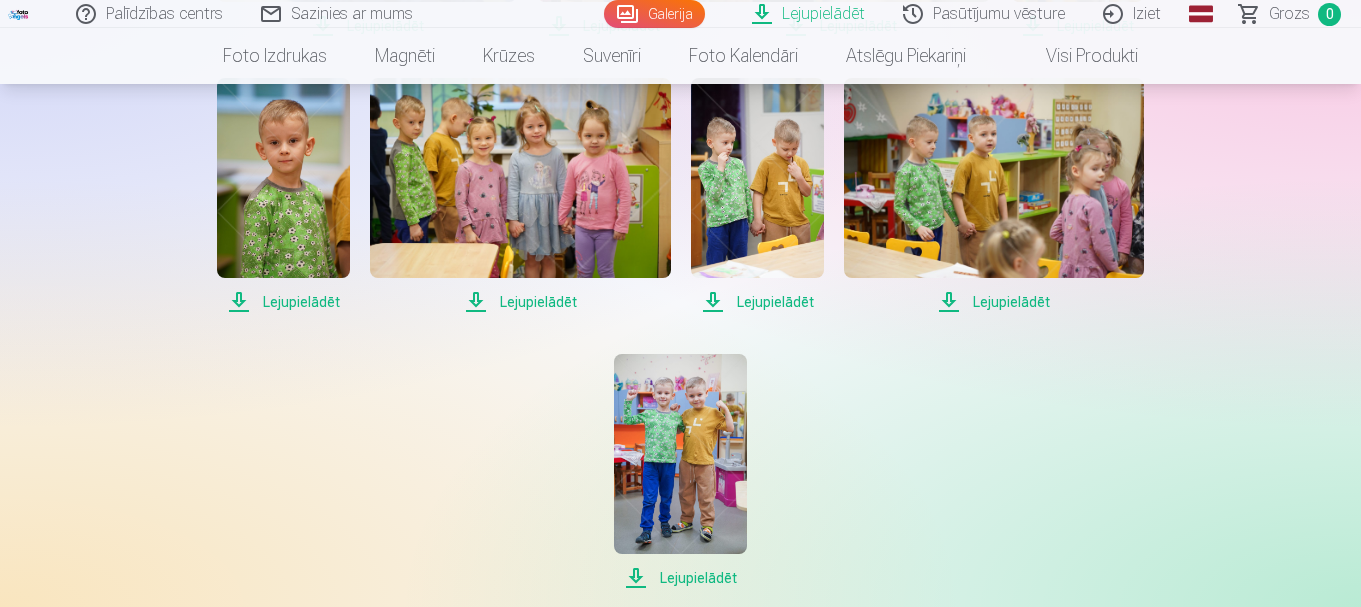 scroll, scrollTop: 2360, scrollLeft: 0, axis: vertical 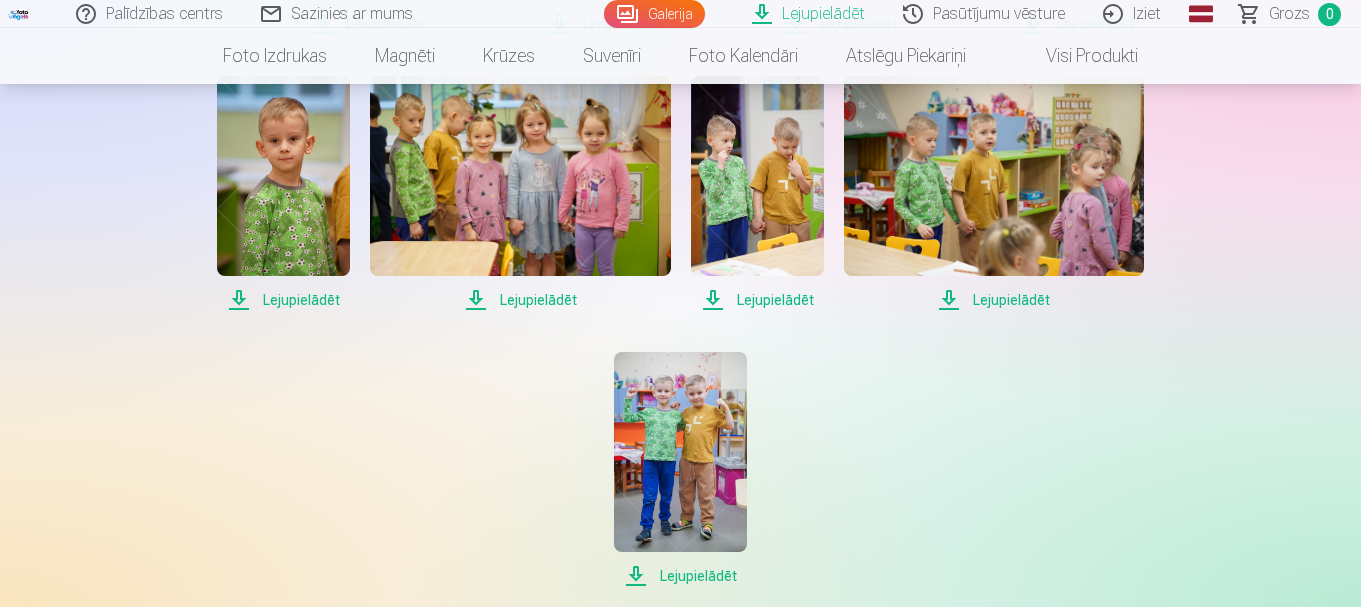 click on "Lejupielādēt" at bounding box center (283, 300) 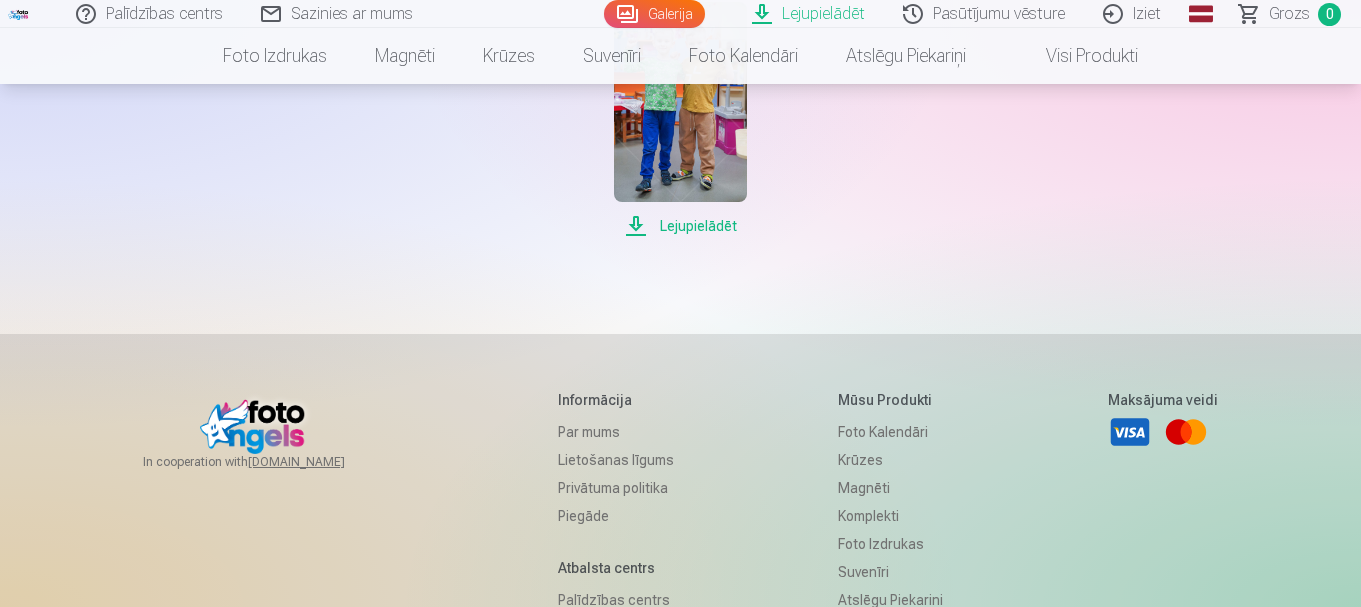 scroll, scrollTop: 2640, scrollLeft: 0, axis: vertical 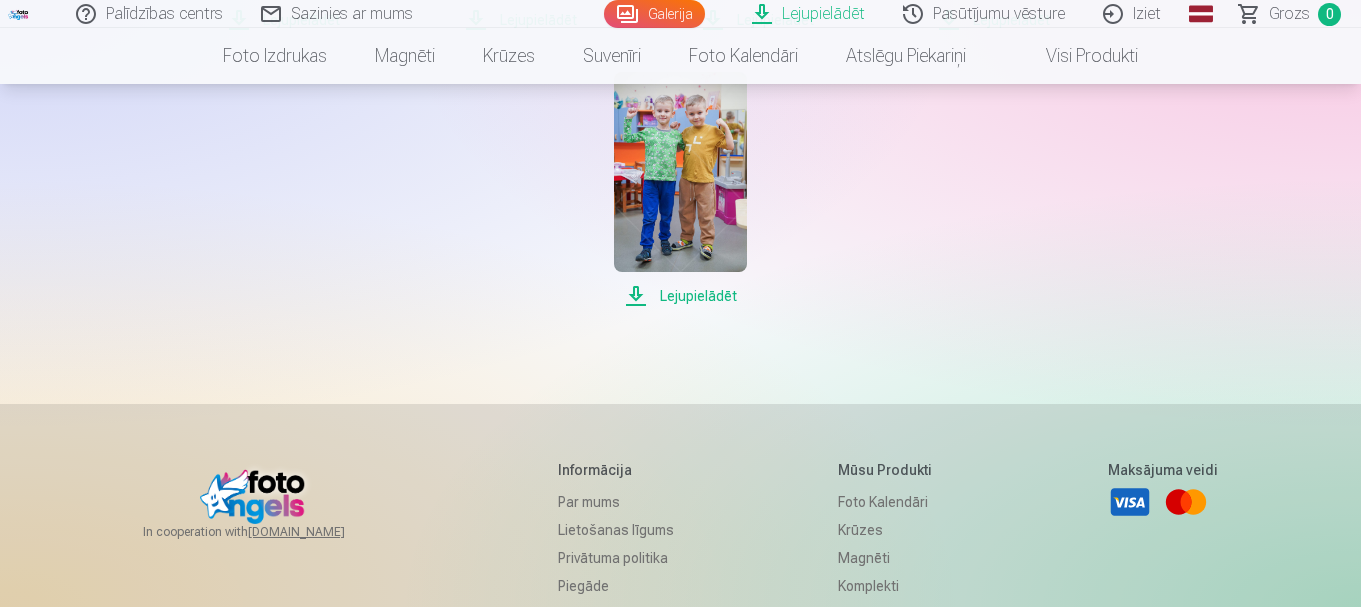 click on "Galerija" at bounding box center [654, 14] 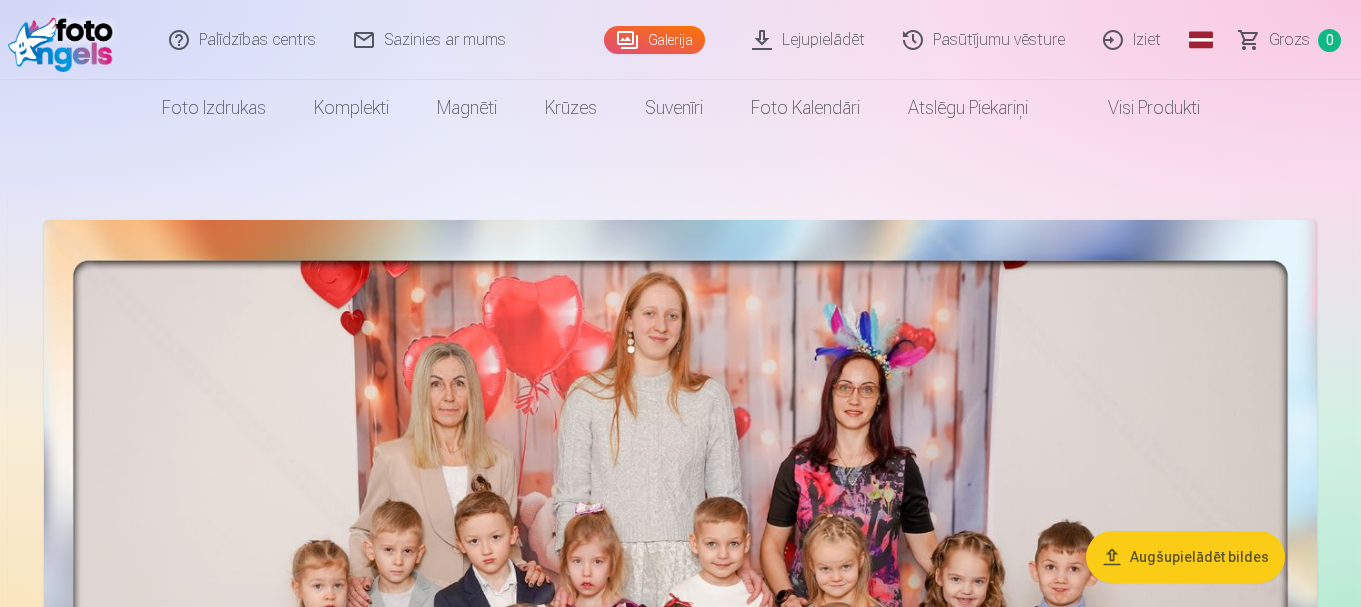 click on "Pasūtījumu vēsture" at bounding box center (985, 40) 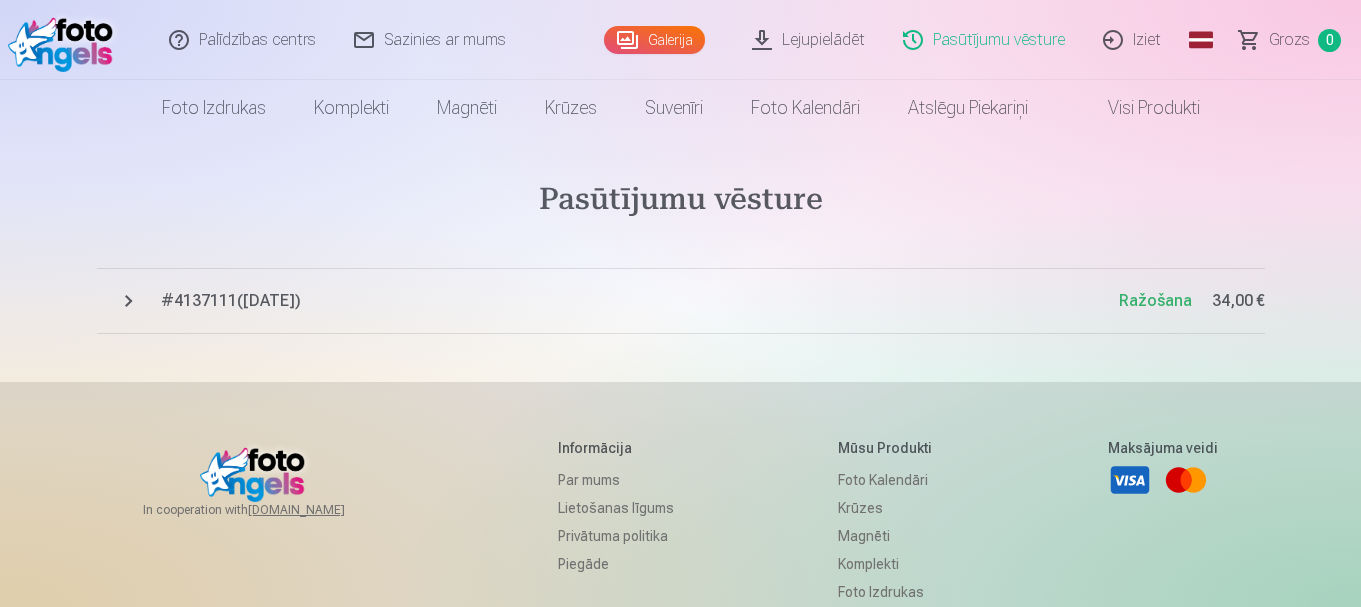 click on "Iziet" at bounding box center [1133, 40] 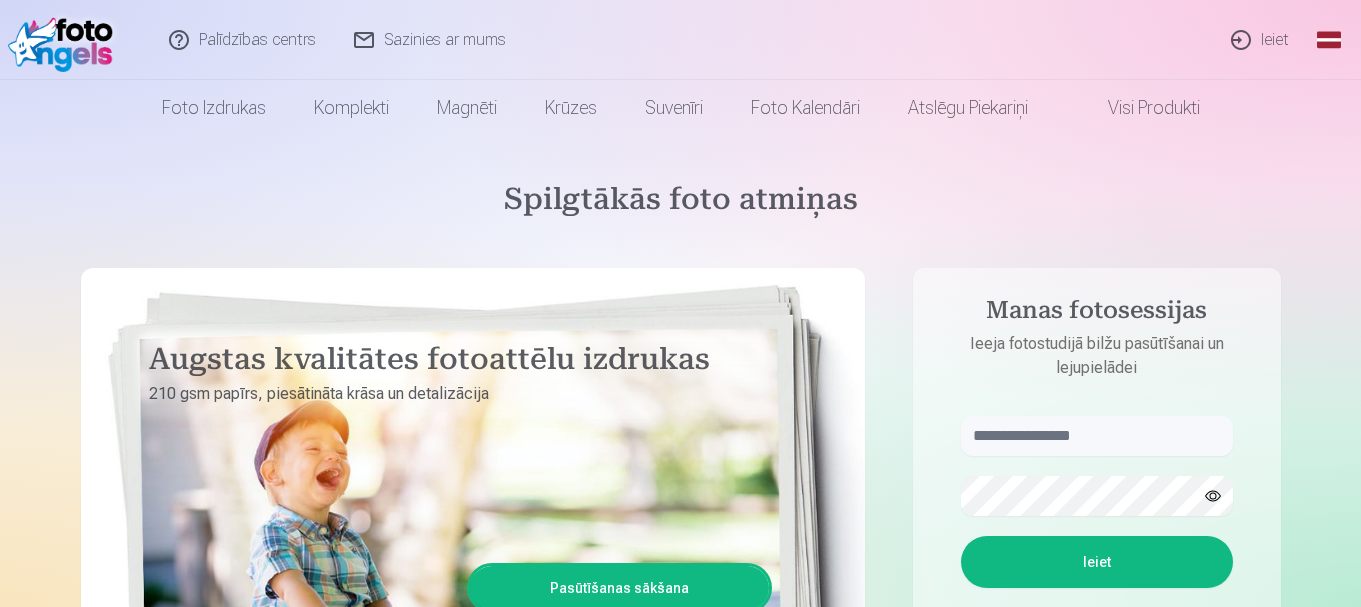 scroll, scrollTop: 0, scrollLeft: 0, axis: both 